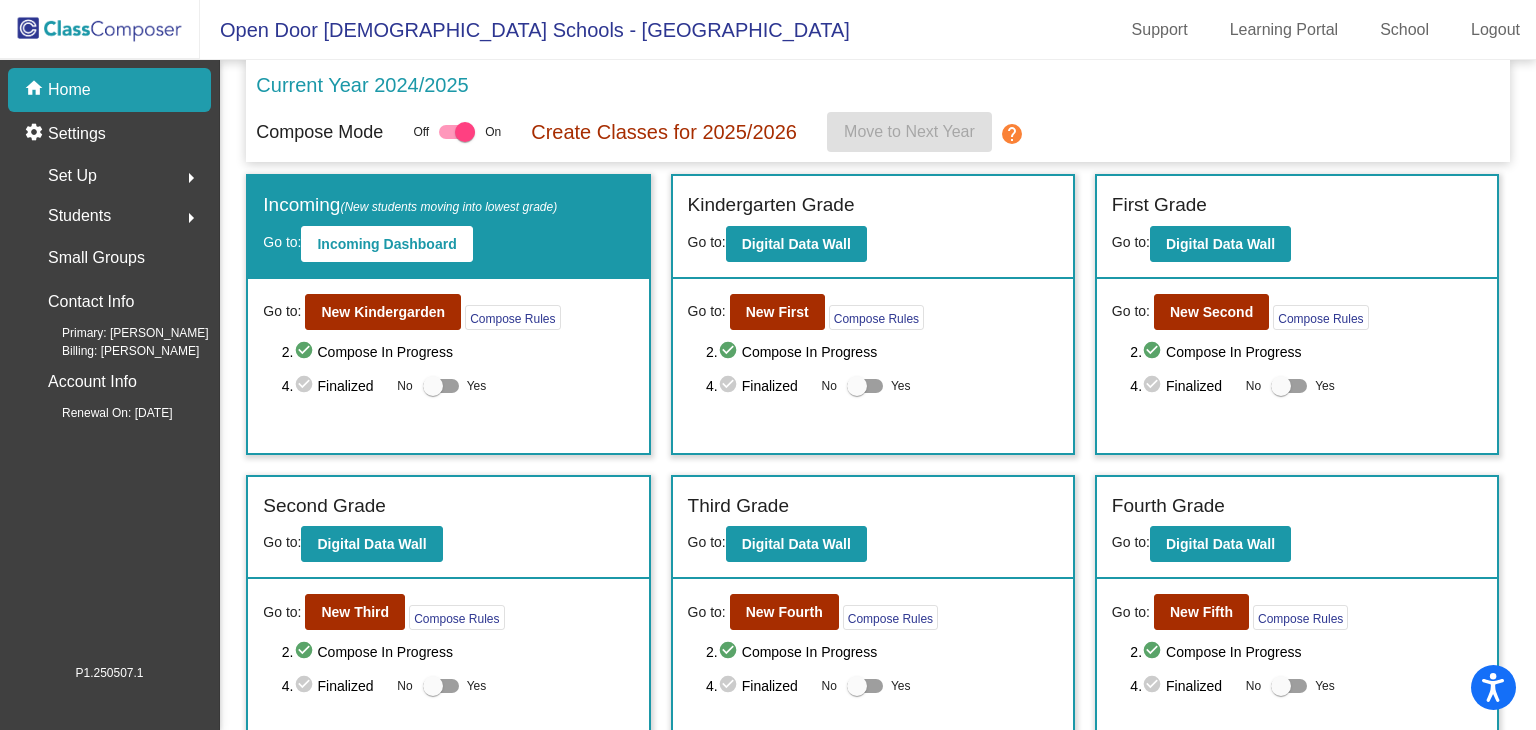 scroll, scrollTop: 0, scrollLeft: 0, axis: both 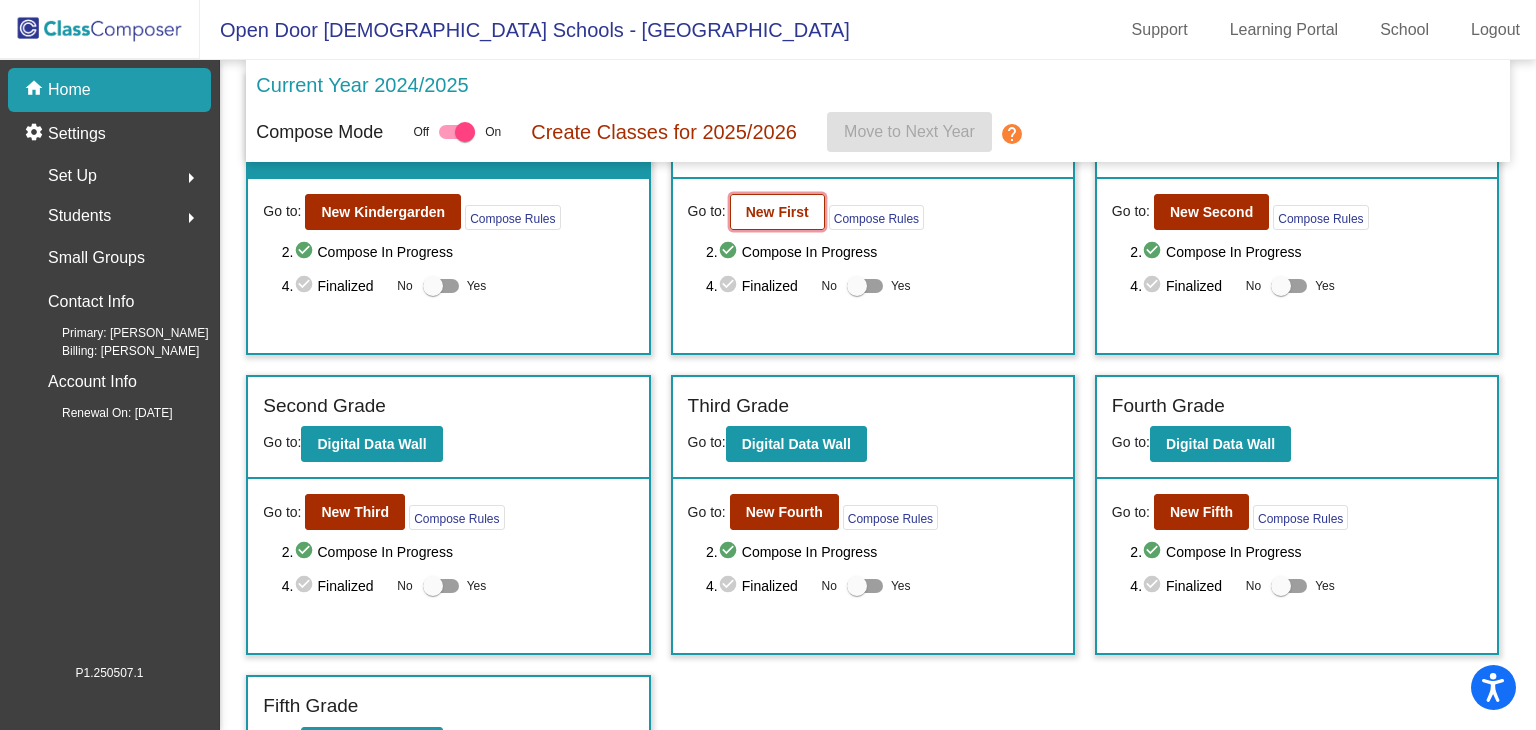 click on "New First" 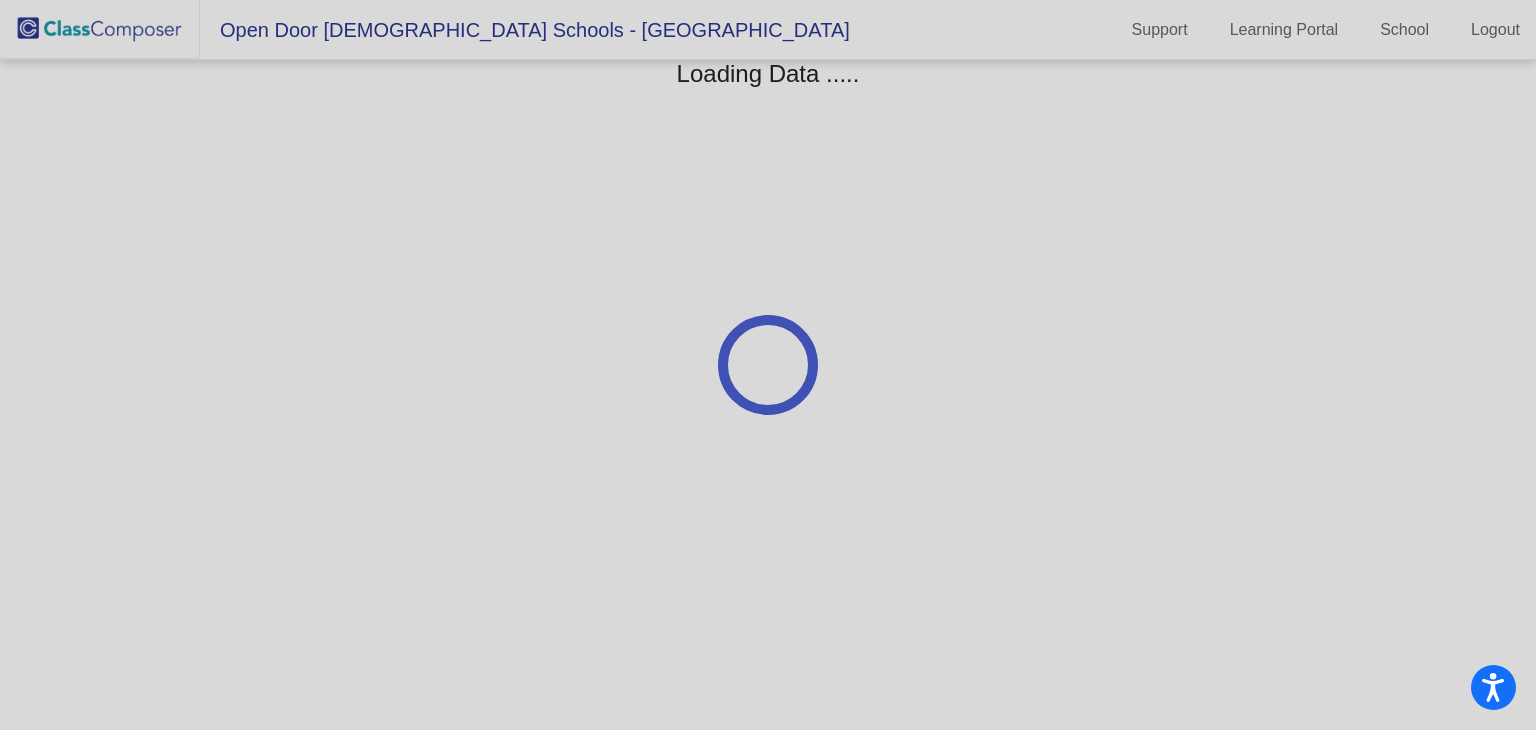 scroll, scrollTop: 0, scrollLeft: 0, axis: both 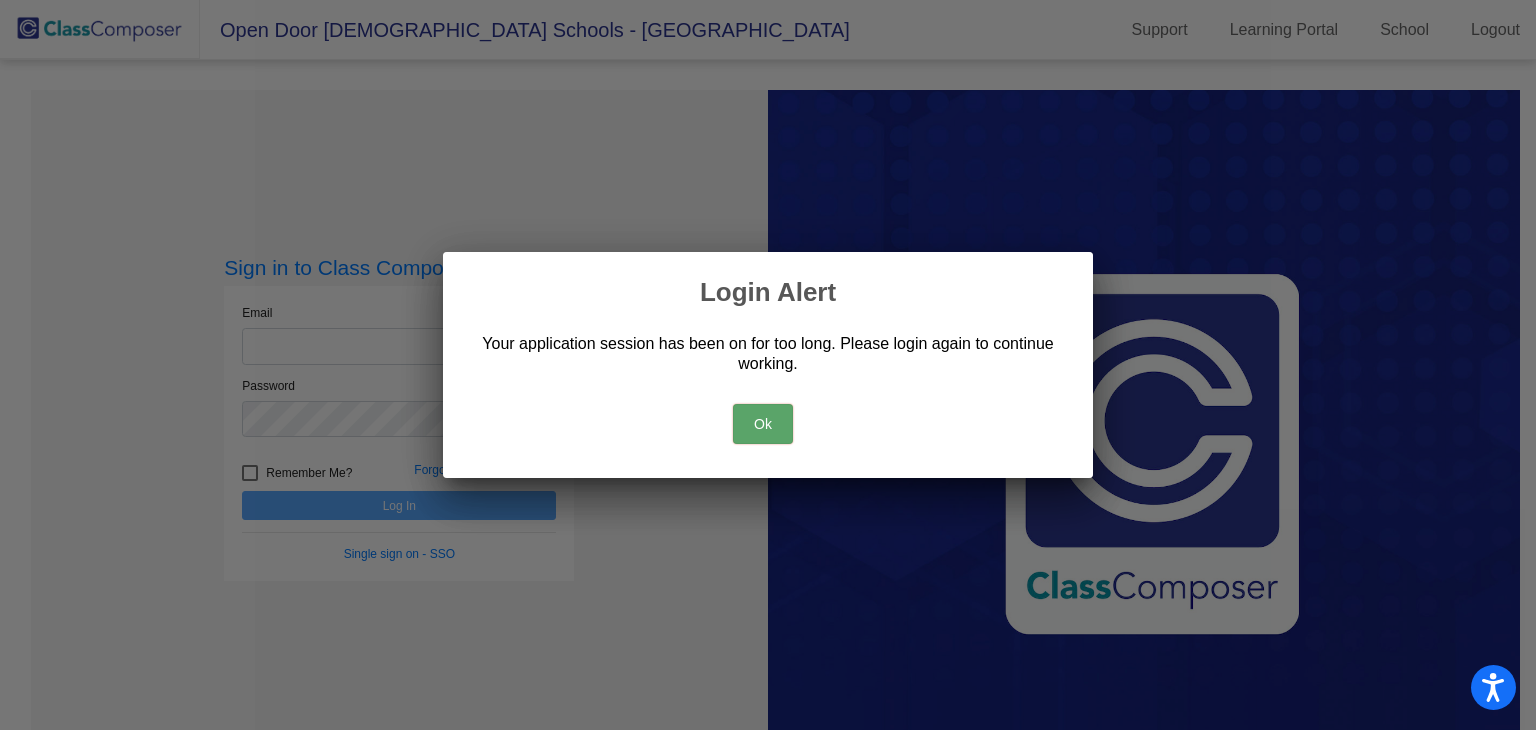 click on "Ok" at bounding box center [763, 424] 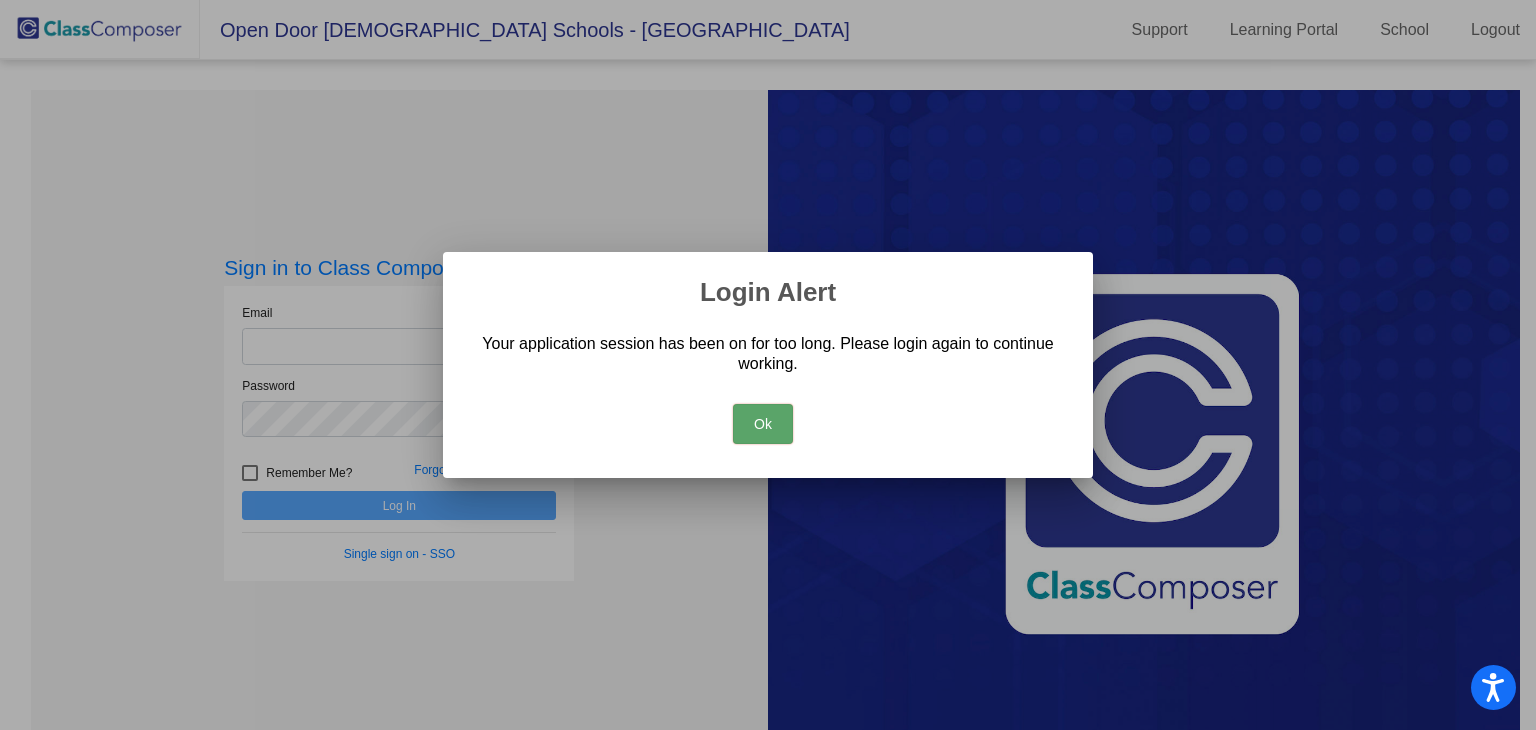 drag, startPoint x: 777, startPoint y: 423, endPoint x: 98, endPoint y: 274, distance: 695.1561 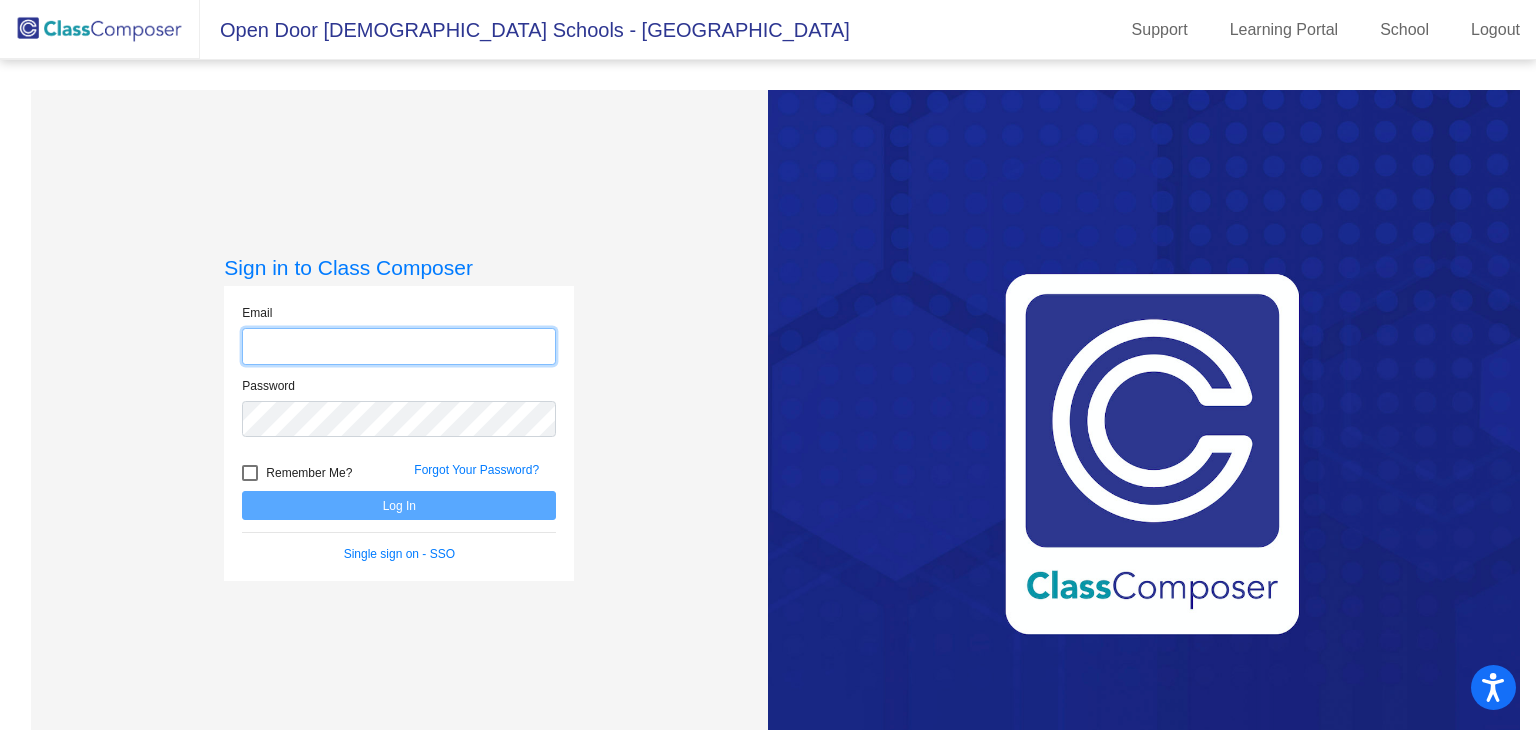 click 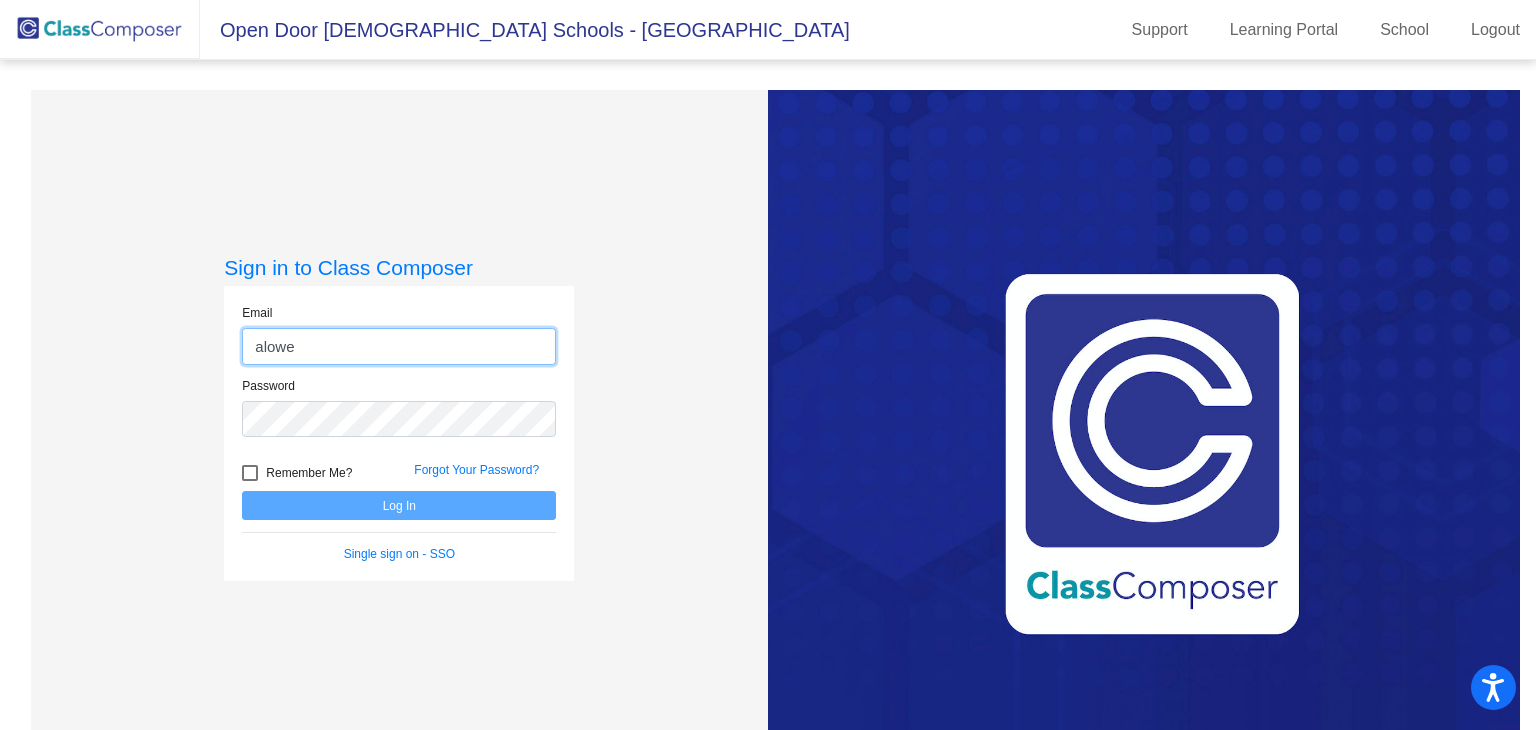 type on "[EMAIL_ADDRESS][DOMAIN_NAME]" 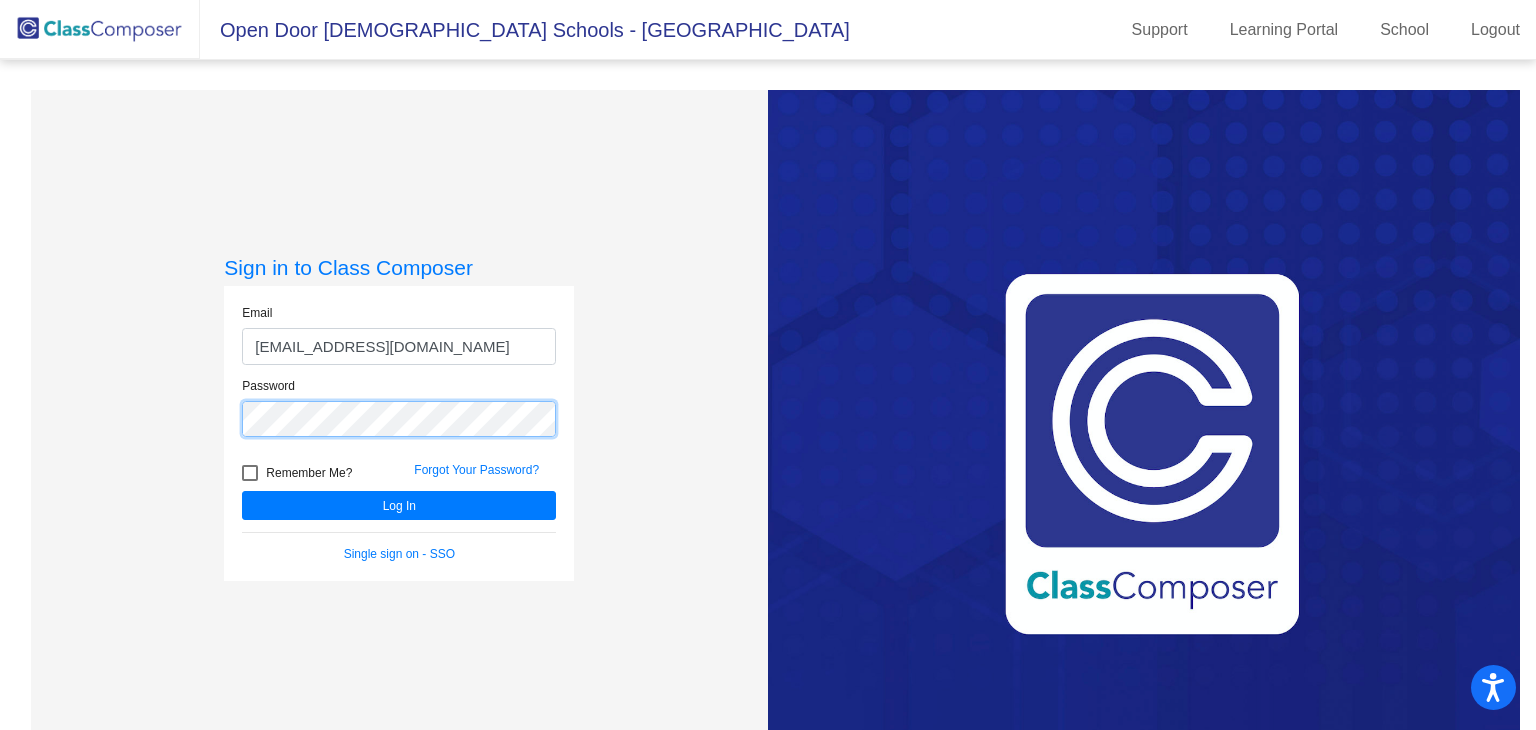 click on "Log In" 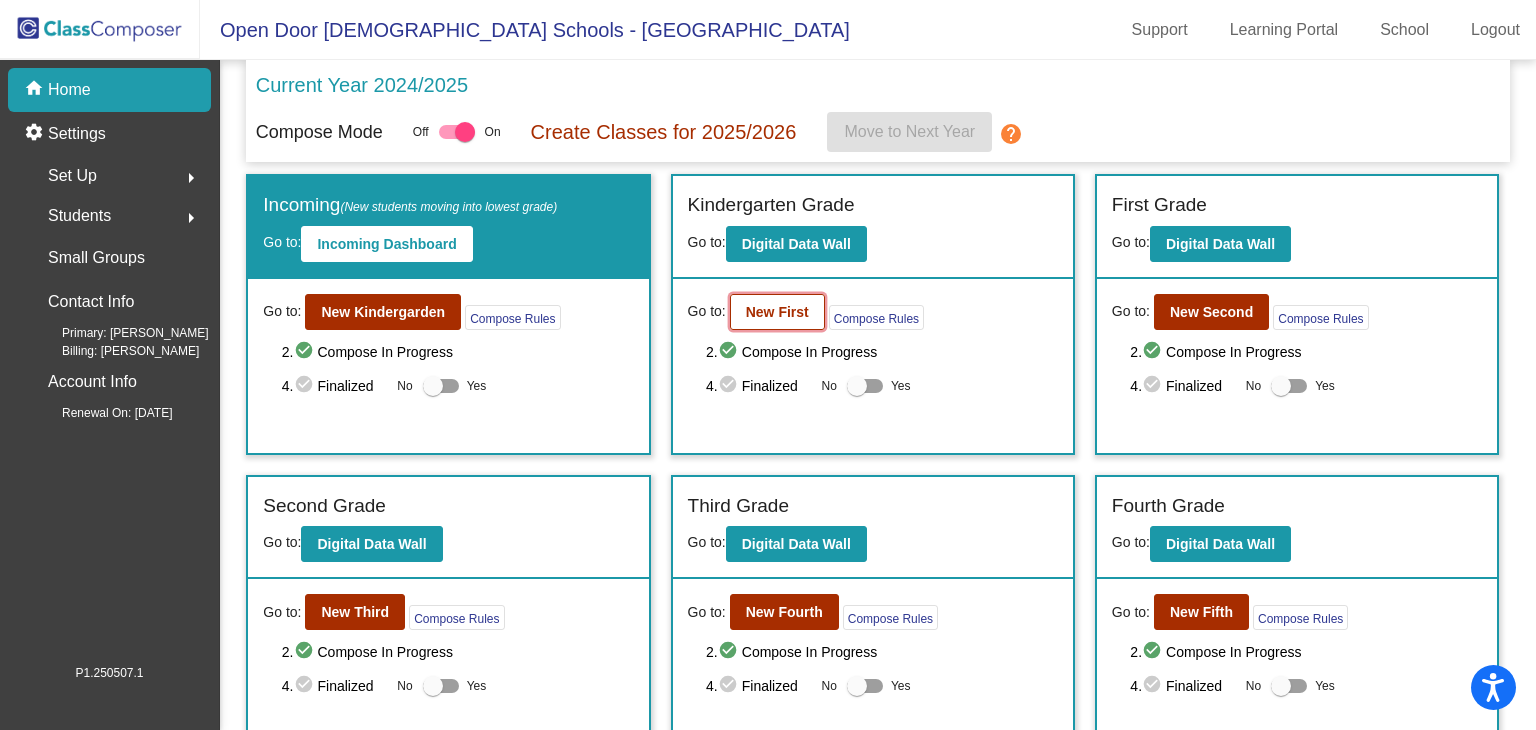 click on "New First" 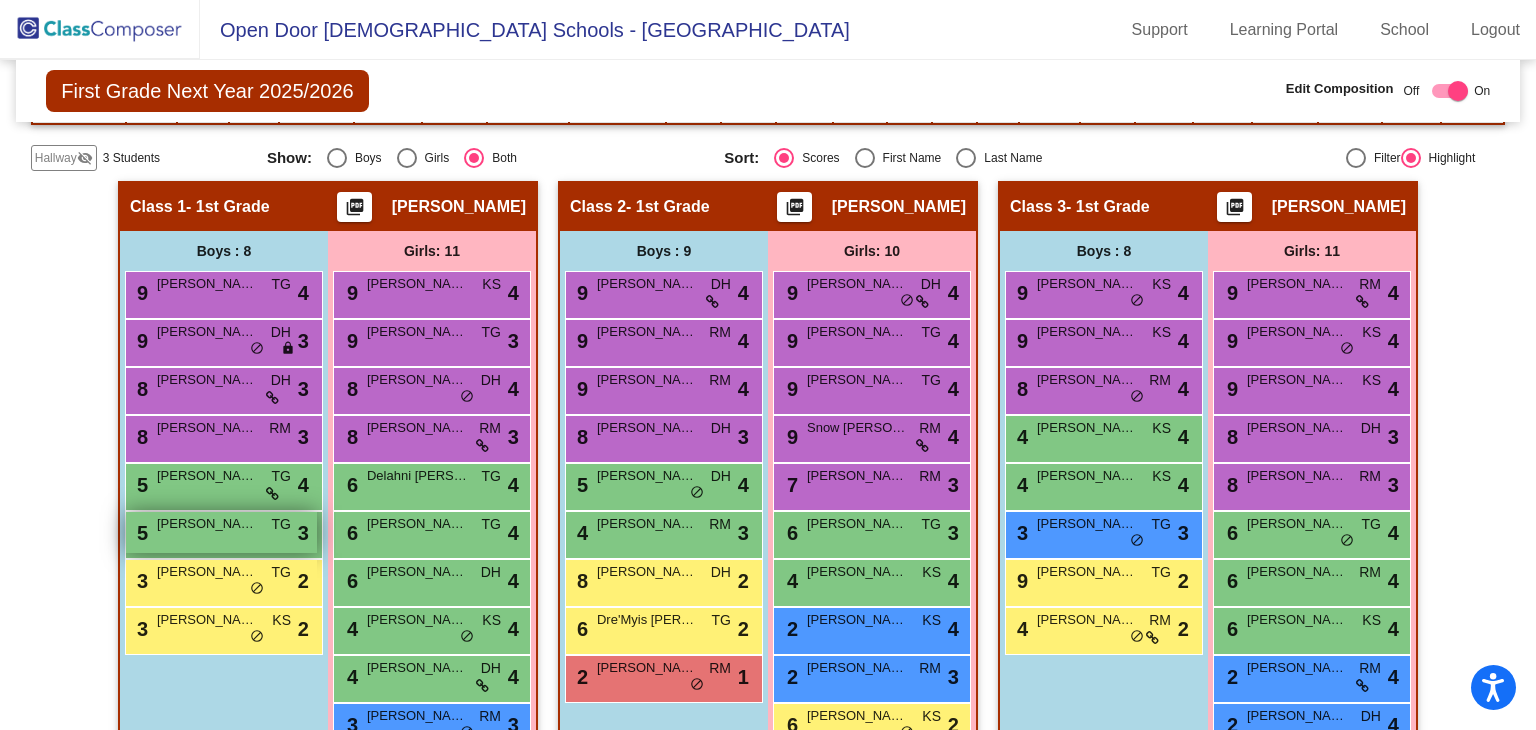 scroll, scrollTop: 424, scrollLeft: 0, axis: vertical 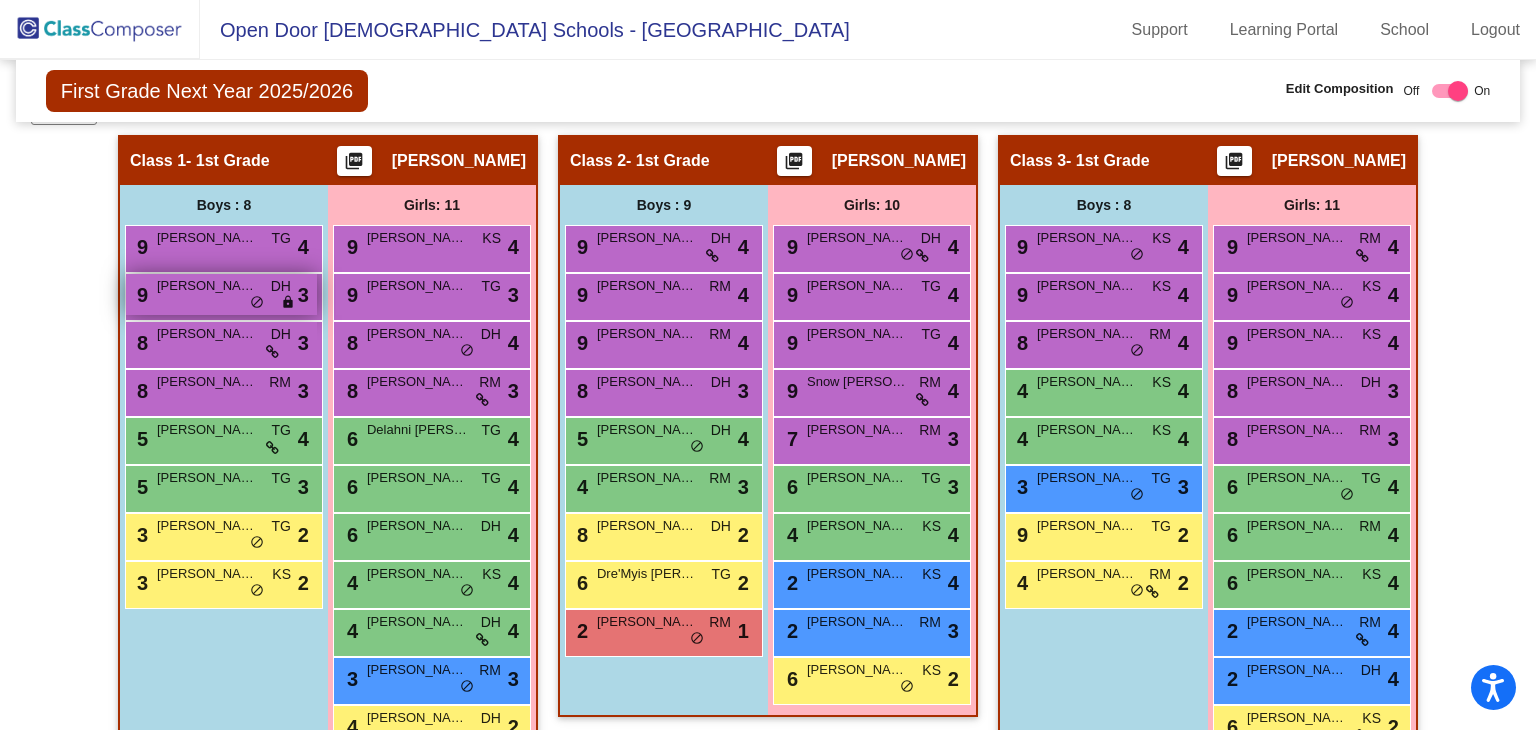 click on "do_not_disturb_alt" at bounding box center (257, 303) 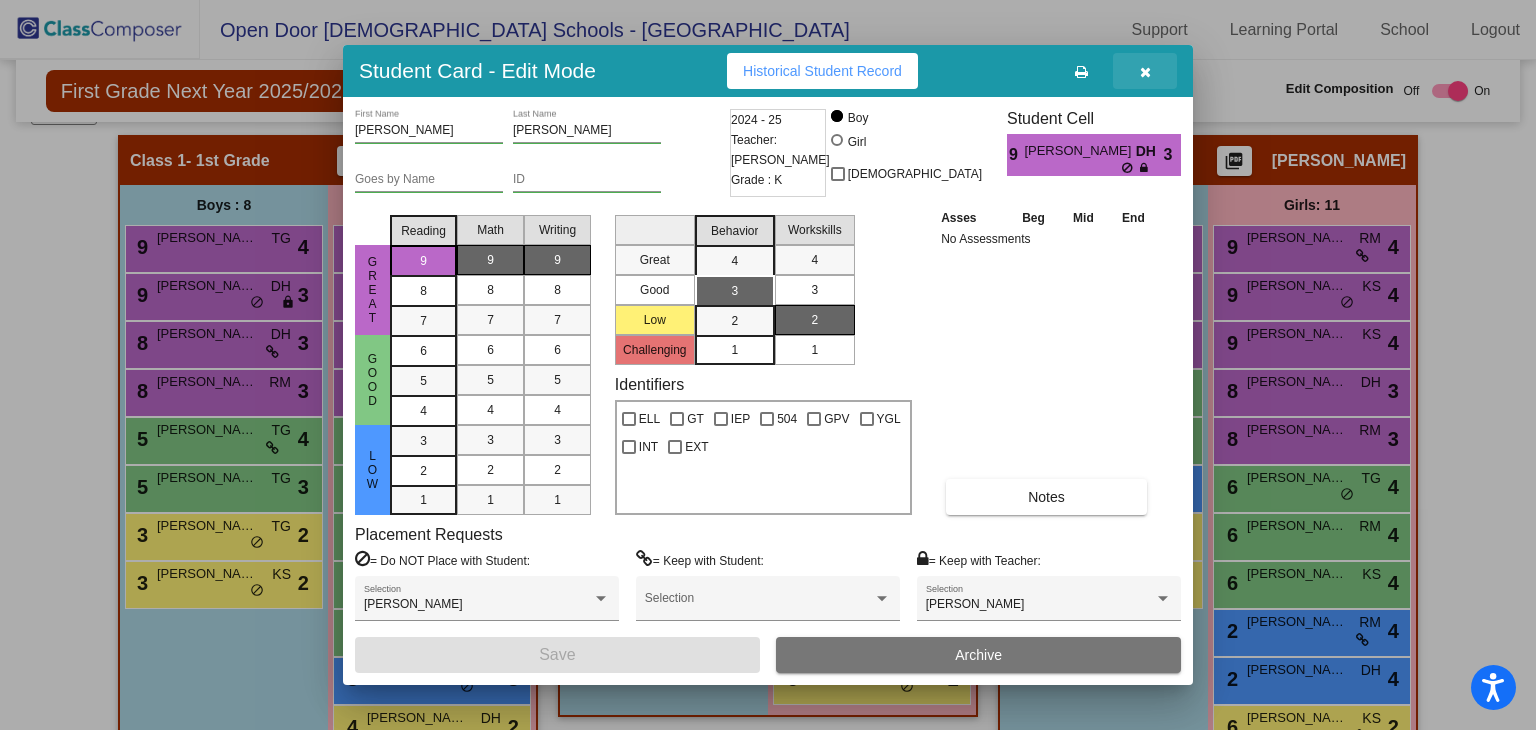 click at bounding box center [1145, 71] 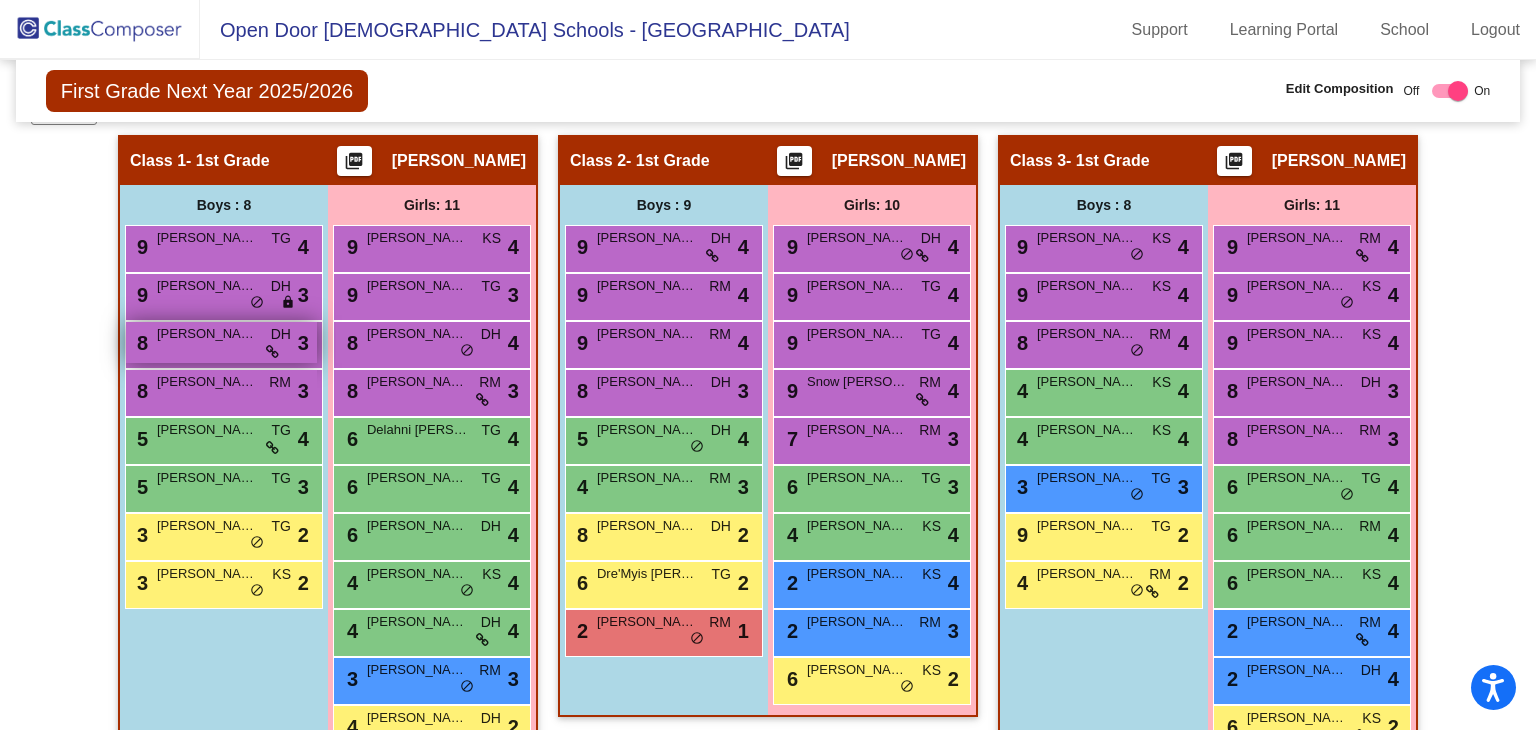 click on "[PERSON_NAME]" at bounding box center [207, 334] 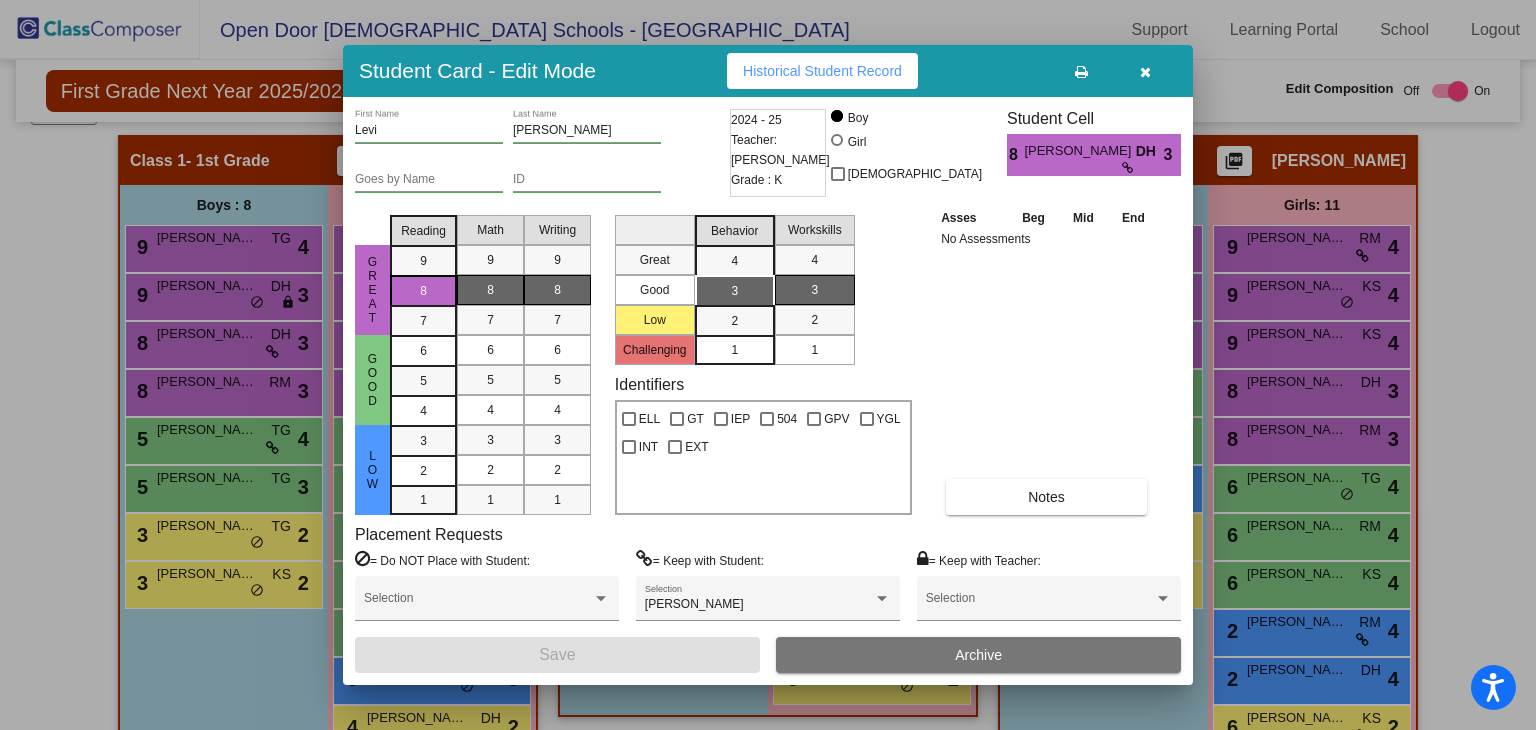 click at bounding box center (1145, 71) 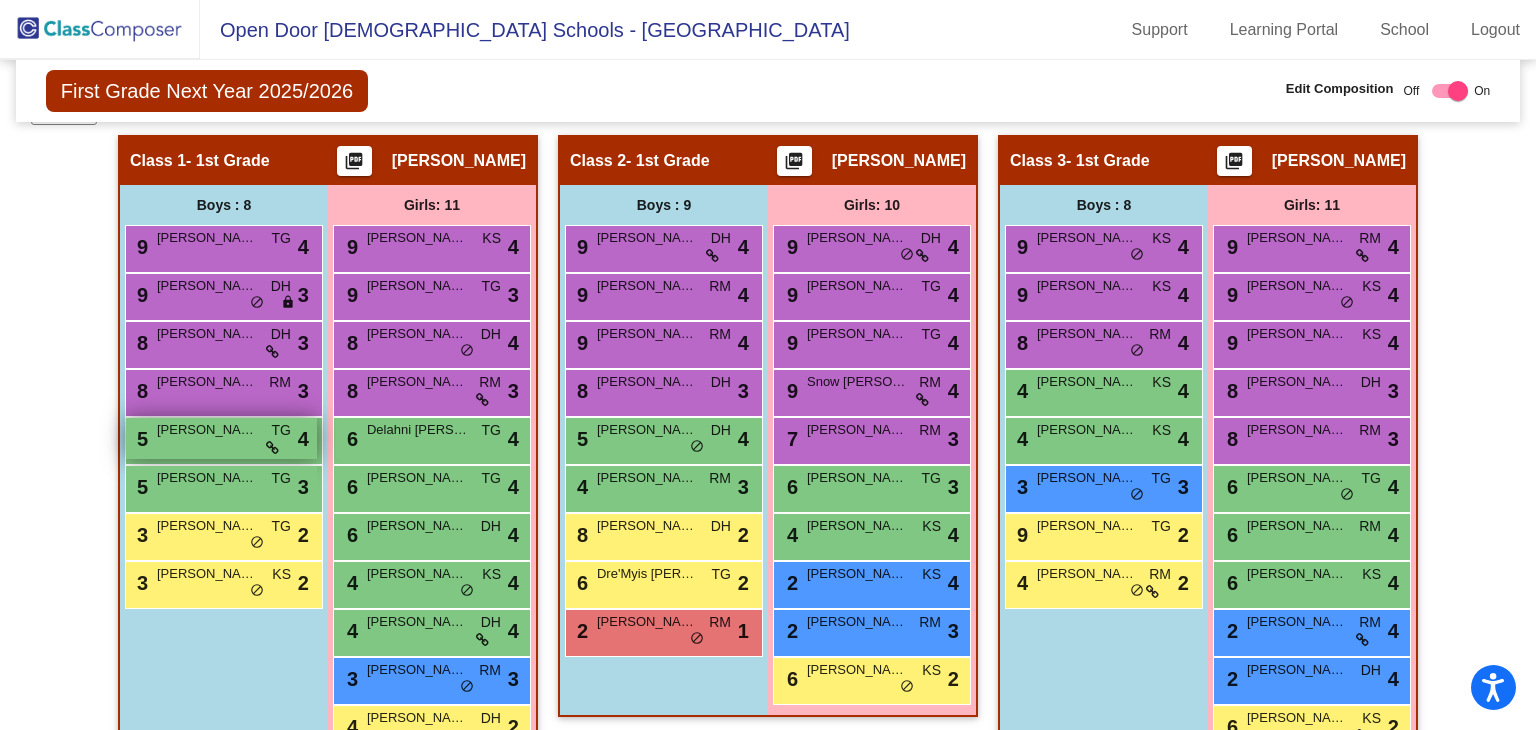 click on "5 [PERSON_NAME] TG lock do_not_disturb_alt 4" at bounding box center (221, 438) 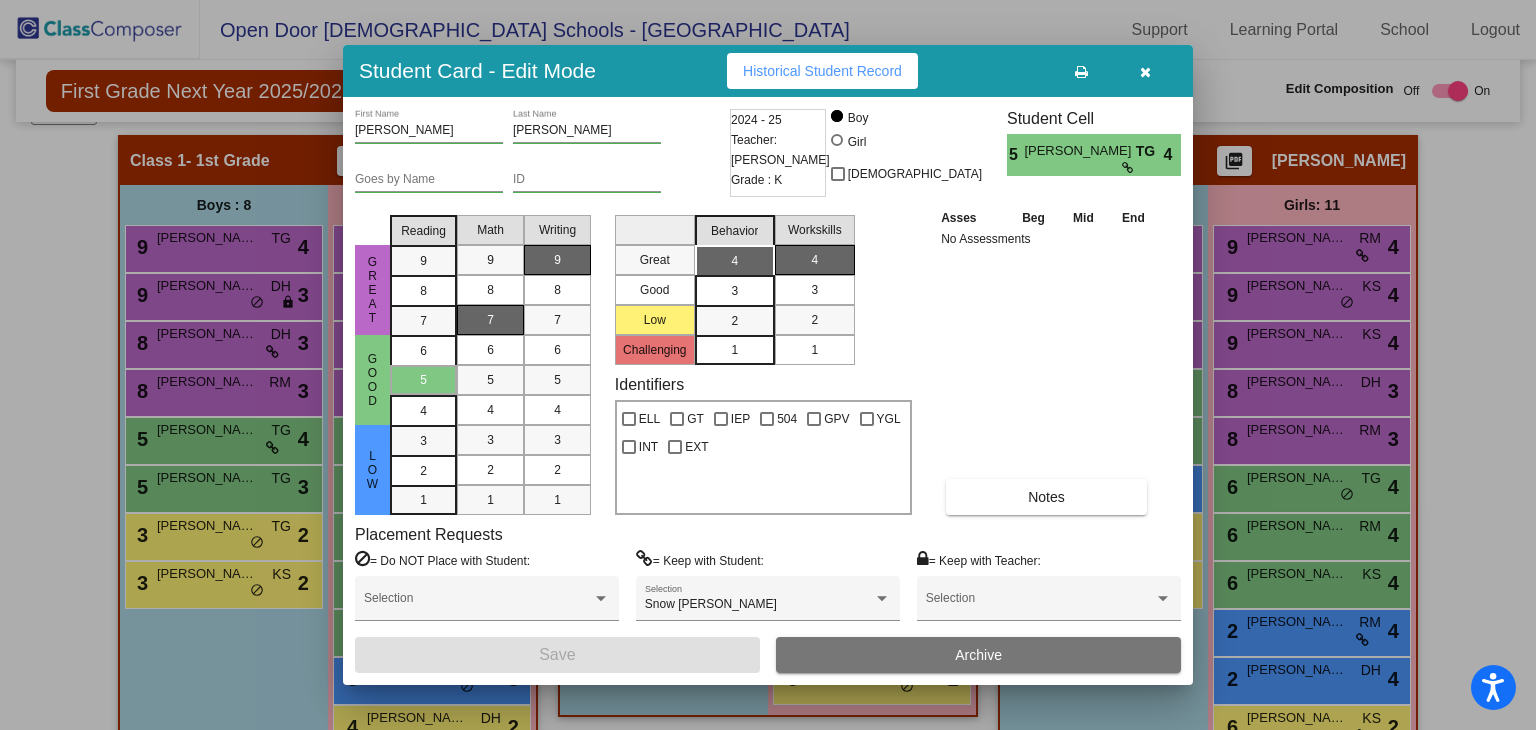 click at bounding box center (1145, 72) 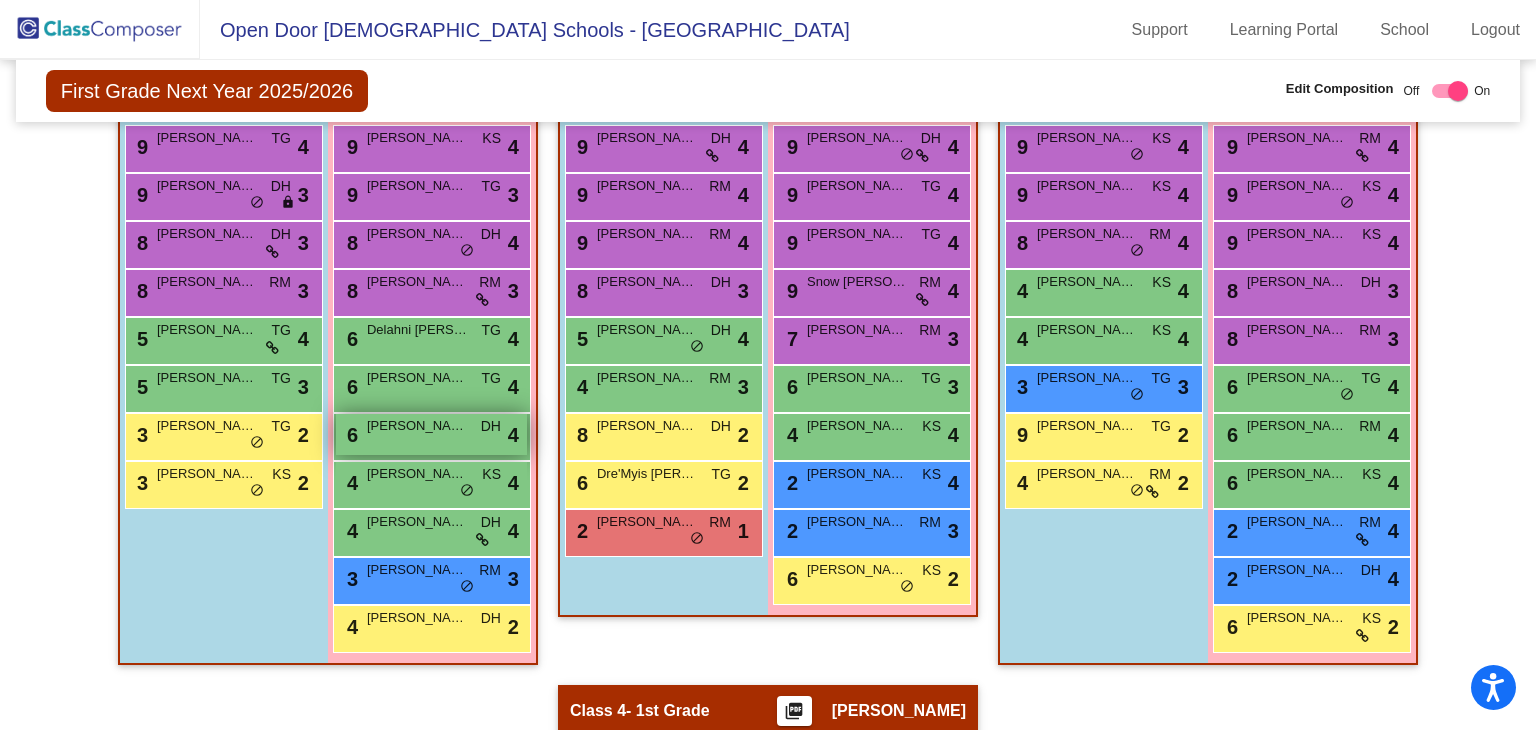 scroll, scrollTop: 424, scrollLeft: 0, axis: vertical 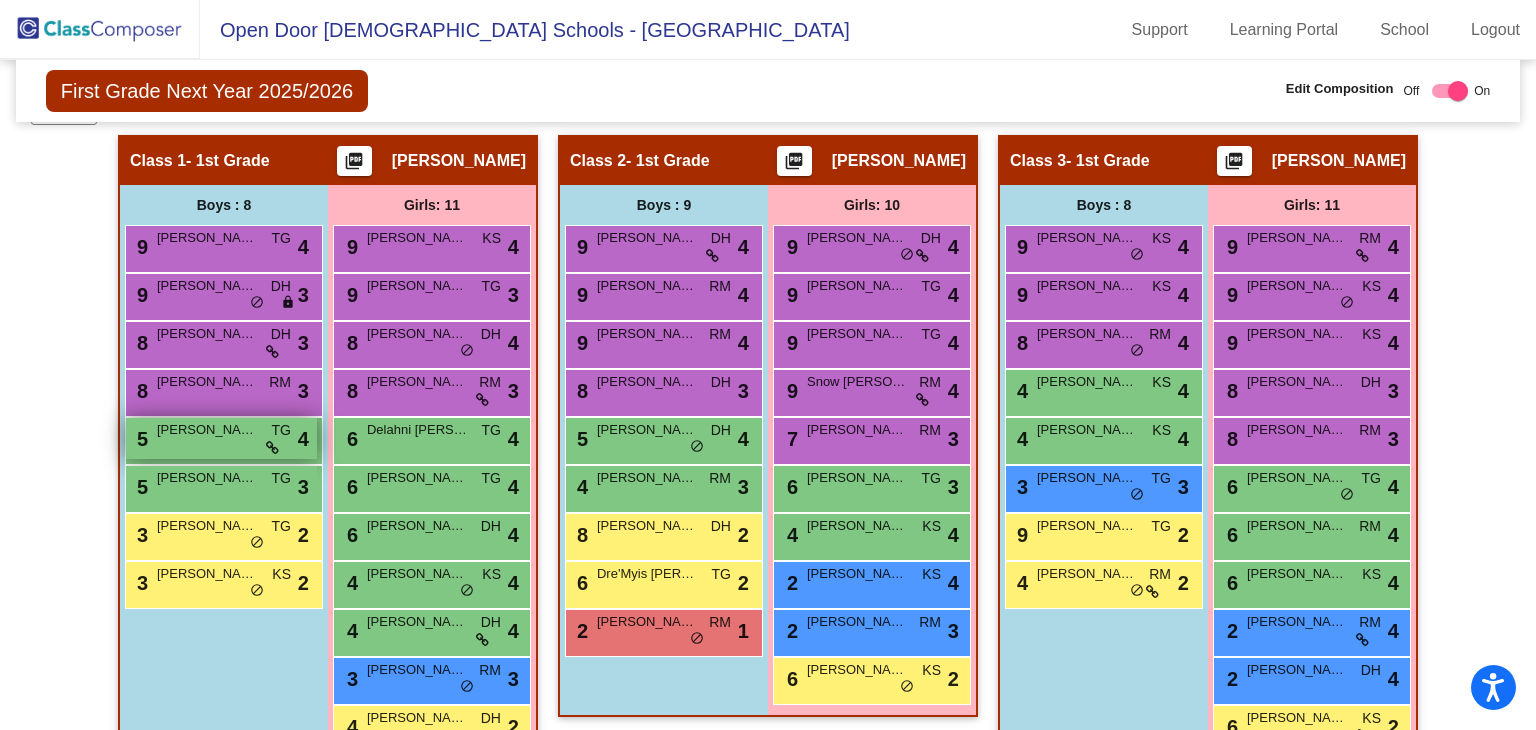 click on "5 [PERSON_NAME] TG lock do_not_disturb_alt 4" at bounding box center (221, 438) 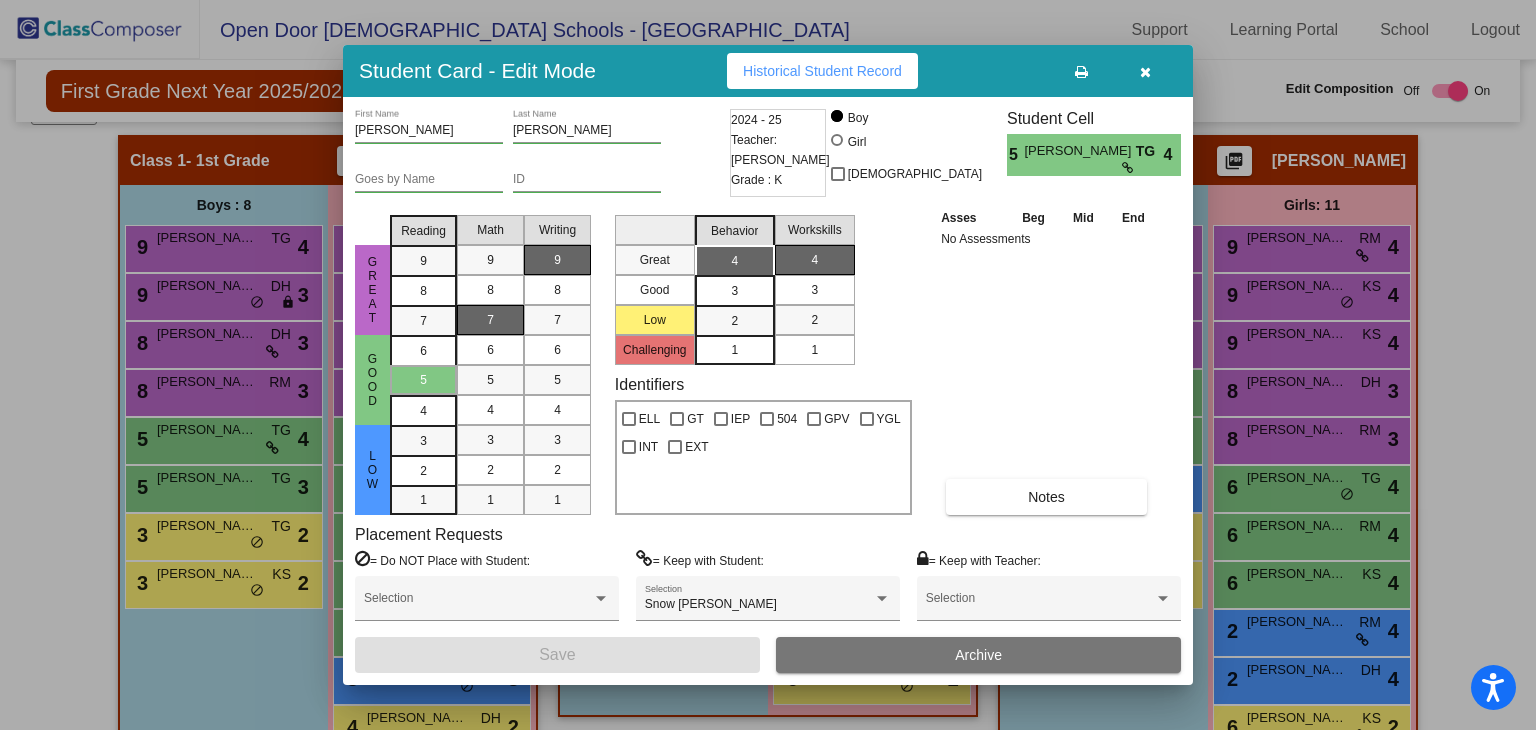 click at bounding box center [1145, 71] 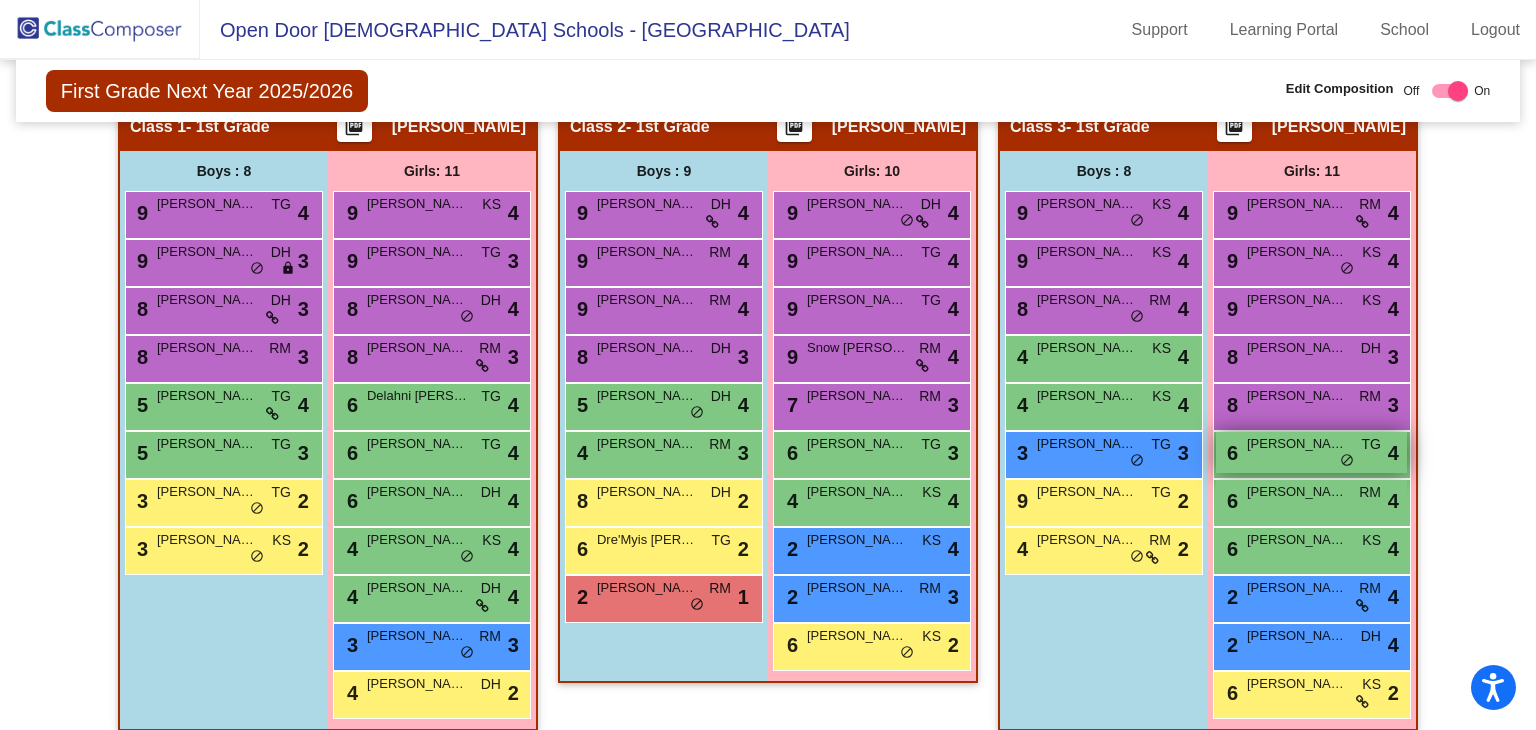 scroll, scrollTop: 424, scrollLeft: 0, axis: vertical 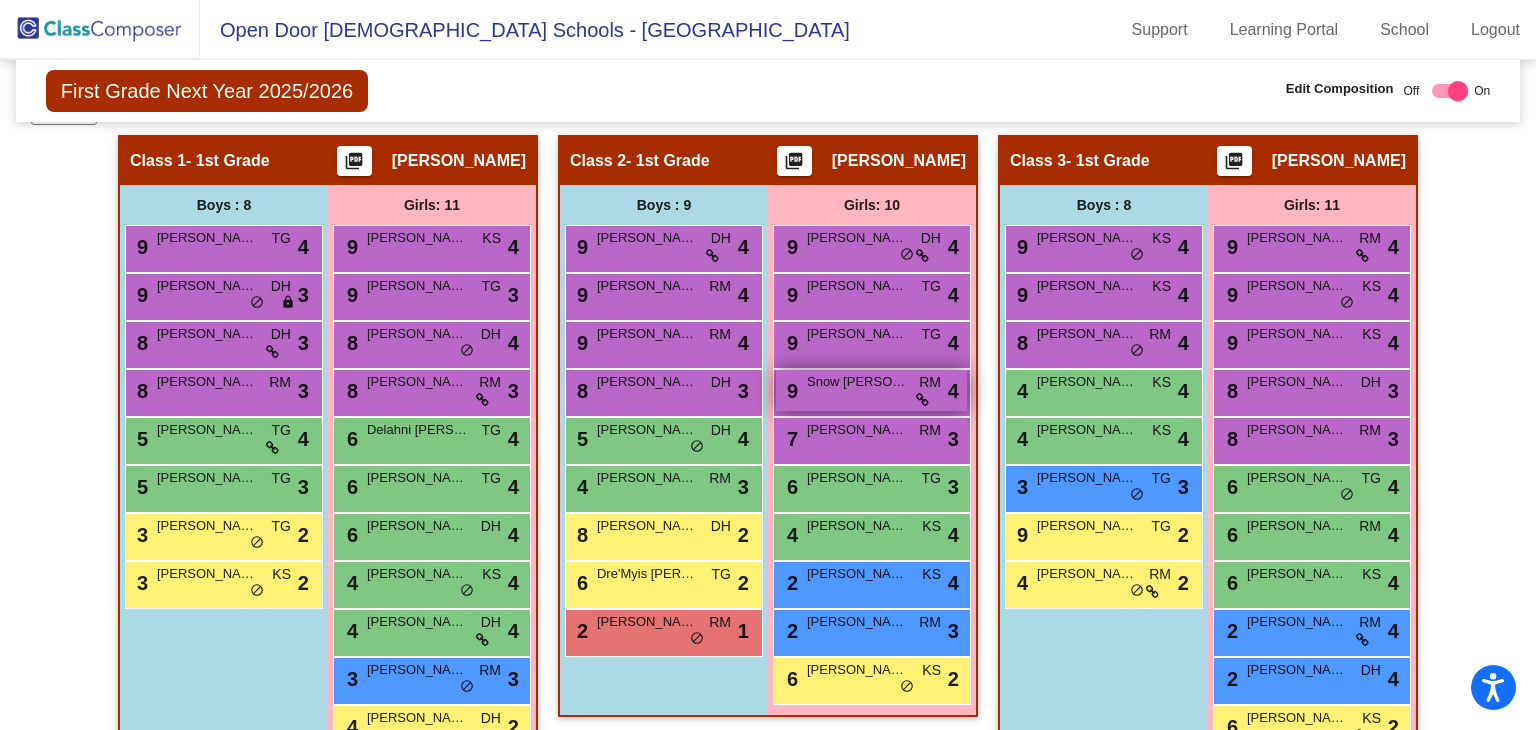 click on "Snow [PERSON_NAME]" at bounding box center (857, 382) 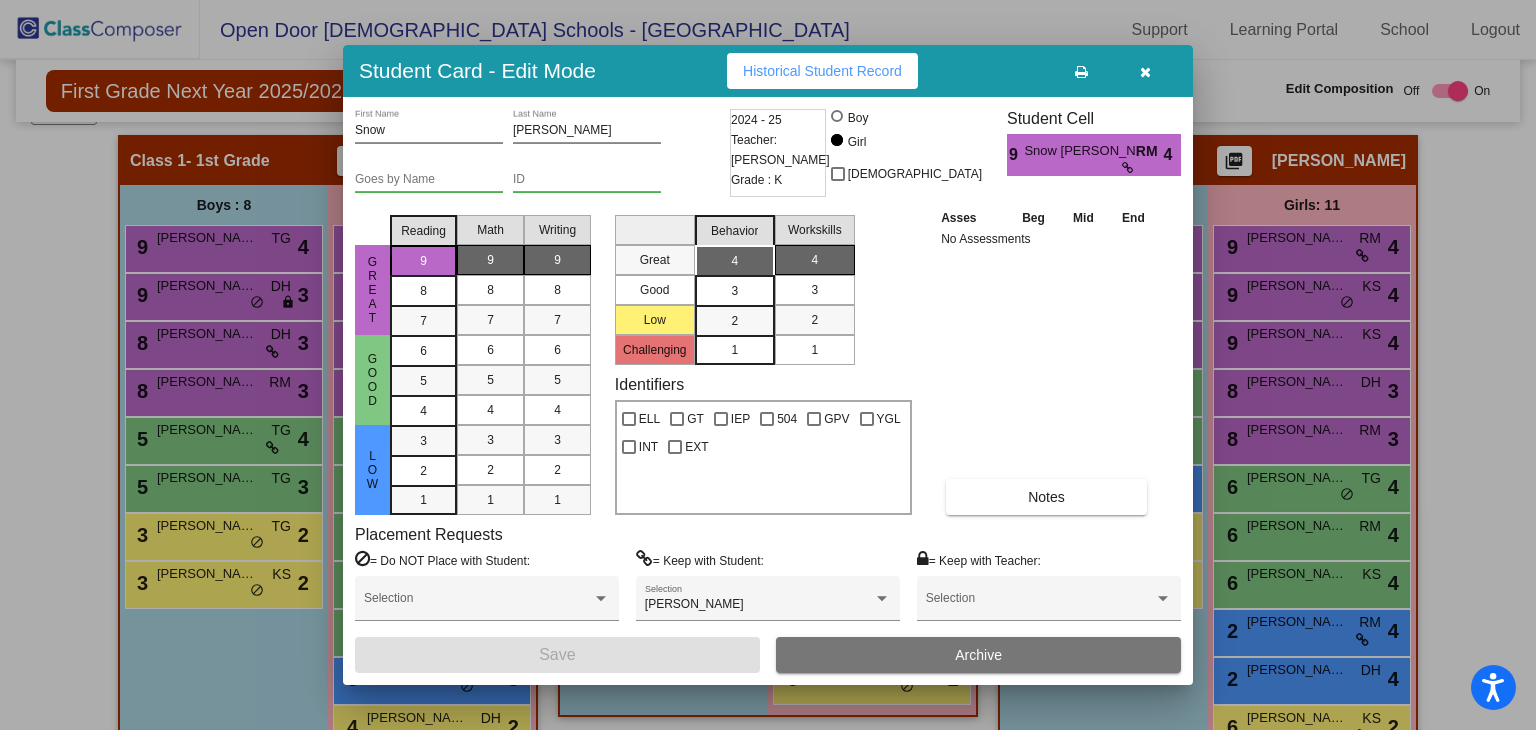 click at bounding box center [1145, 71] 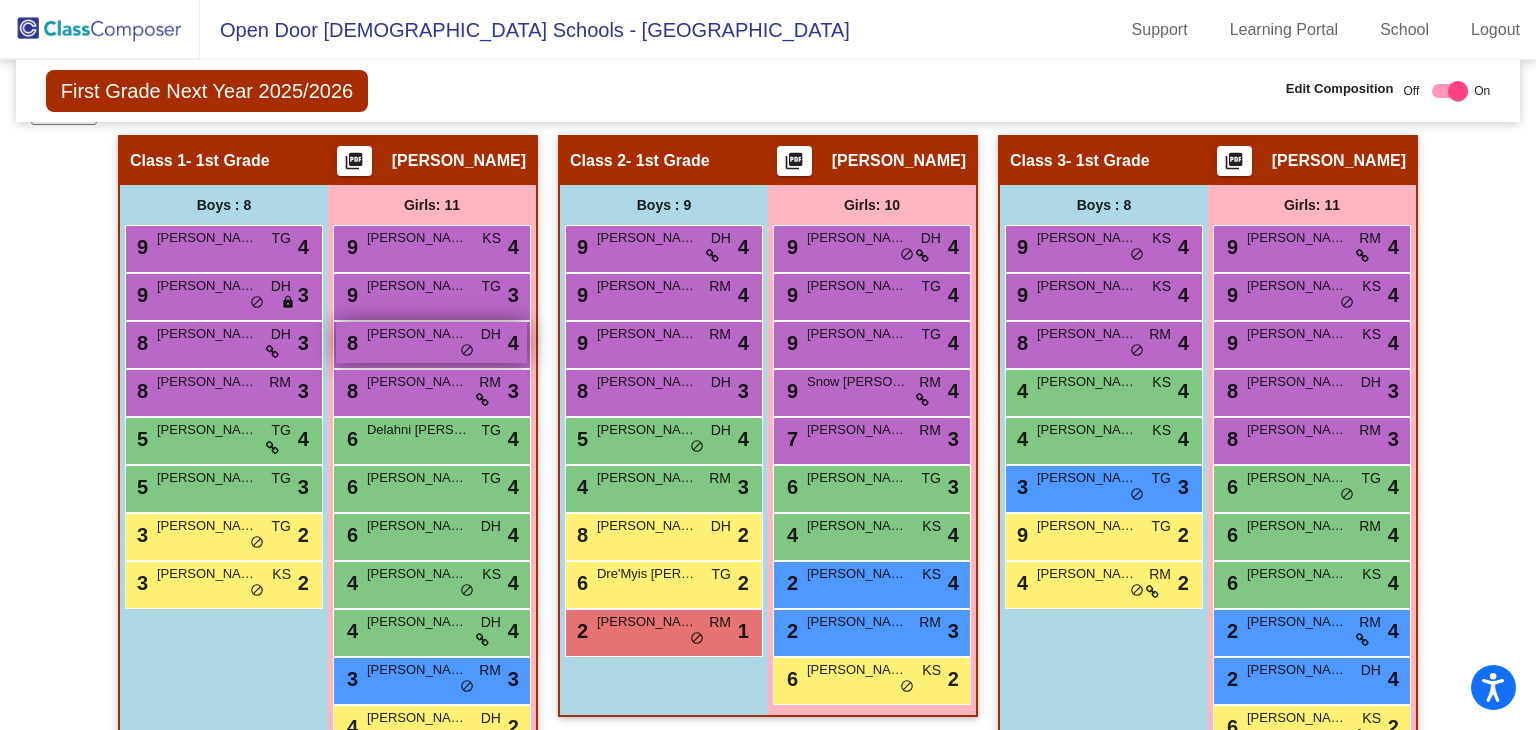 click on "9 [PERSON_NAME] KS lock do_not_disturb_alt 4 9 [PERSON_NAME] TG lock do_not_disturb_alt 3 8 [PERSON_NAME] DH lock do_not_disturb_alt 4 8 [PERSON_NAME] RM lock do_not_disturb_alt 3 6 Delahni [PERSON_NAME] lock do_not_disturb_alt 4 6 [PERSON_NAME] TG lock do_not_disturb_alt 4 6 [PERSON_NAME] DH lock do_not_disturb_alt 4 4 [PERSON_NAME] KS lock do_not_disturb_alt 4 4 [PERSON_NAME] DH lock do_not_disturb_alt 4 3 [PERSON_NAME] lock do_not_disturb_alt 3 4 [PERSON_NAME] DH lock do_not_disturb_alt 2" at bounding box center [432, 489] 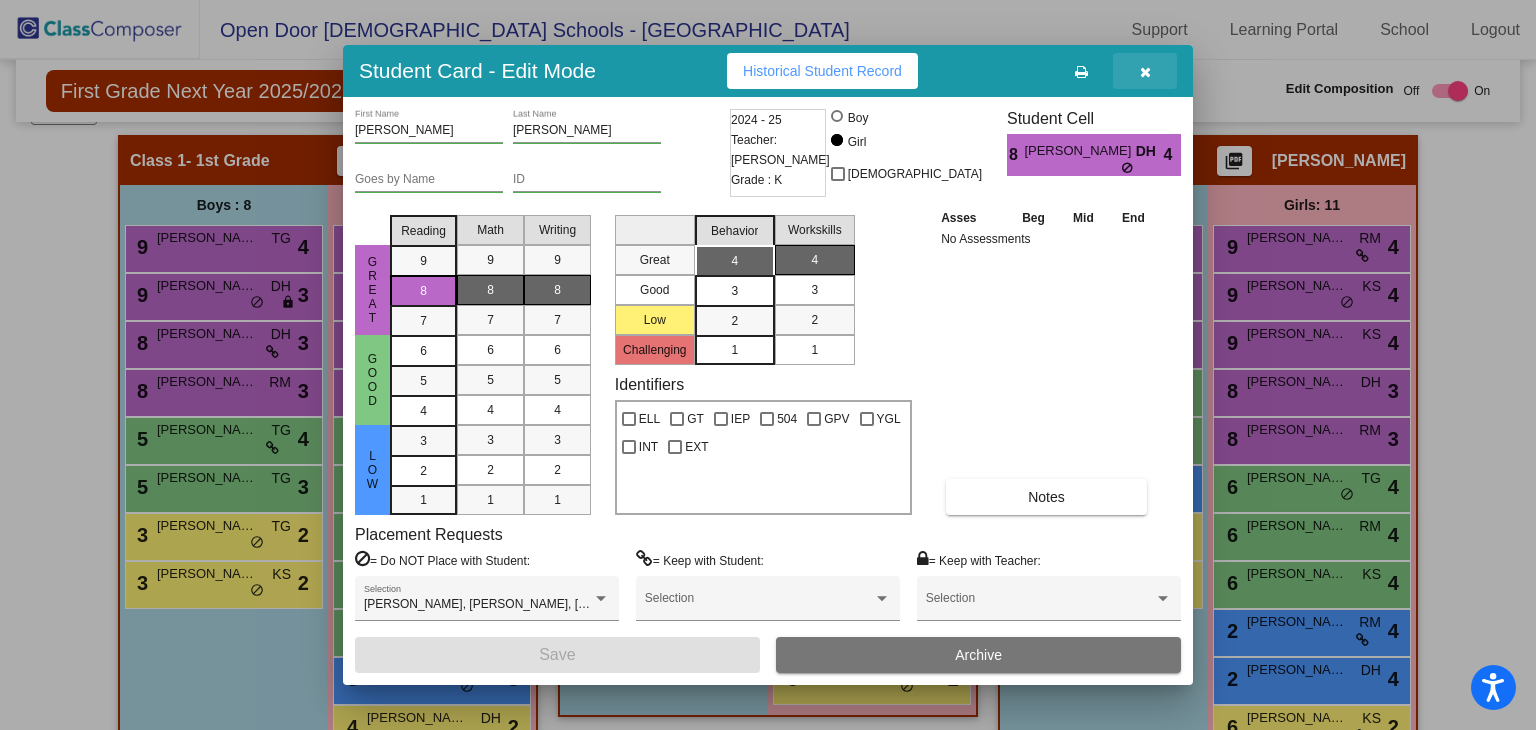 click at bounding box center (1145, 72) 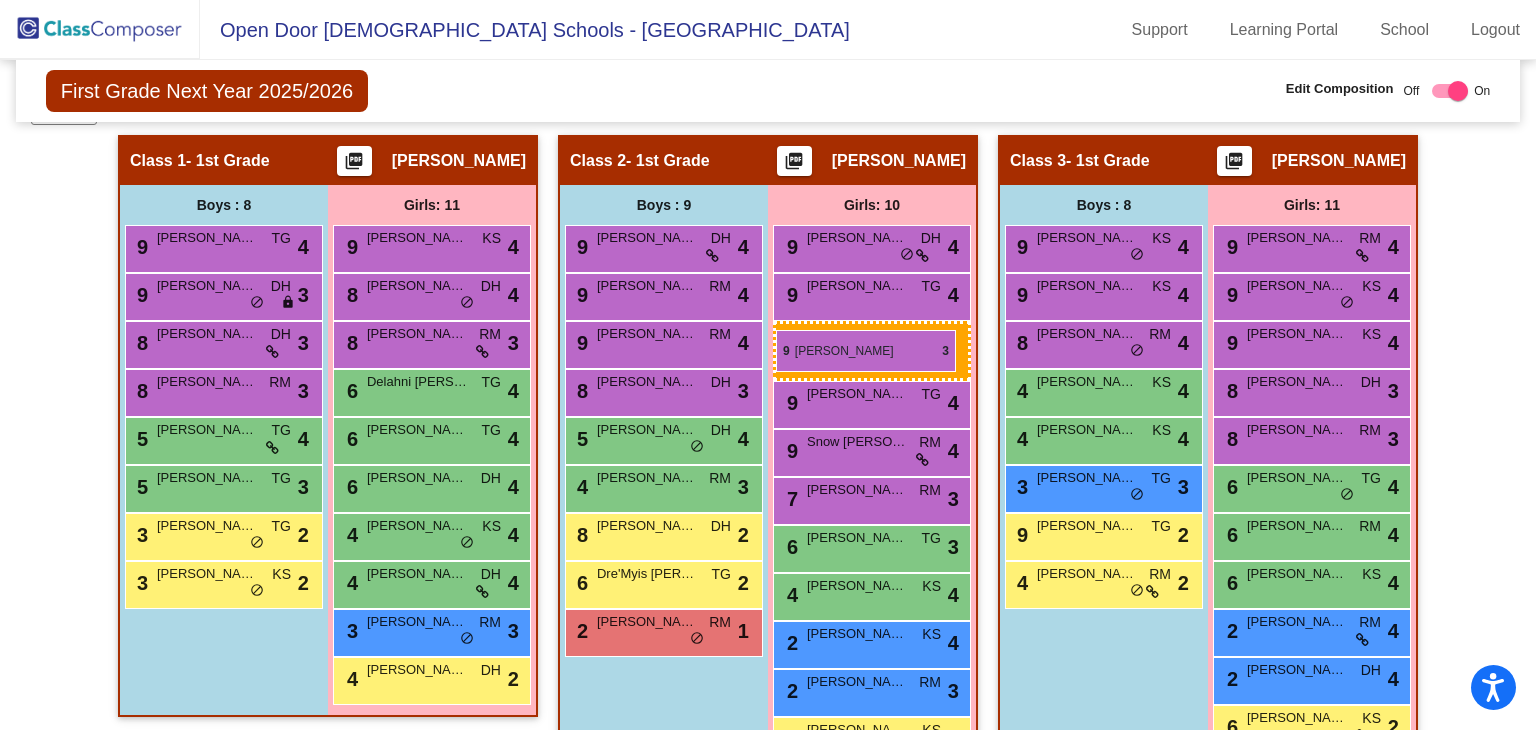 drag, startPoint x: 425, startPoint y: 298, endPoint x: 776, endPoint y: 329, distance: 352.36627 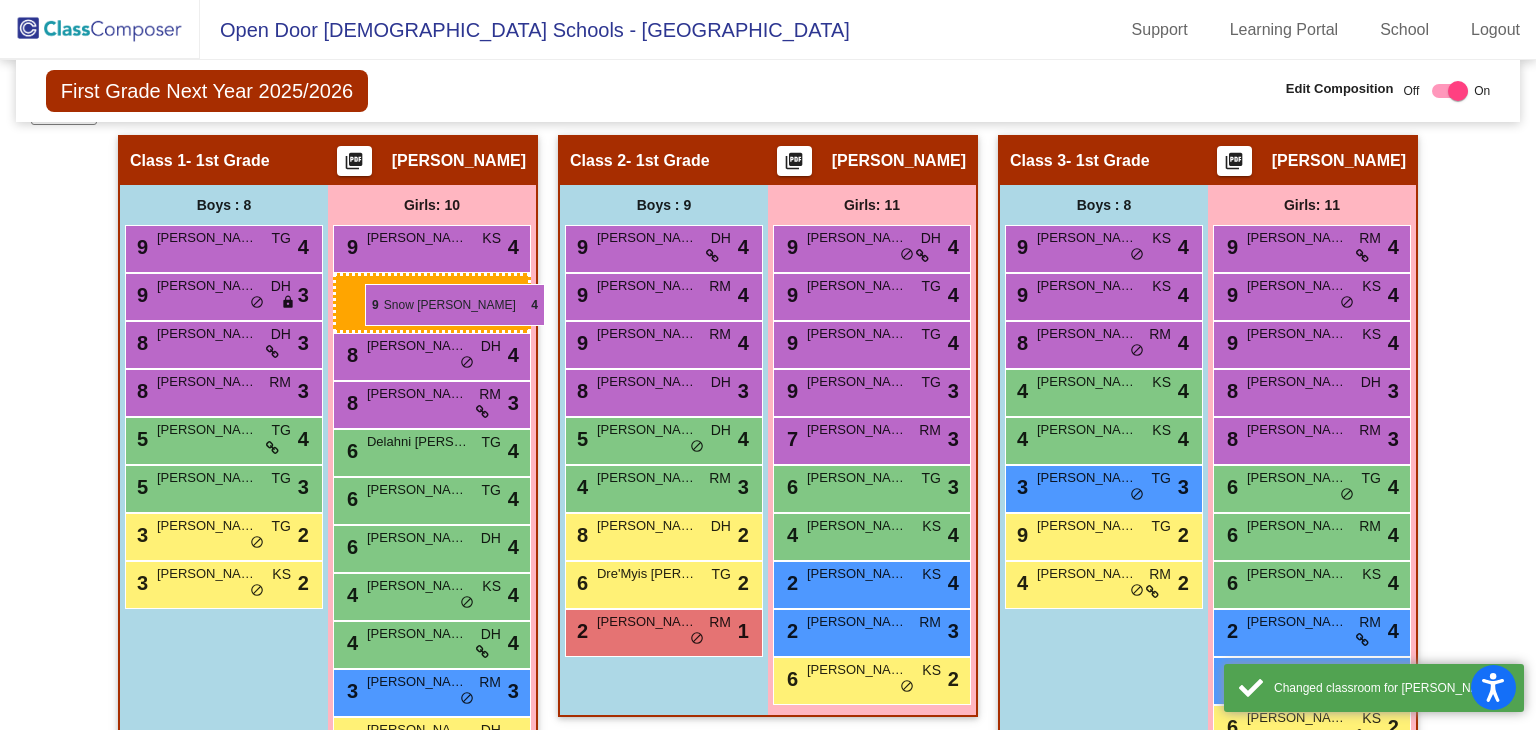 drag, startPoint x: 868, startPoint y: 386, endPoint x: 344, endPoint y: 277, distance: 535.2168 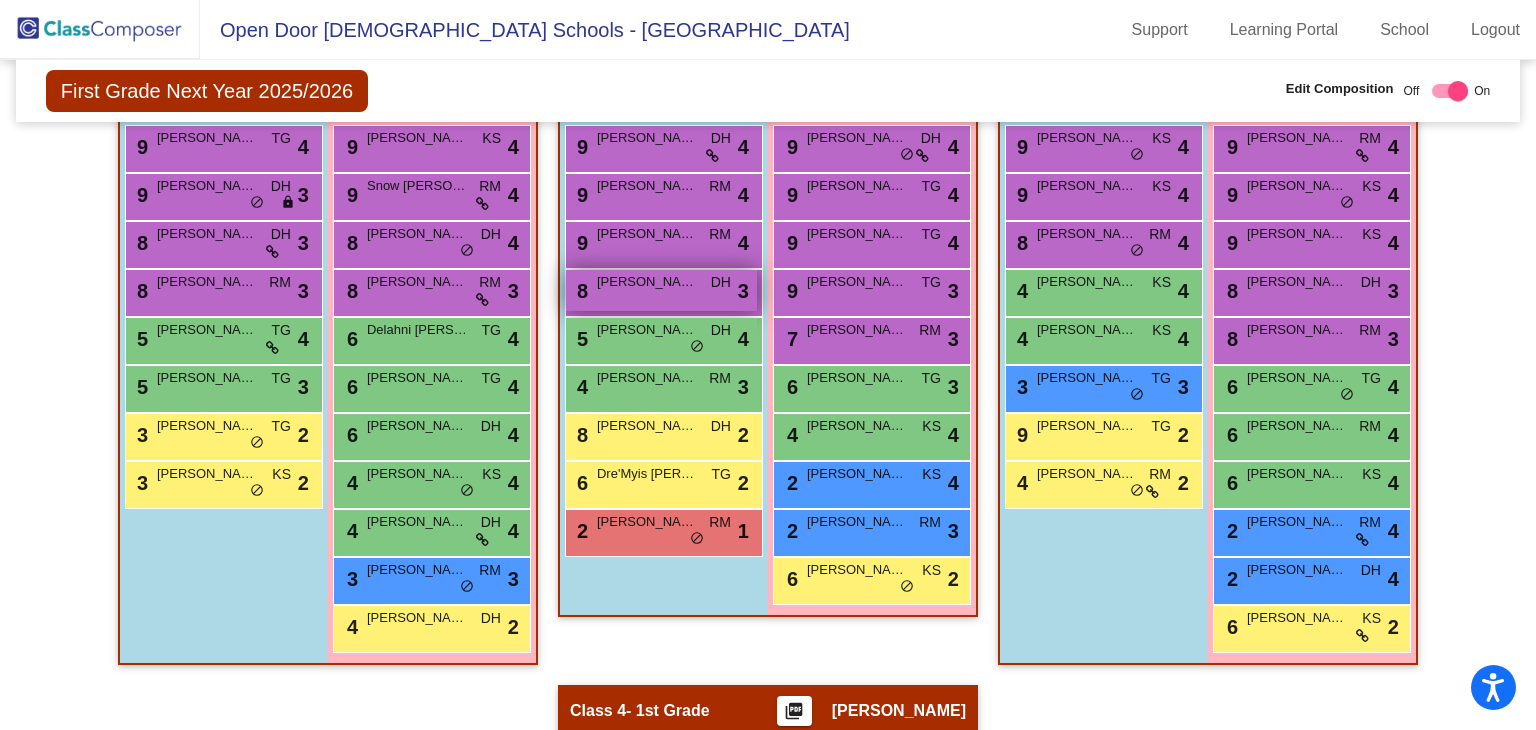 scroll, scrollTop: 424, scrollLeft: 0, axis: vertical 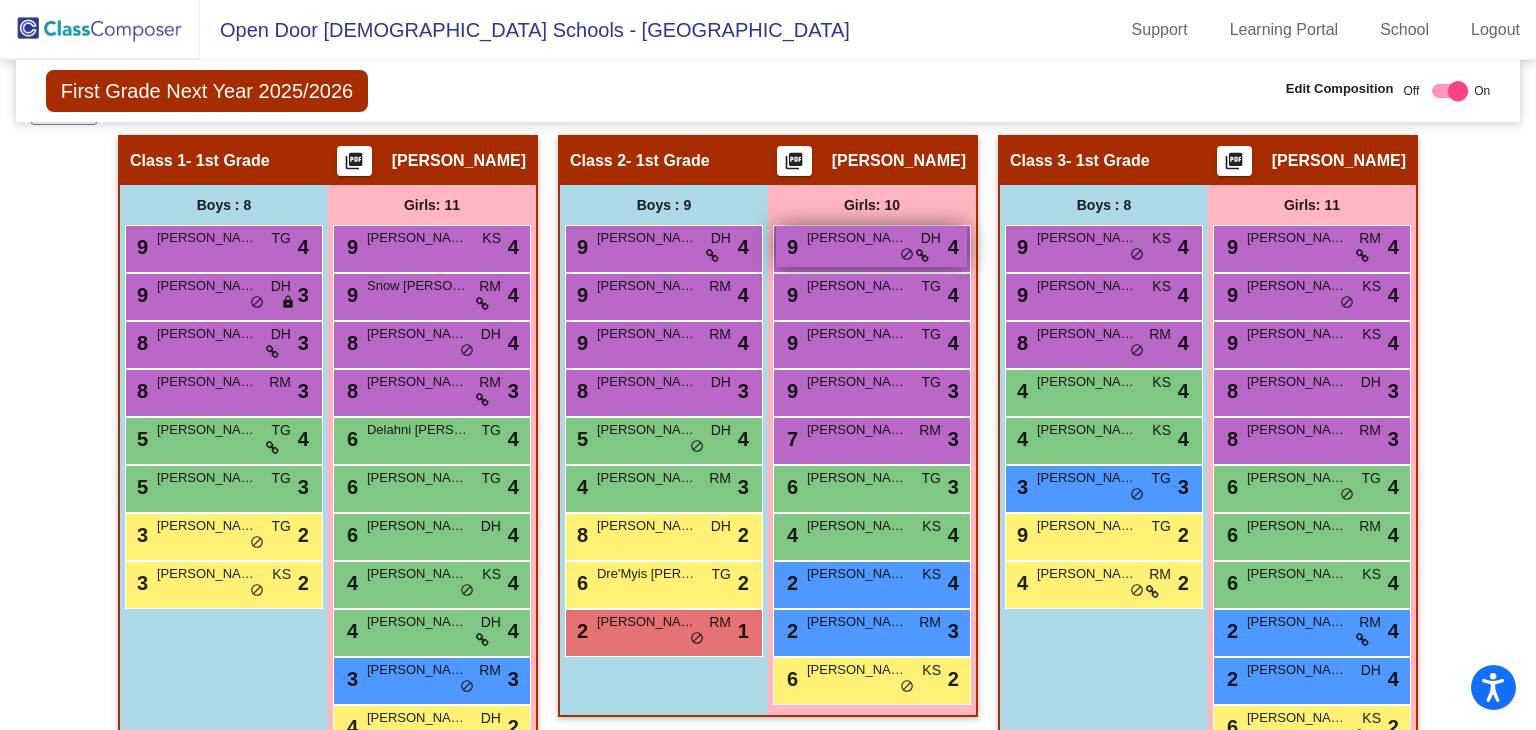 click on "9 [PERSON_NAME] DH lock do_not_disturb_alt 4" at bounding box center [871, 246] 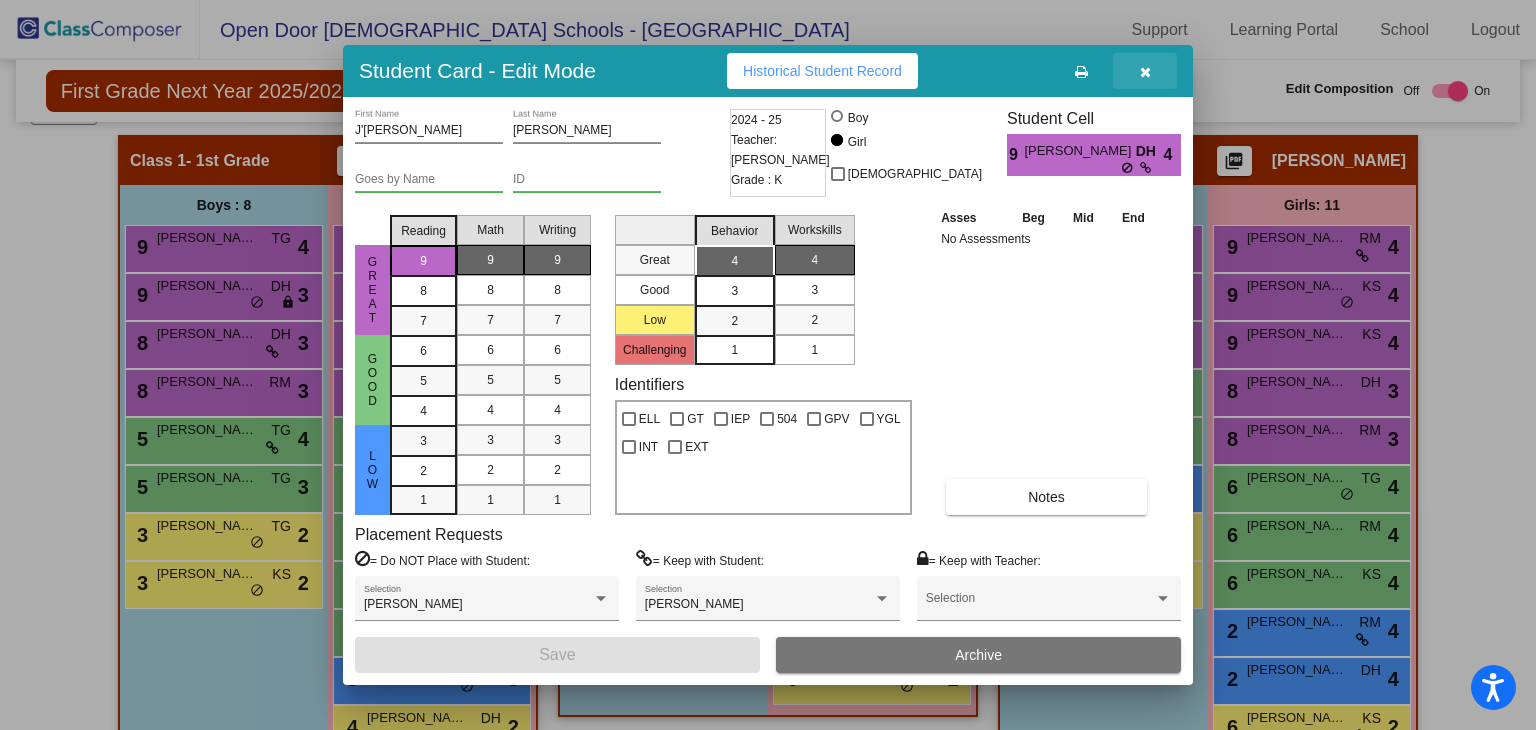 click at bounding box center [1145, 71] 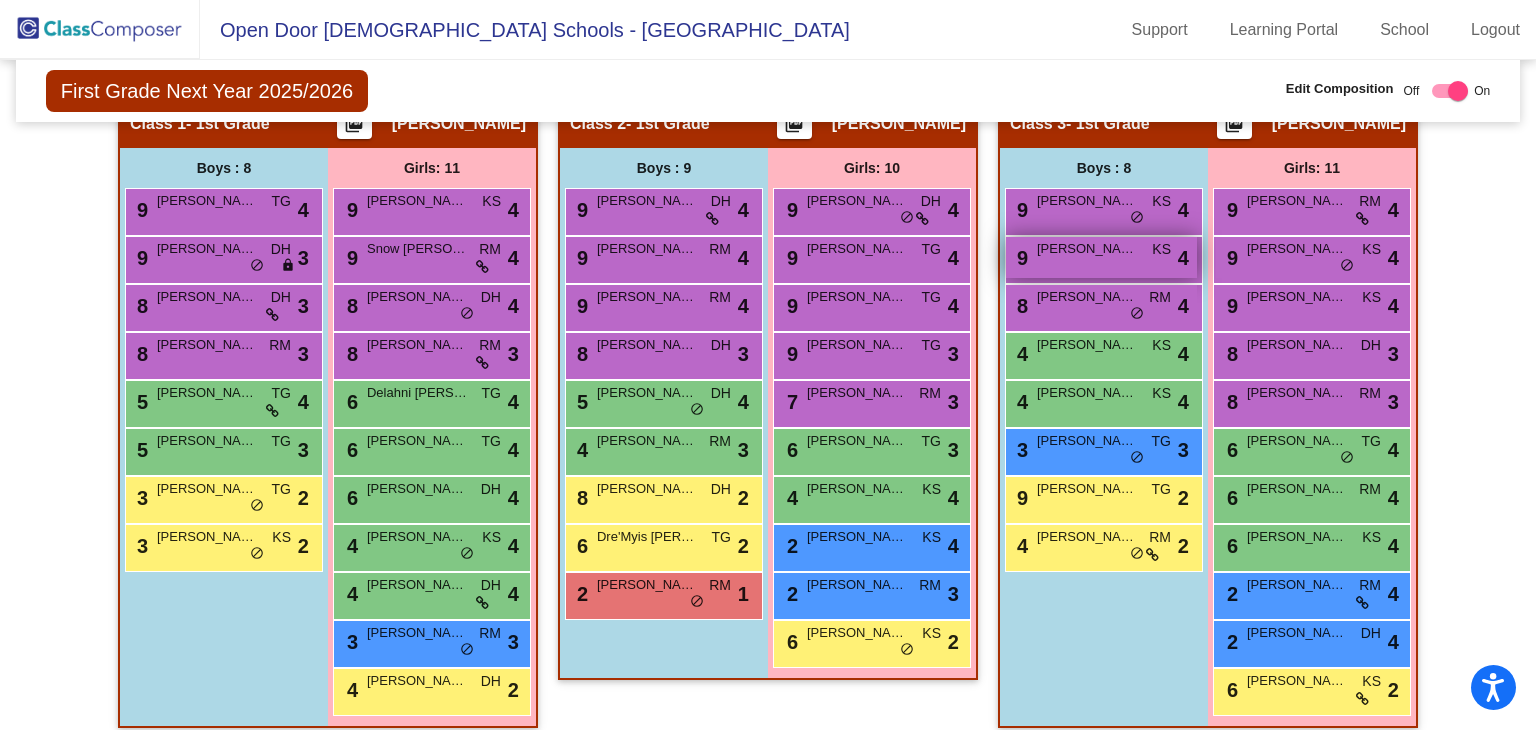 scroll, scrollTop: 524, scrollLeft: 0, axis: vertical 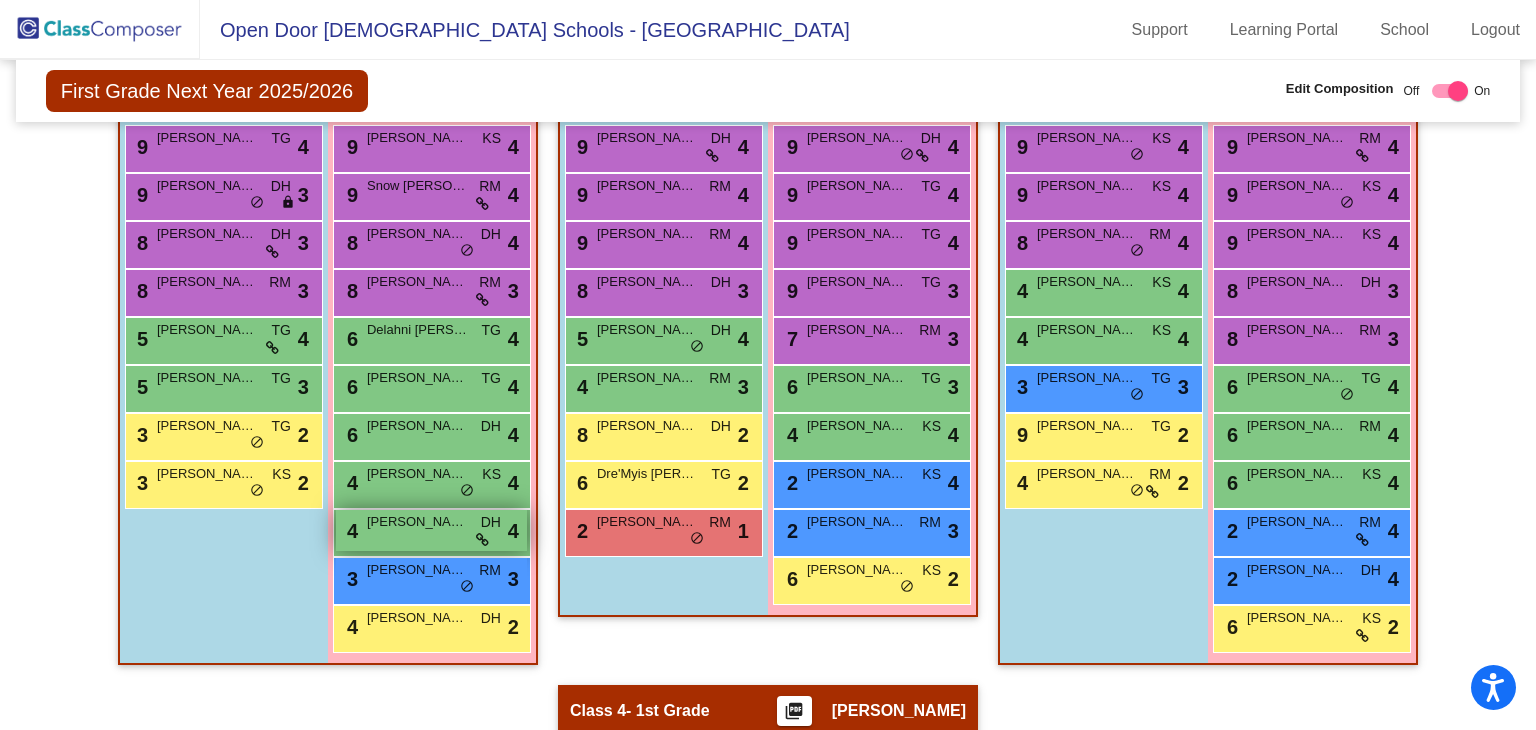click on "4 [PERSON_NAME] DH lock do_not_disturb_alt 4" at bounding box center [431, 530] 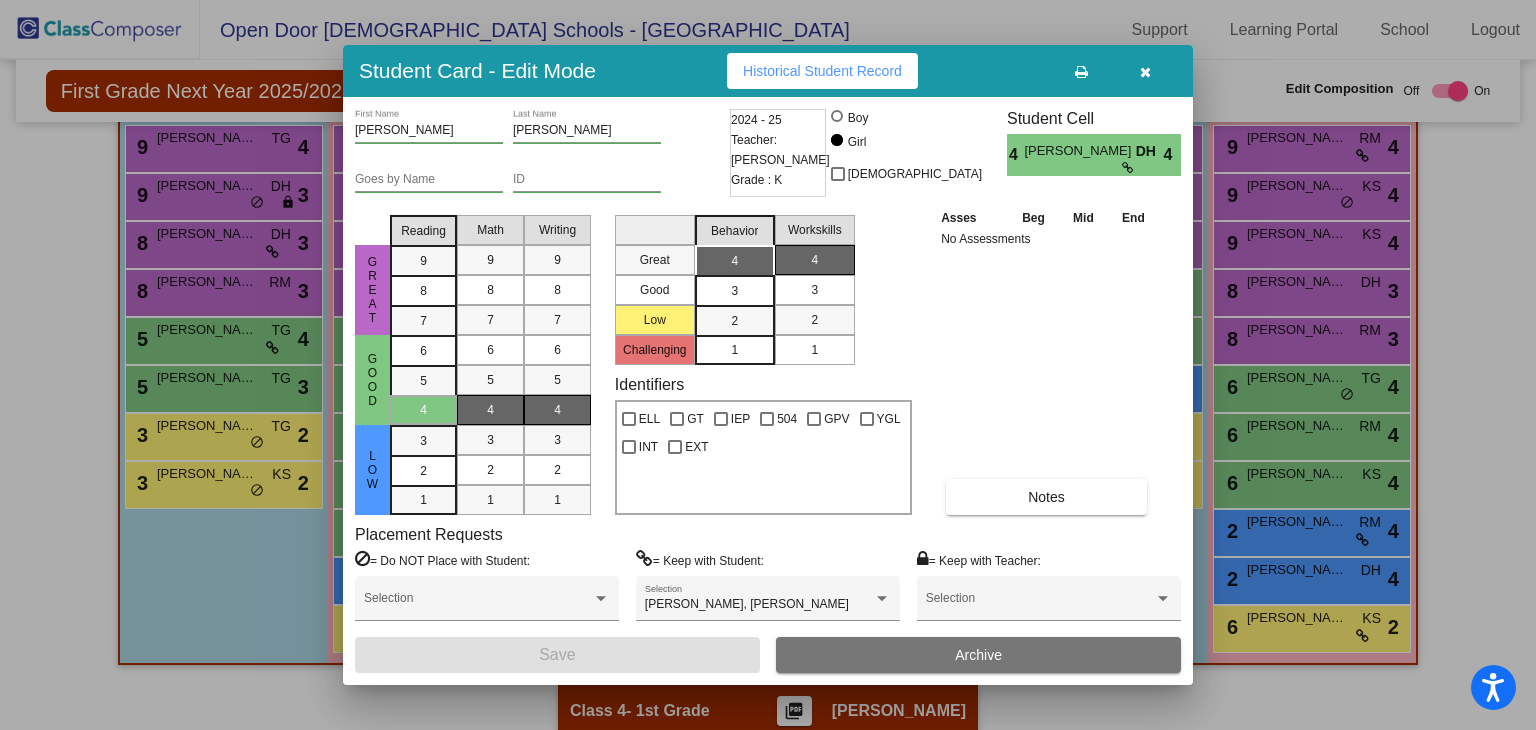 click at bounding box center [1145, 71] 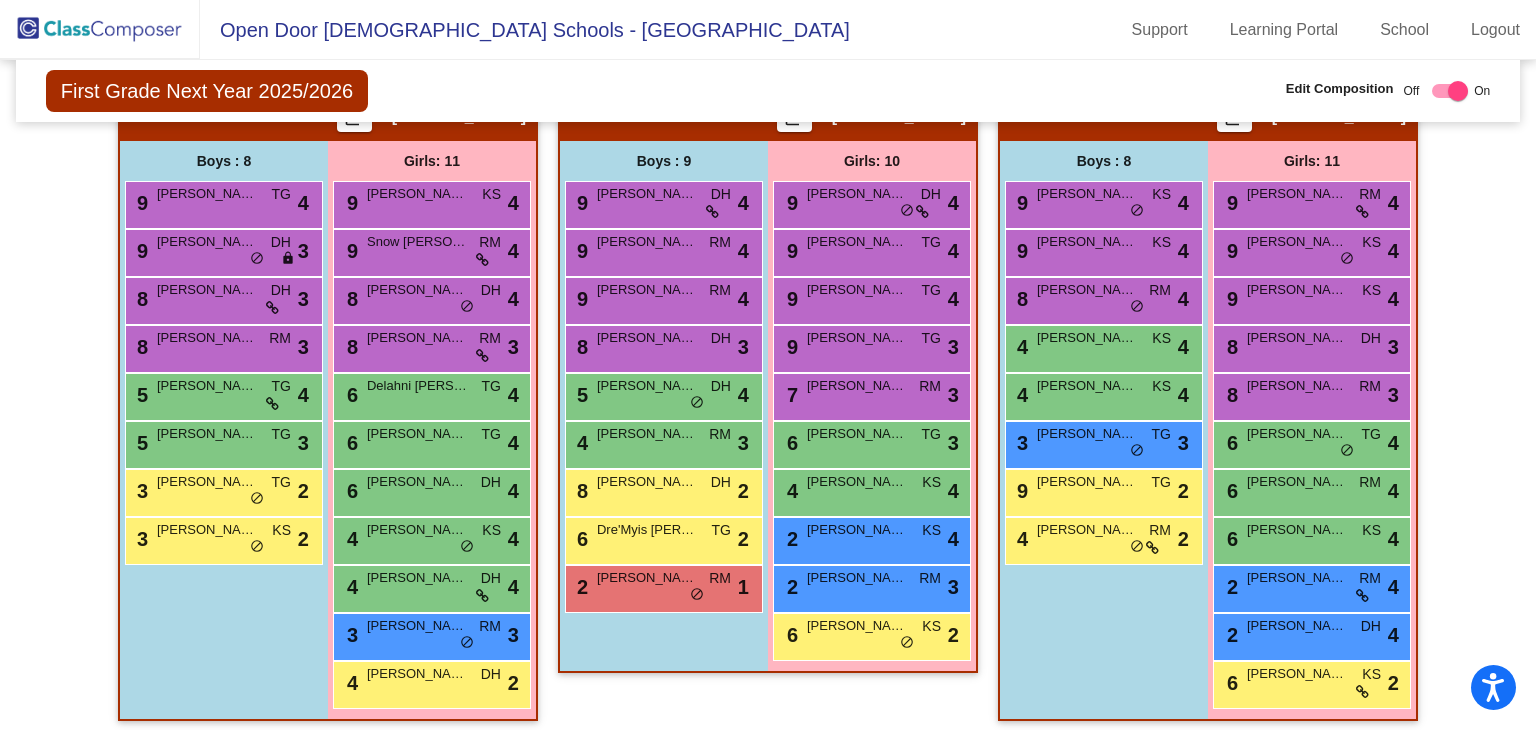 scroll, scrollTop: 424, scrollLeft: 0, axis: vertical 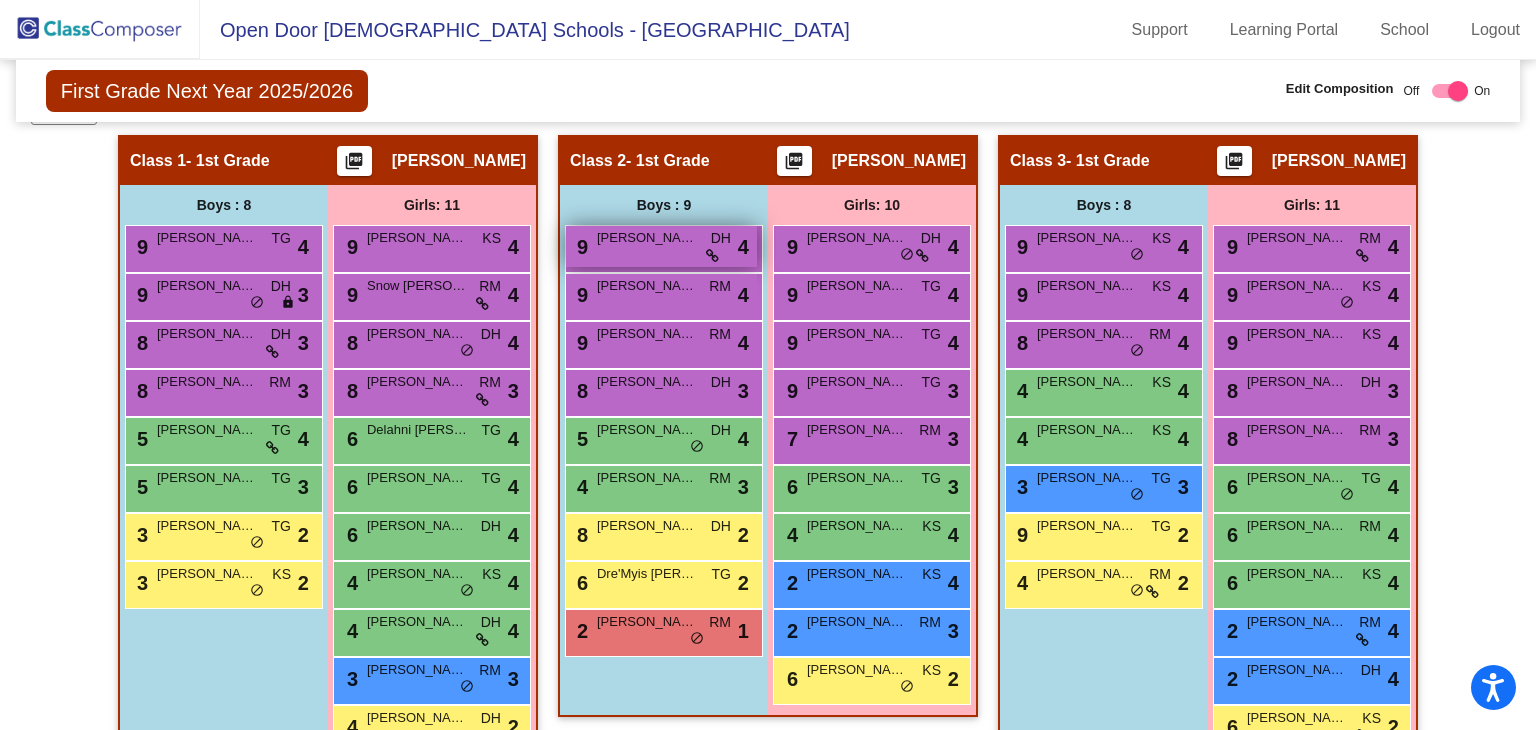 click on "9 [PERSON_NAME] DH lock do_not_disturb_alt 4" at bounding box center (661, 246) 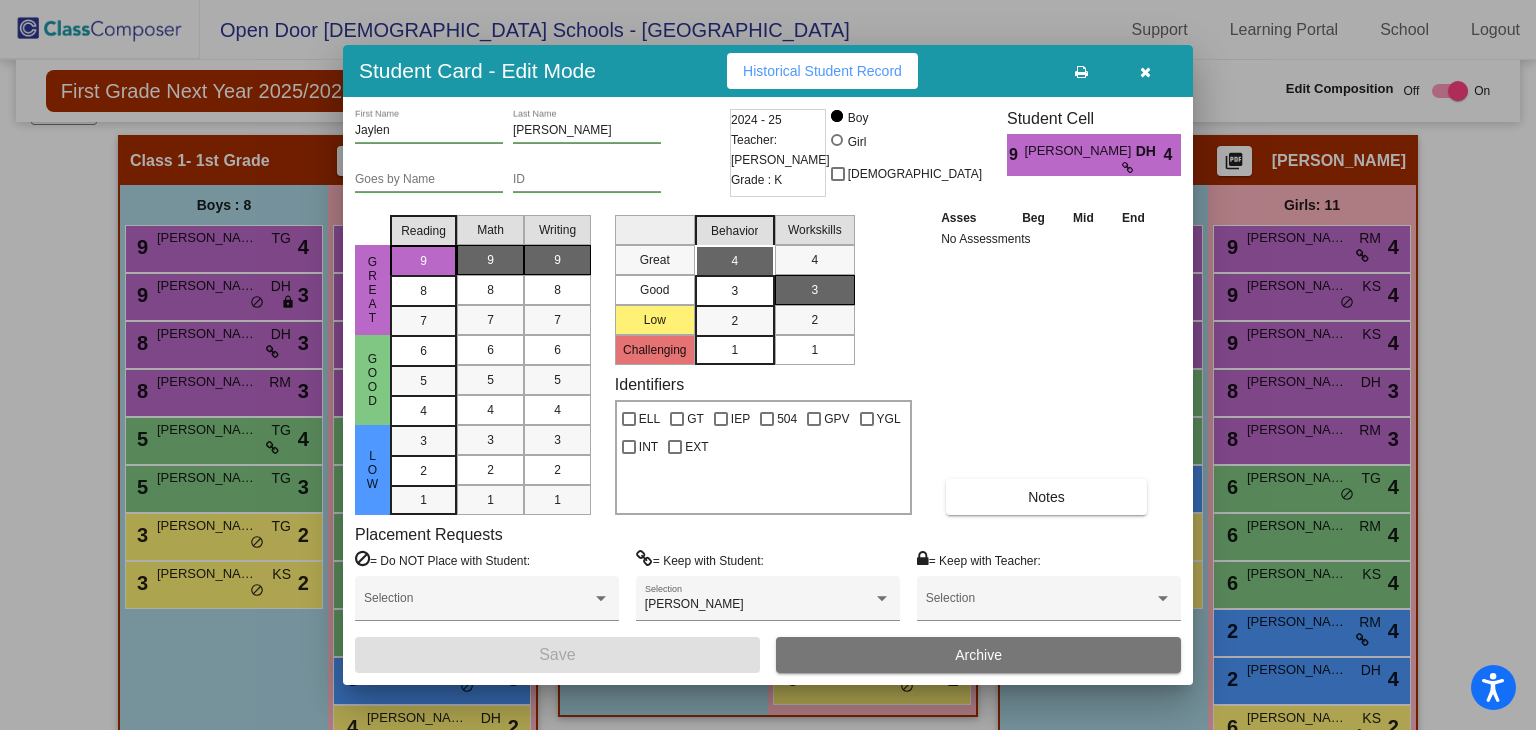 click at bounding box center (1145, 71) 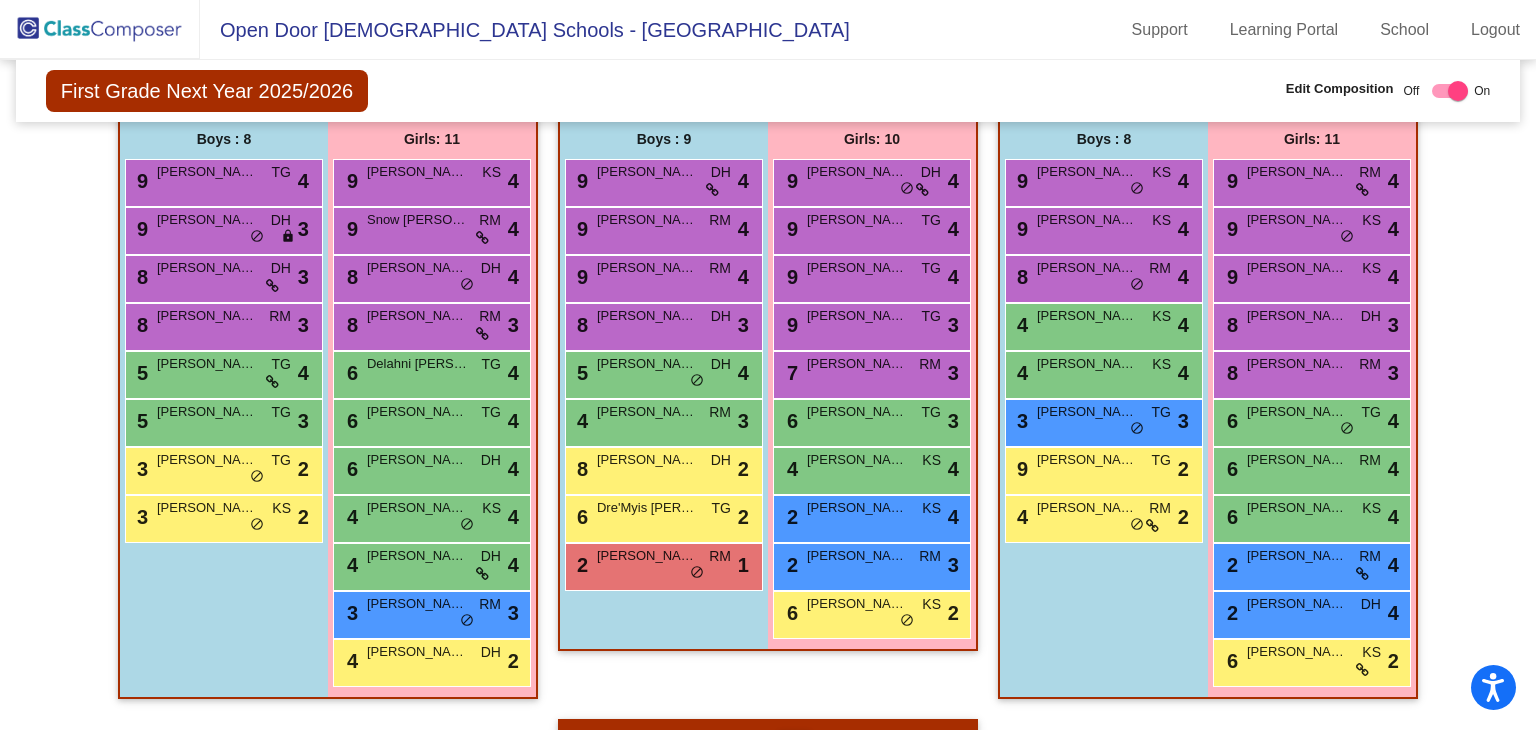 scroll, scrollTop: 524, scrollLeft: 0, axis: vertical 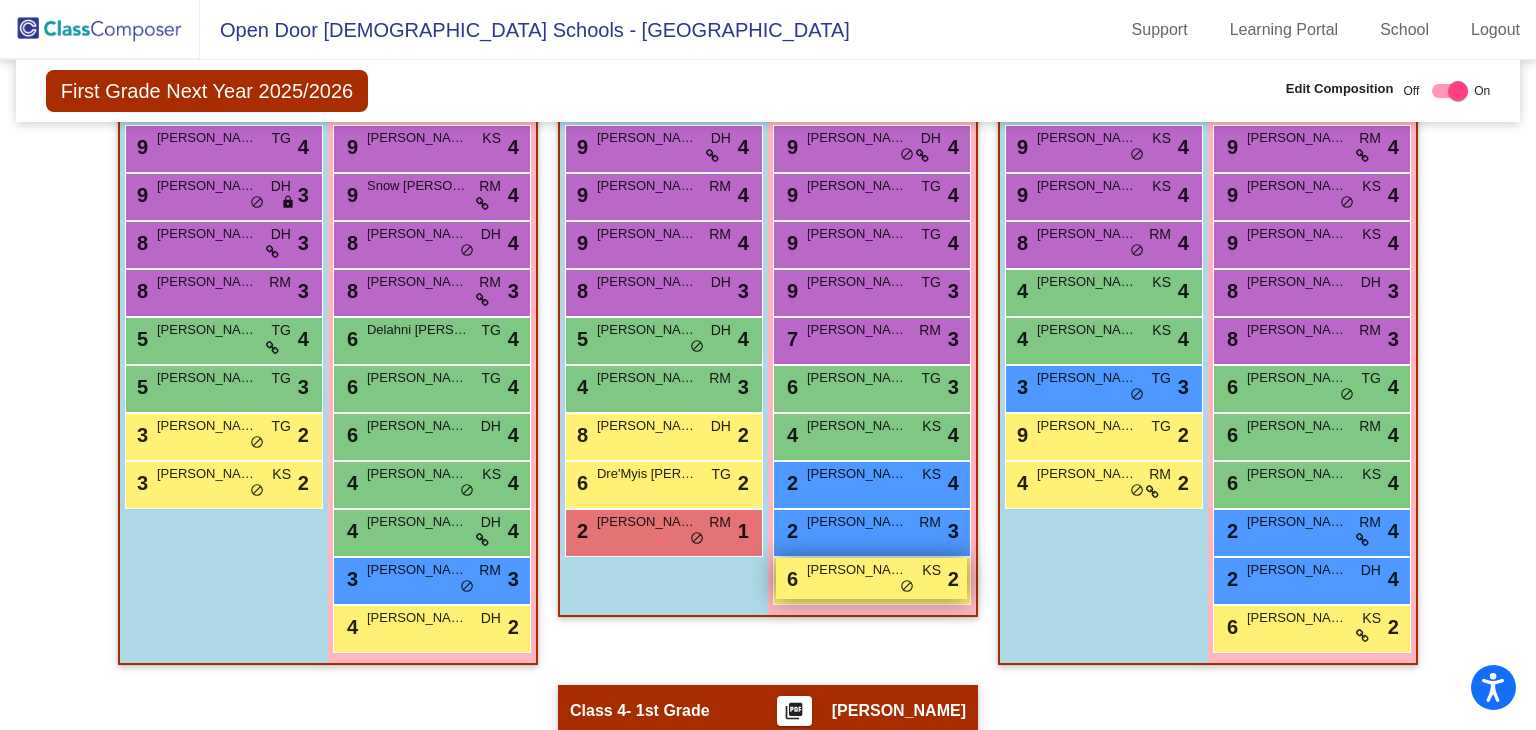 click on "[PERSON_NAME]" at bounding box center [857, 570] 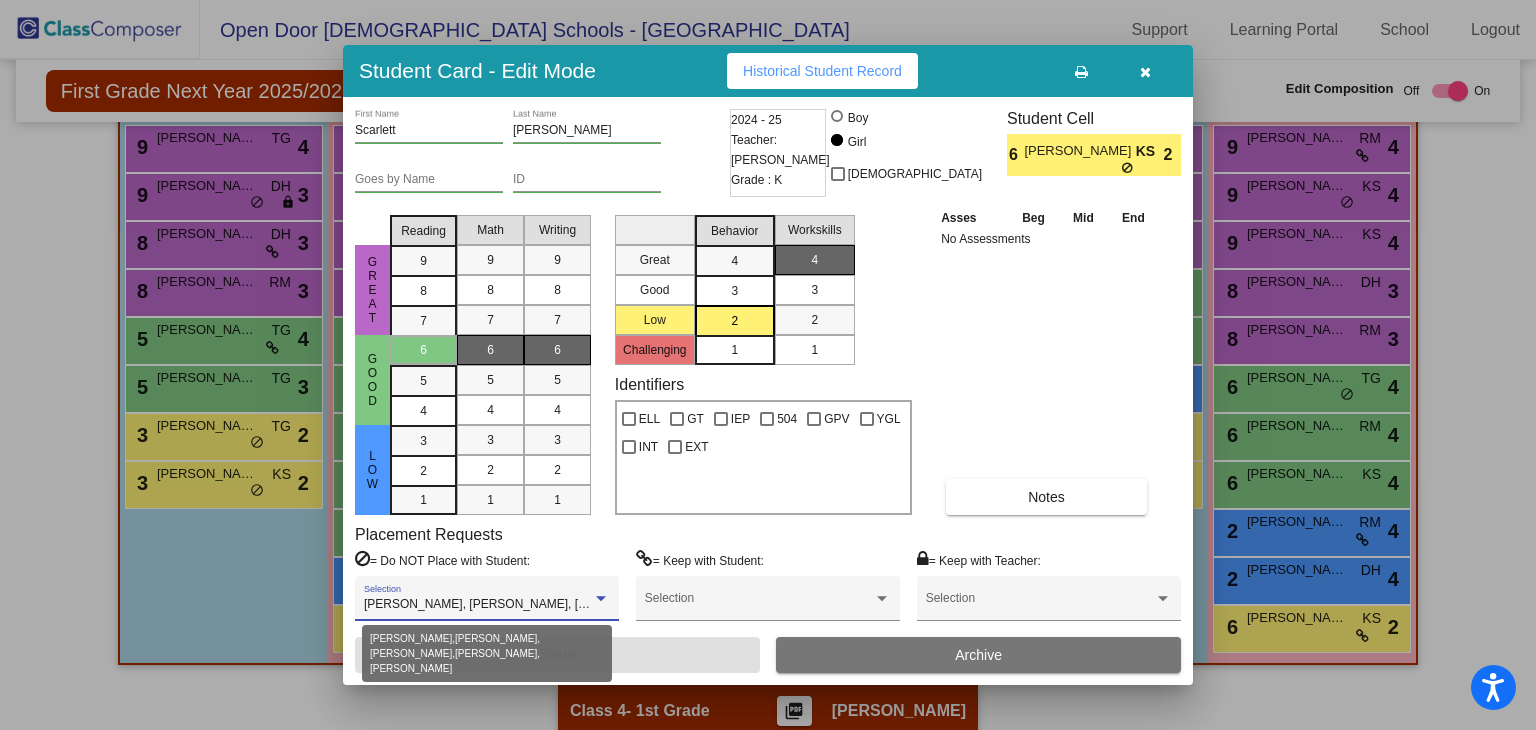 click at bounding box center (601, 598) 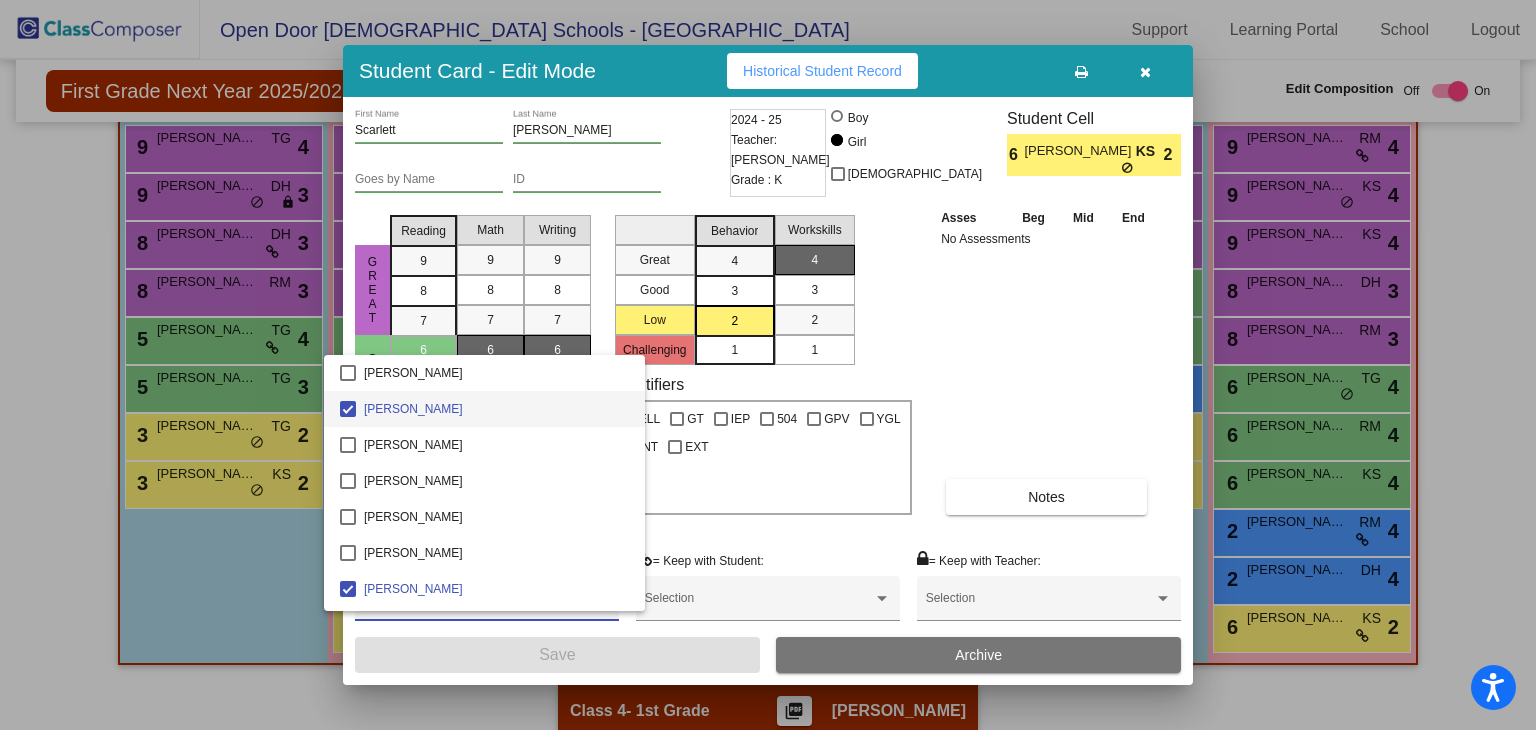 drag, startPoint x: 781, startPoint y: 530, endPoint x: 770, endPoint y: 546, distance: 19.416489 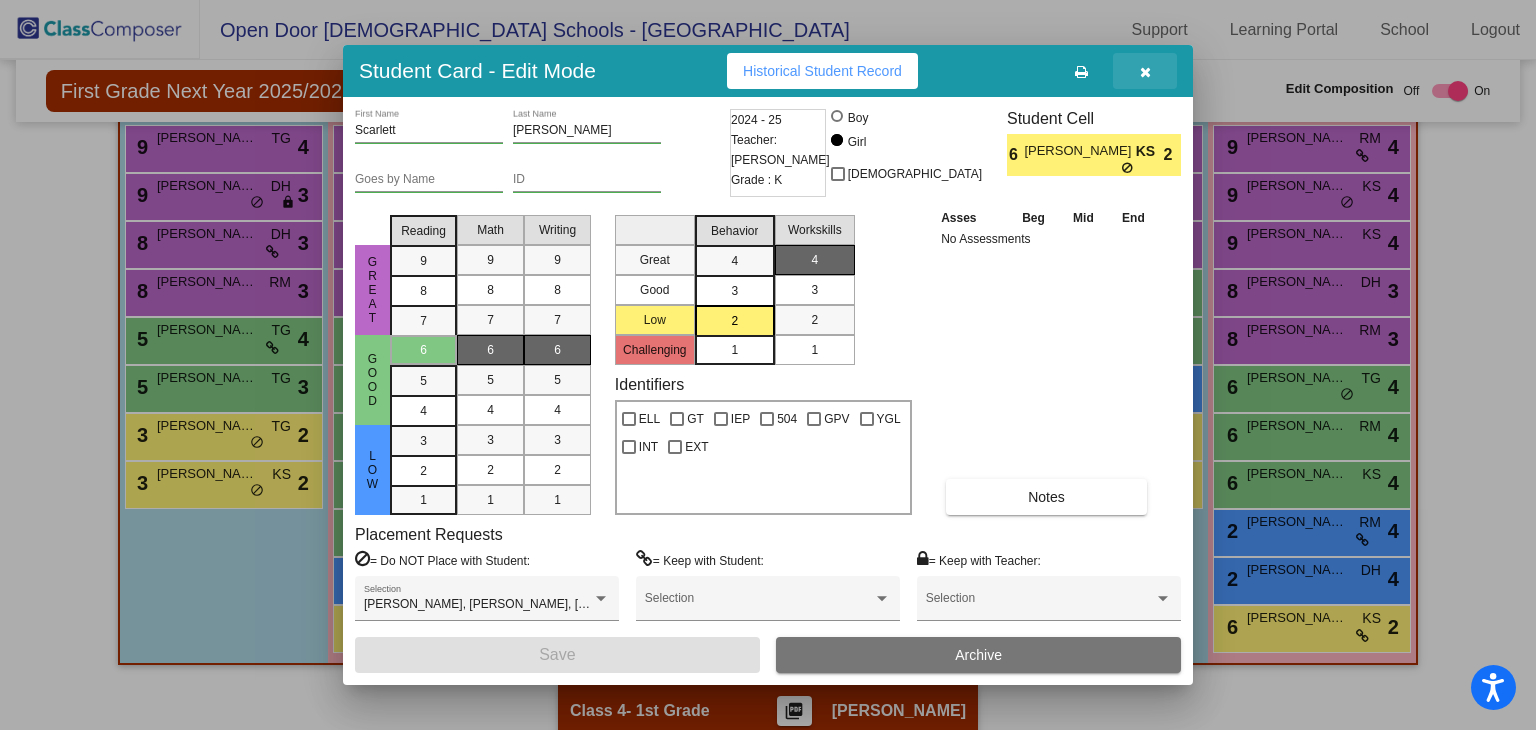 click at bounding box center (1145, 71) 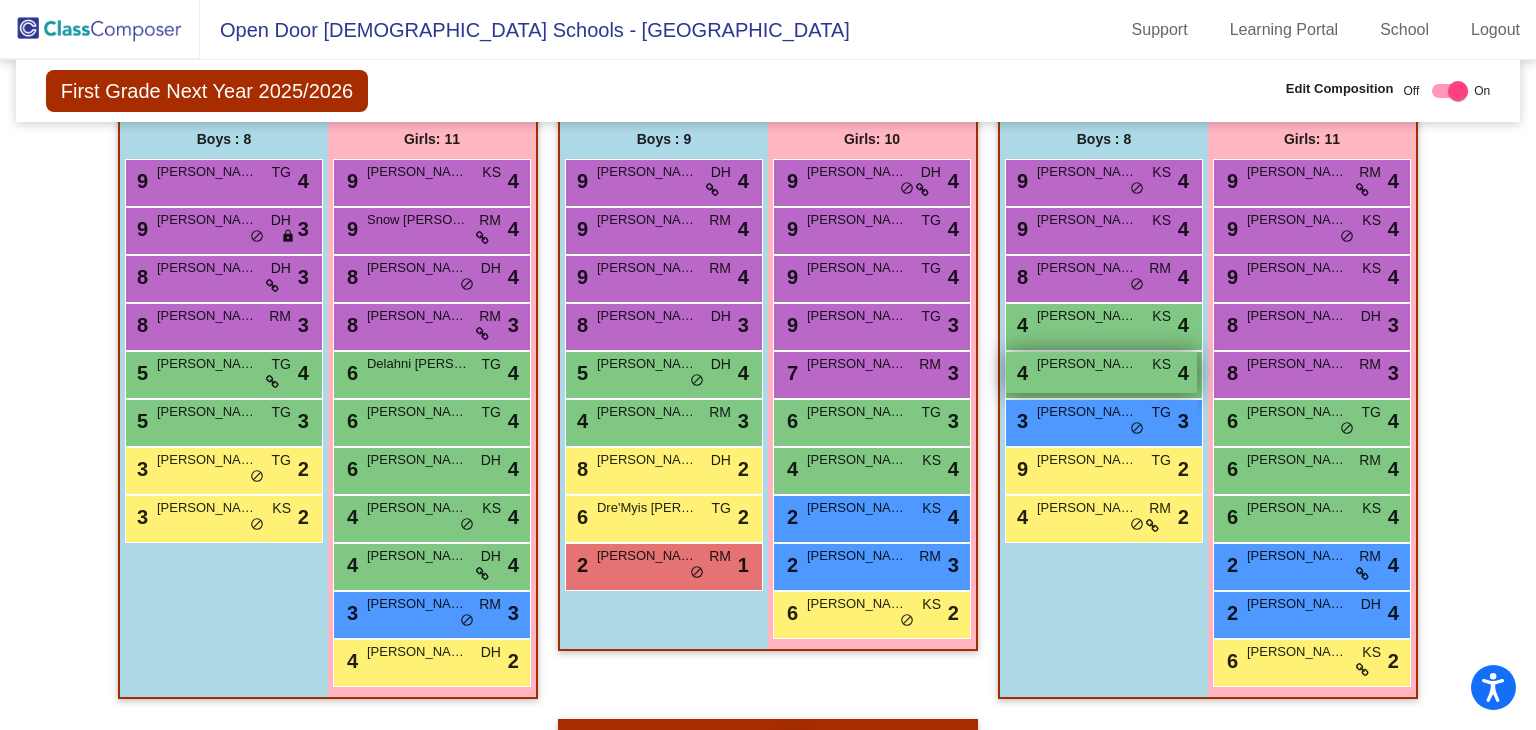 scroll, scrollTop: 524, scrollLeft: 0, axis: vertical 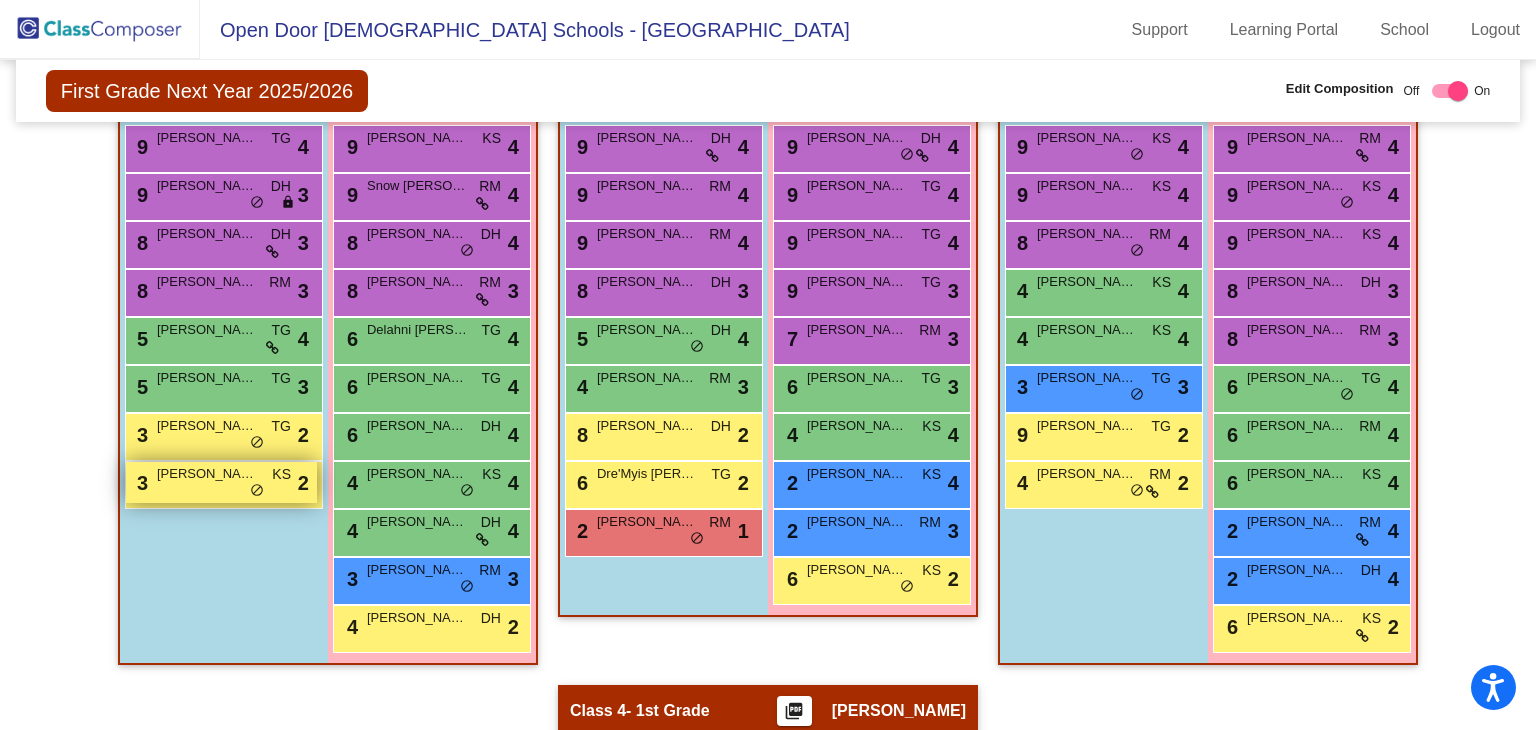 click on "[PERSON_NAME]" at bounding box center [207, 474] 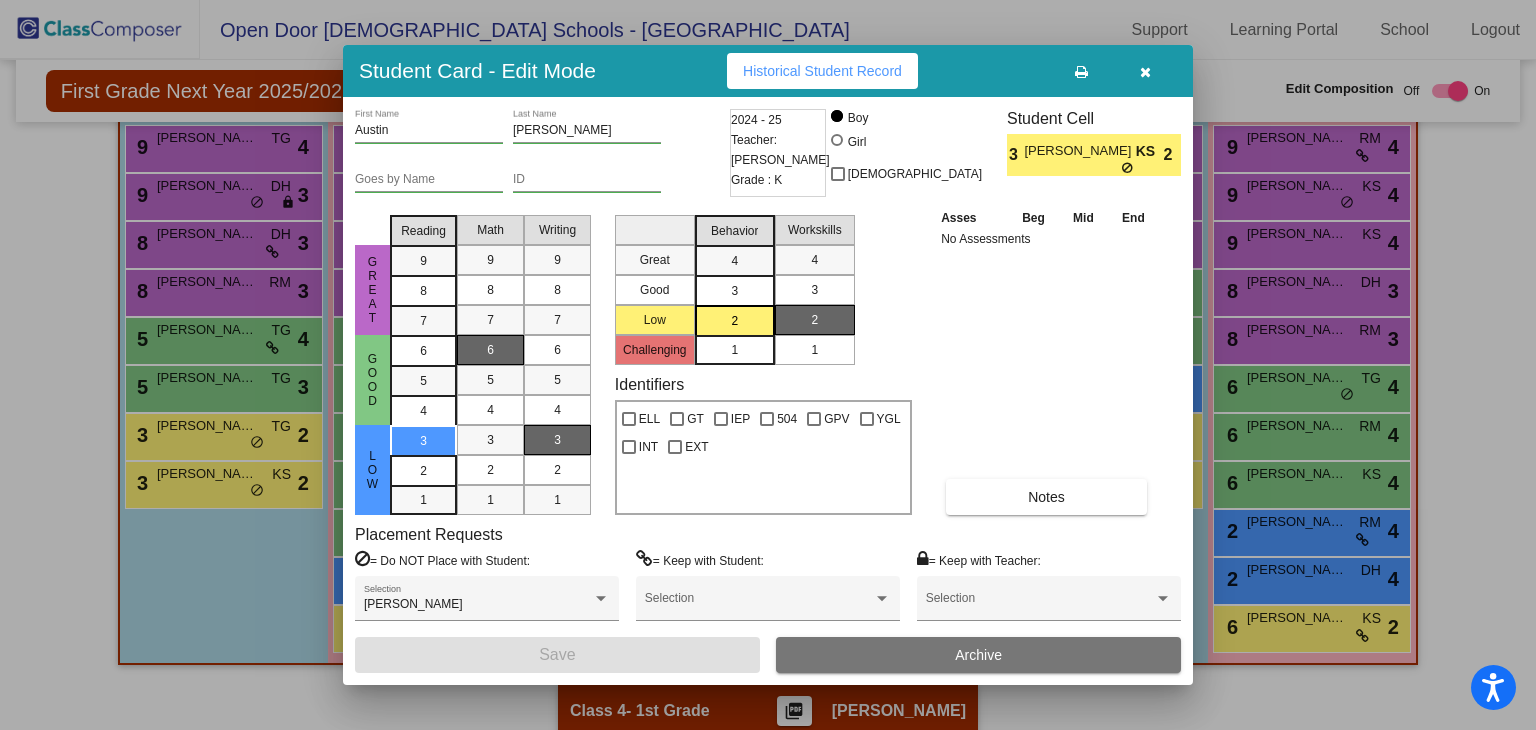 click at bounding box center [1145, 72] 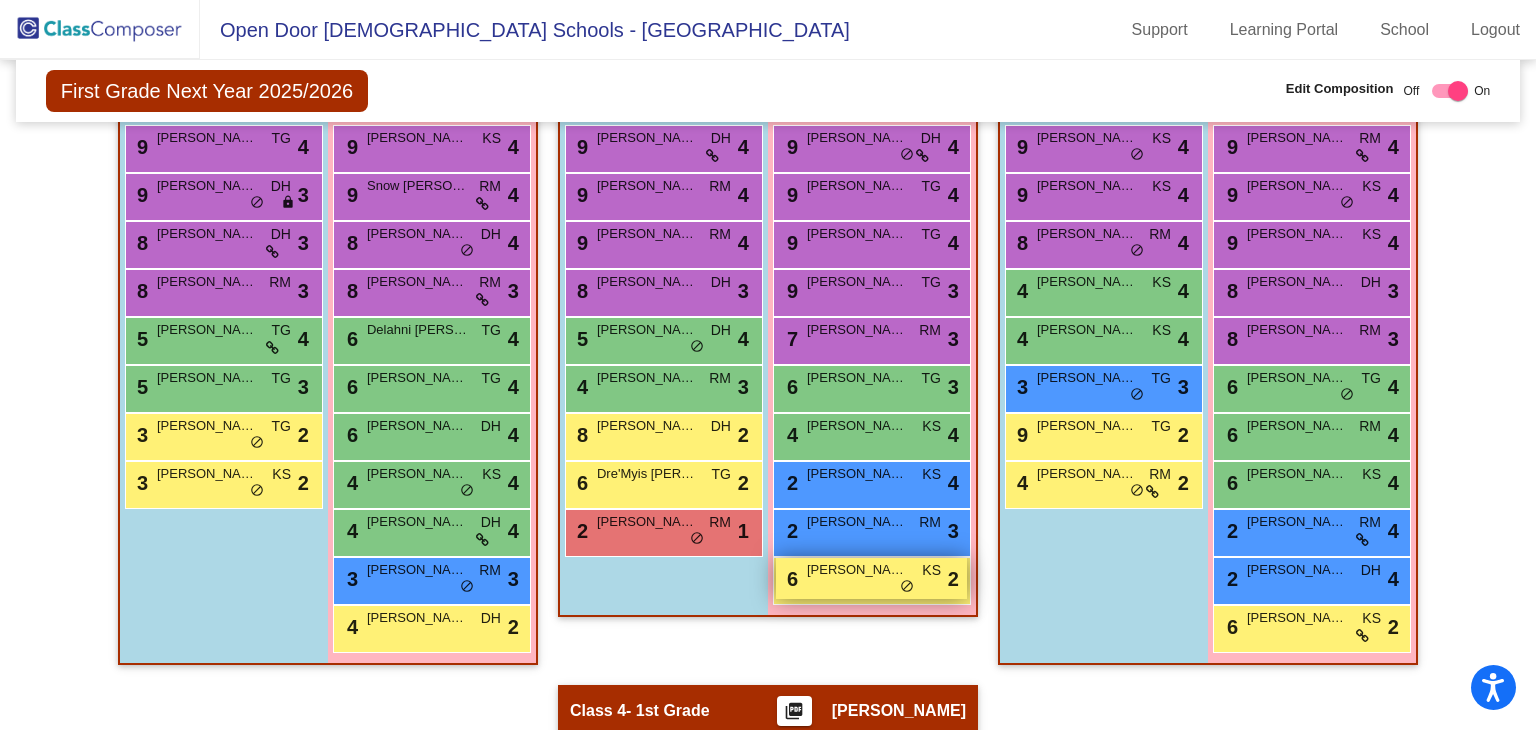 click on "6 [PERSON_NAME] KS lock do_not_disturb_alt 2" at bounding box center [871, 578] 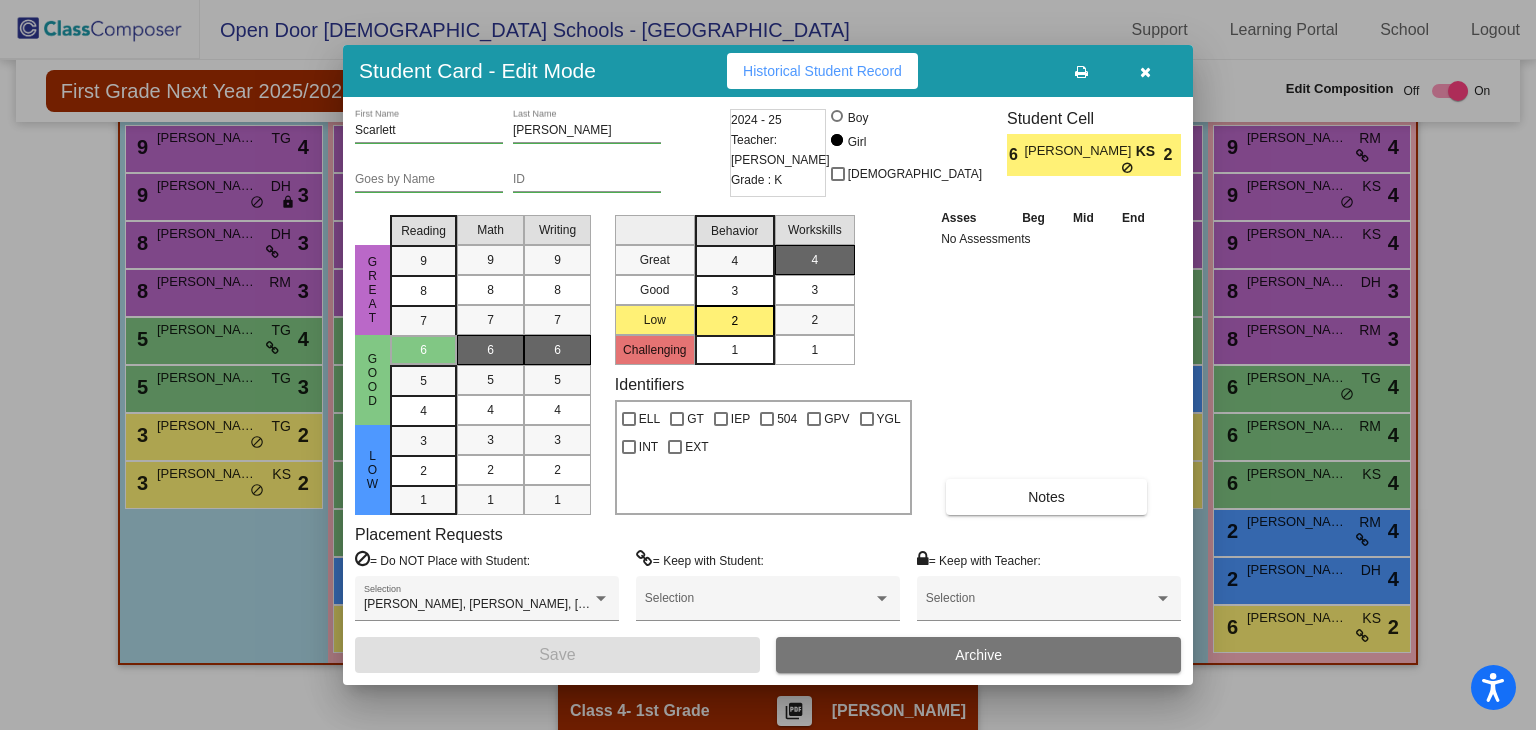 click on "Student Card - Edit Mode   Historical Student Record" at bounding box center (768, 71) 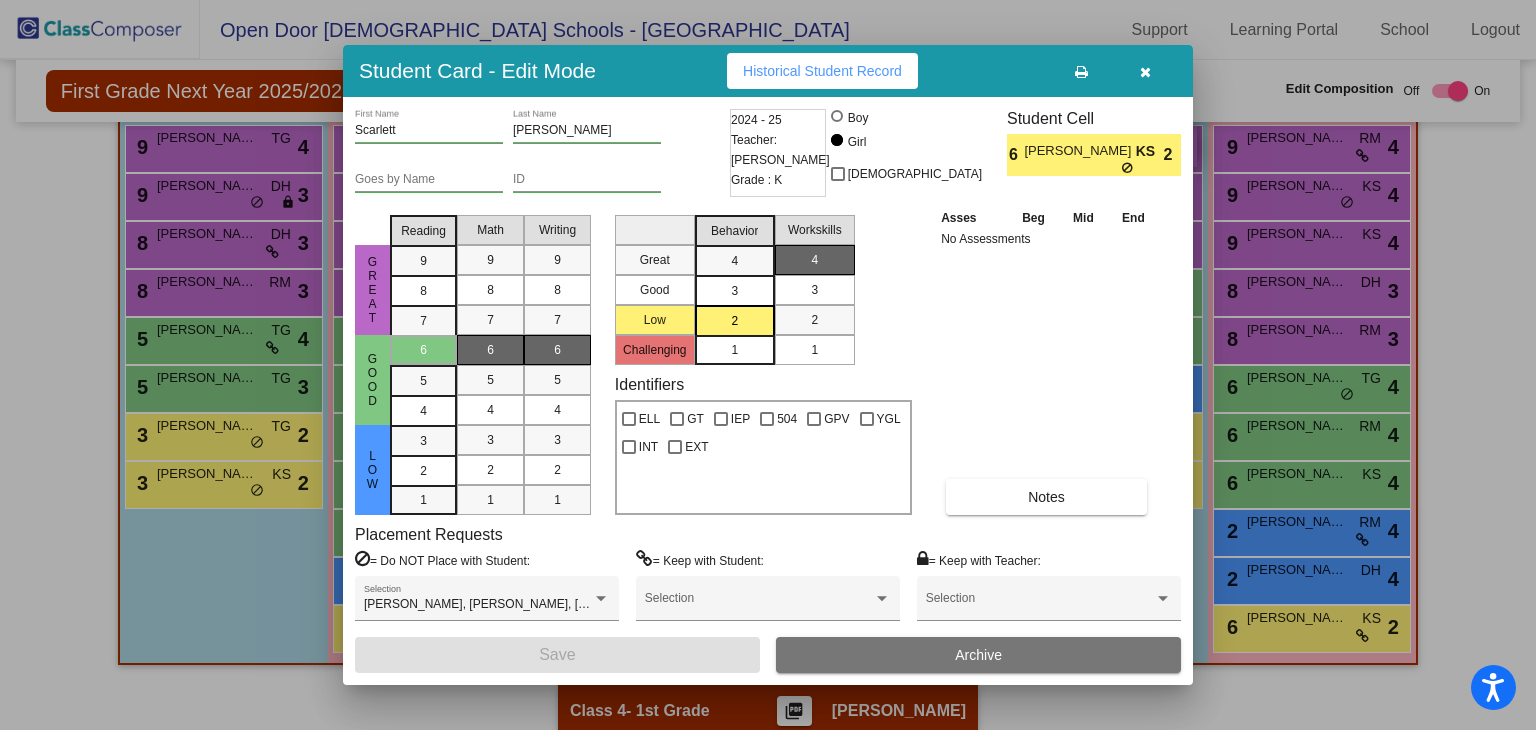 drag, startPoint x: 1149, startPoint y: 73, endPoint x: 1117, endPoint y: 127, distance: 62.76942 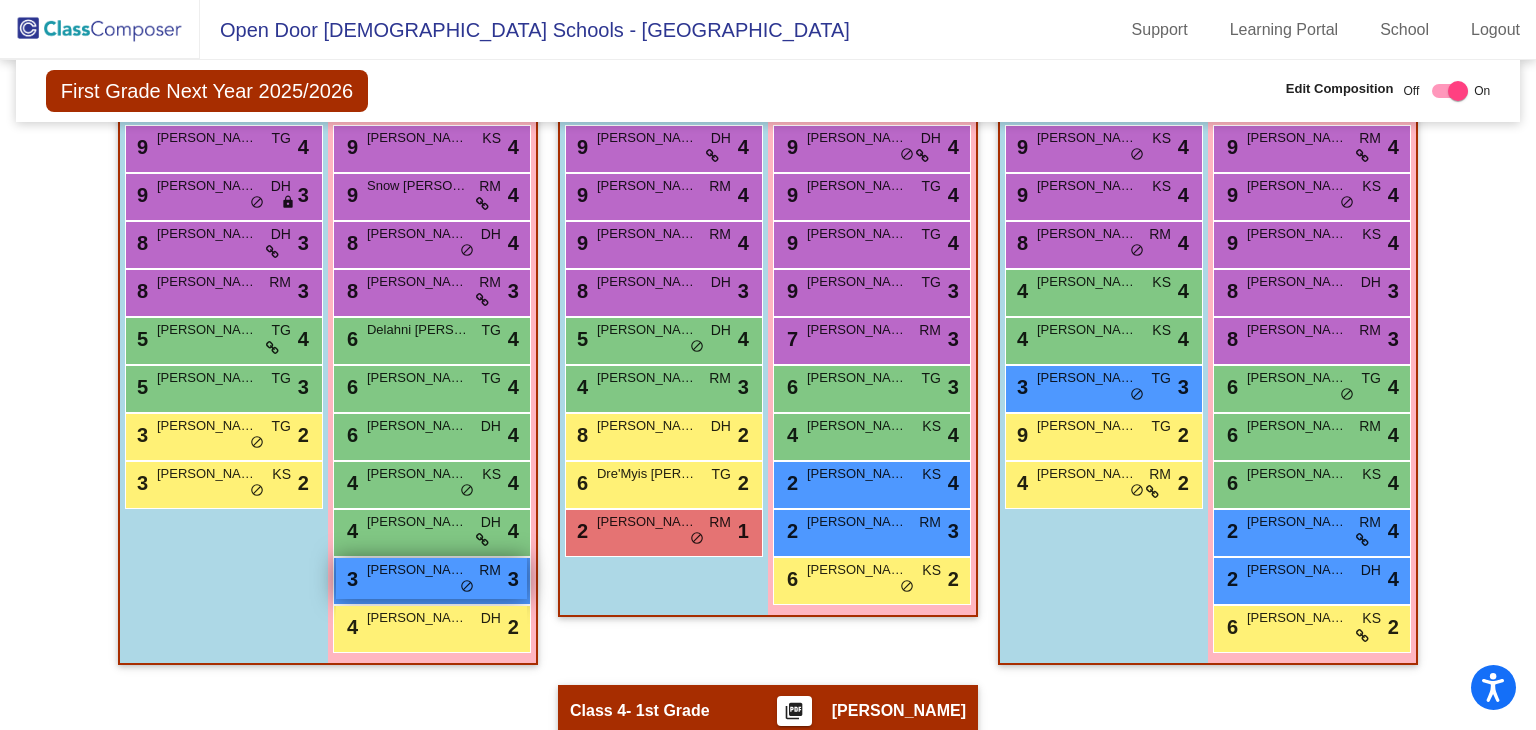 click on "3 [PERSON_NAME] lock do_not_disturb_alt 3" at bounding box center [431, 578] 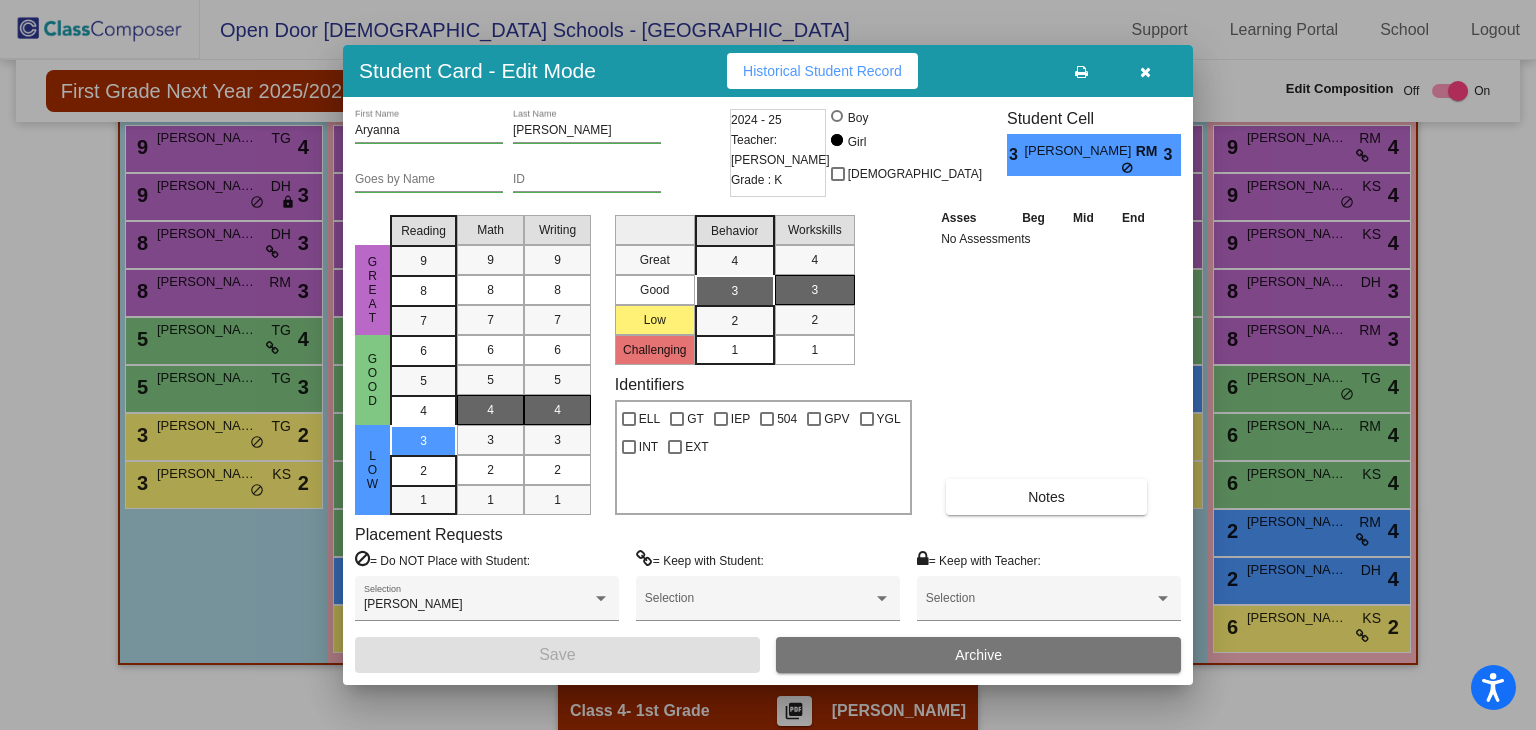 click at bounding box center (1145, 72) 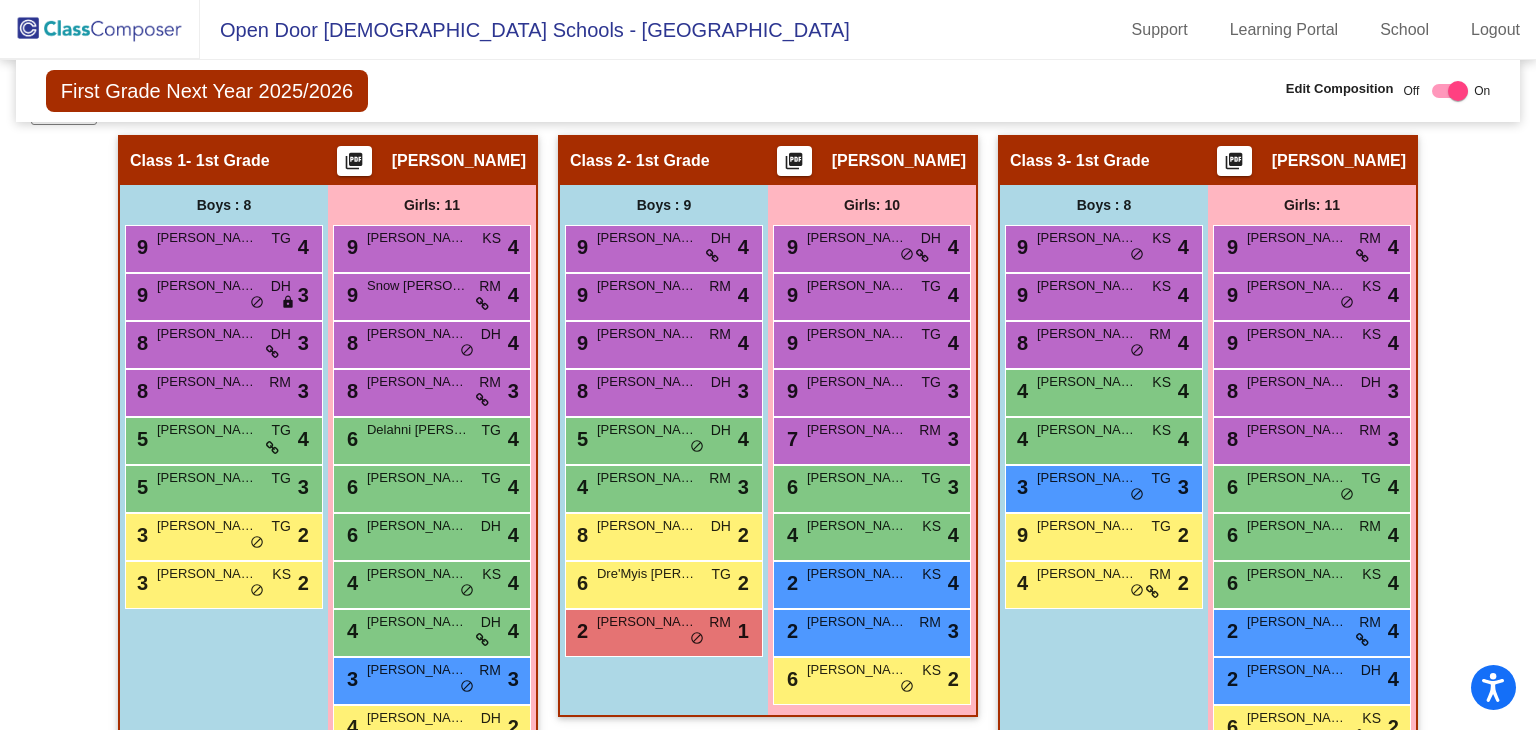 scroll, scrollTop: 524, scrollLeft: 0, axis: vertical 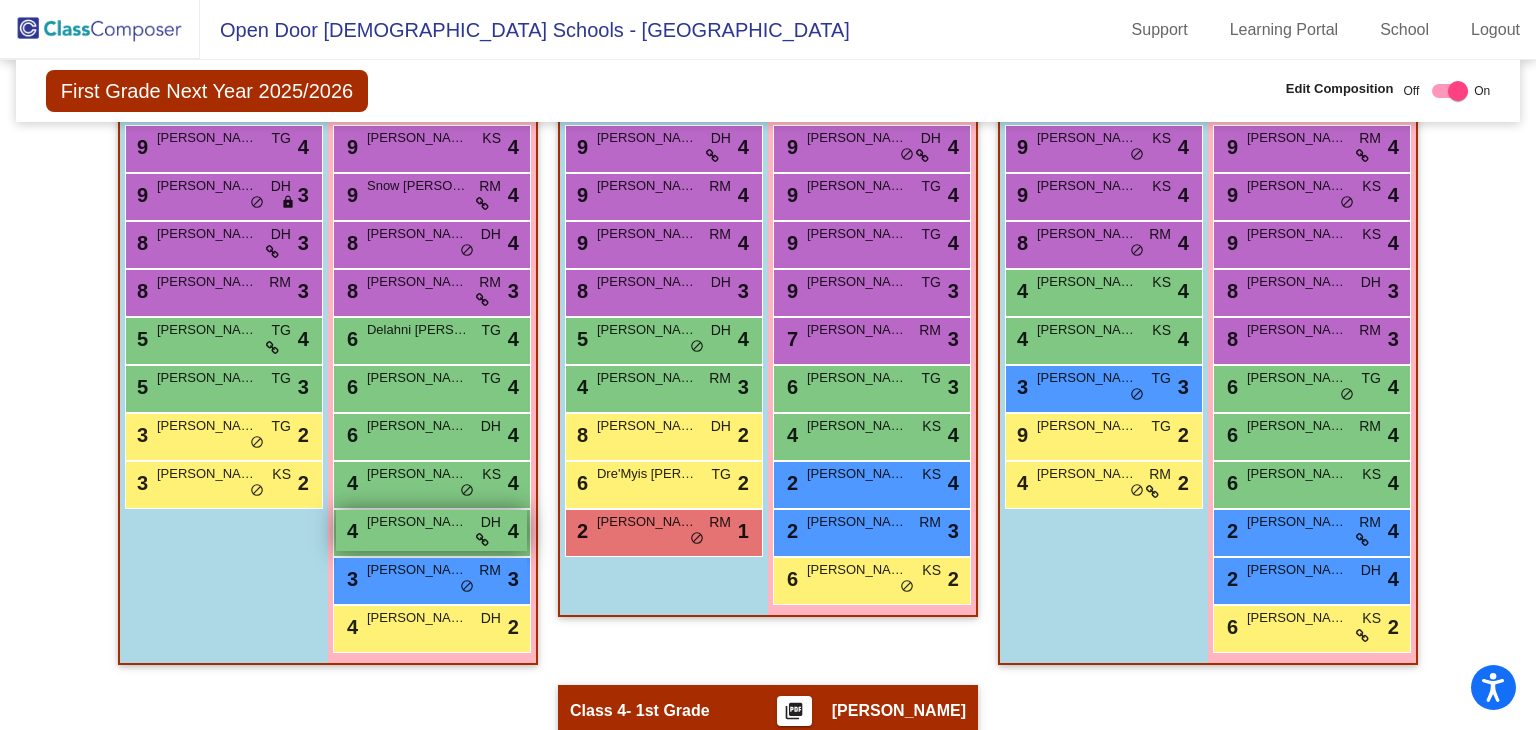 click on "[PERSON_NAME]" at bounding box center (417, 522) 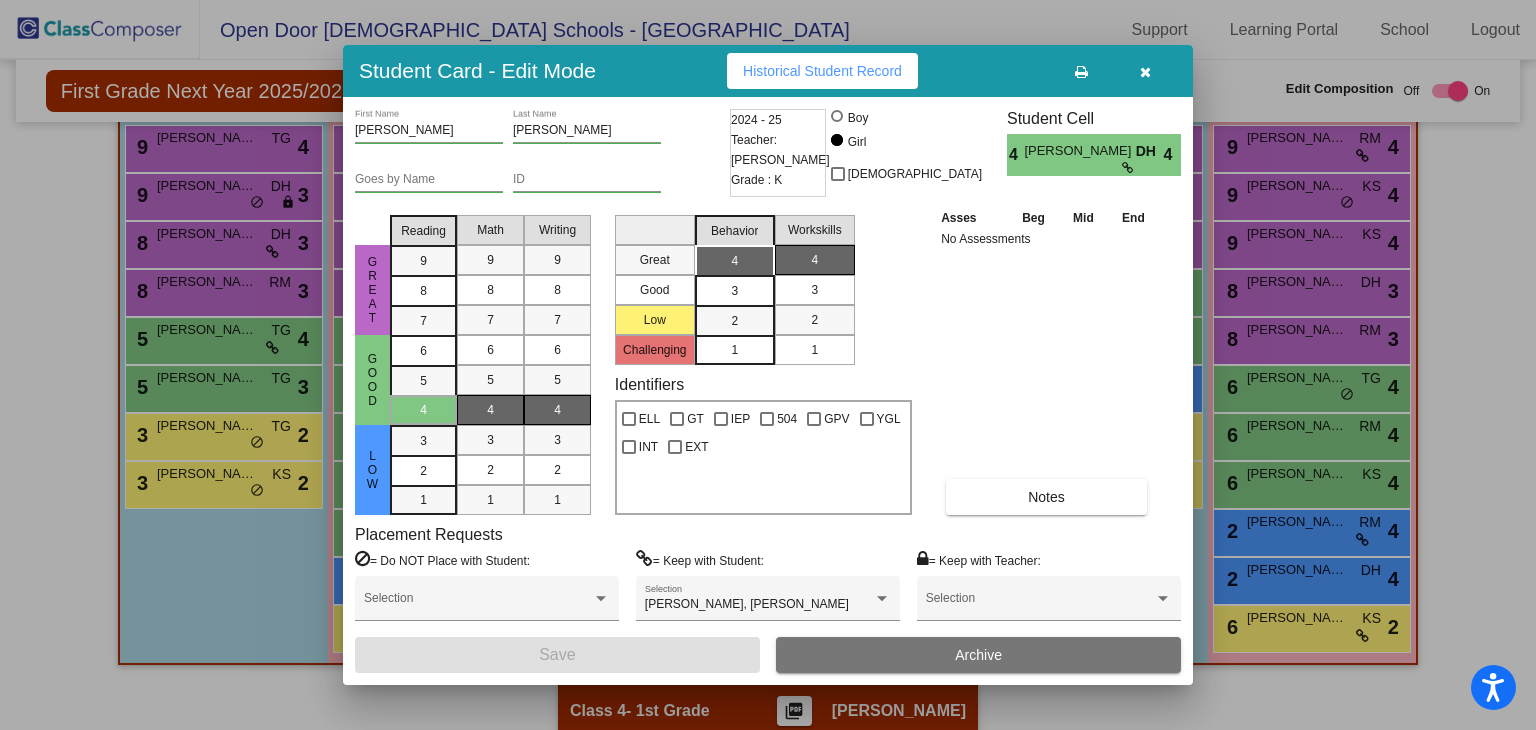 click at bounding box center [1145, 71] 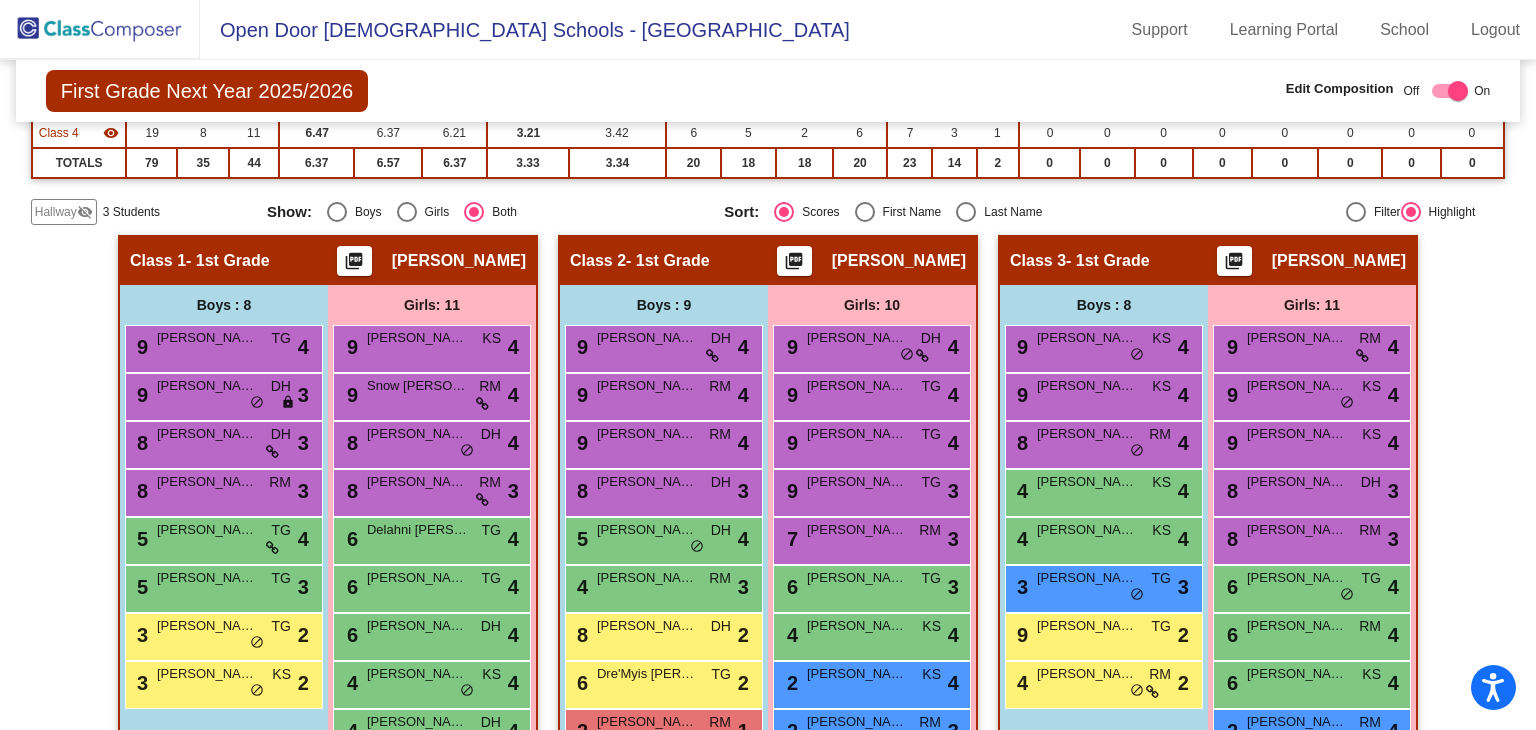 scroll, scrollTop: 424, scrollLeft: 0, axis: vertical 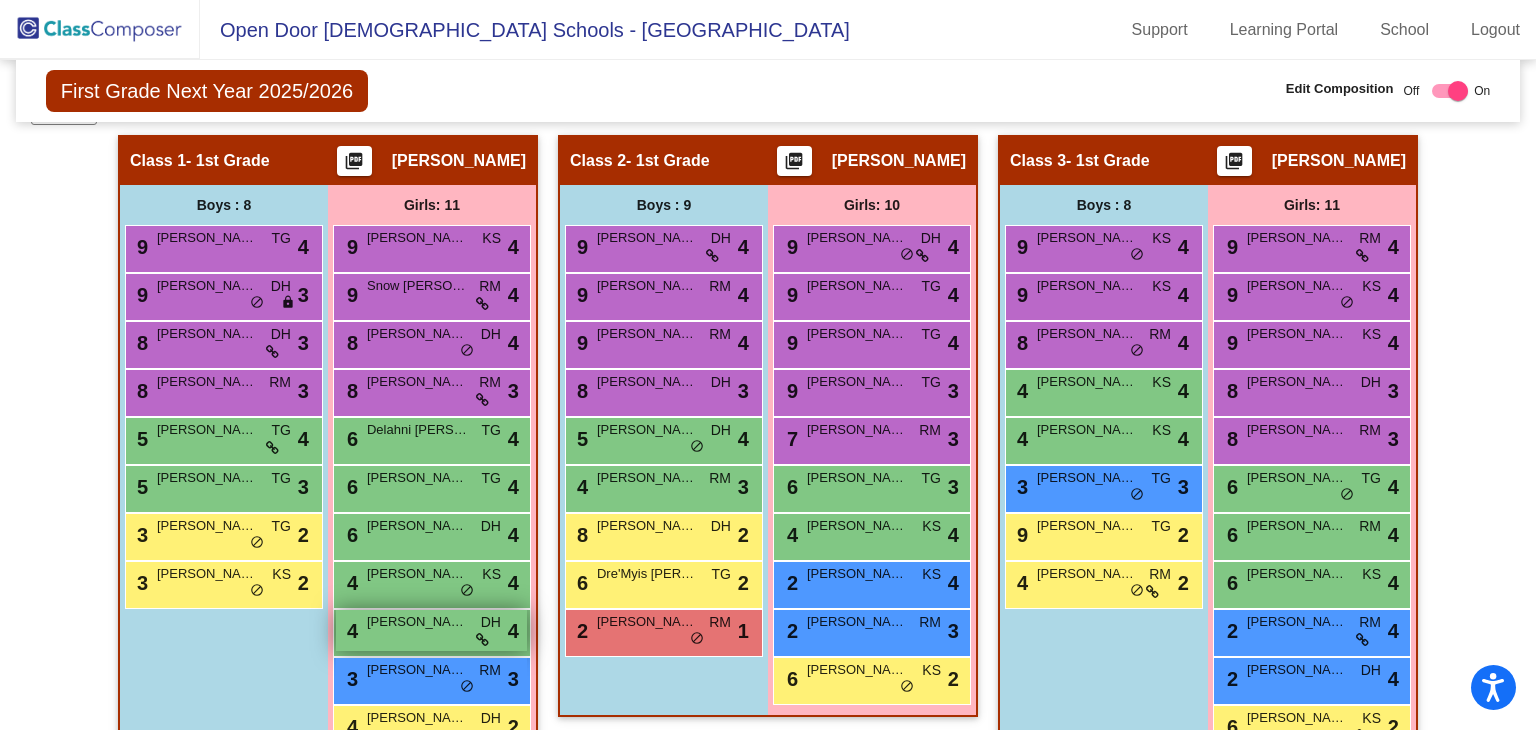 click on "[PERSON_NAME]" at bounding box center (417, 622) 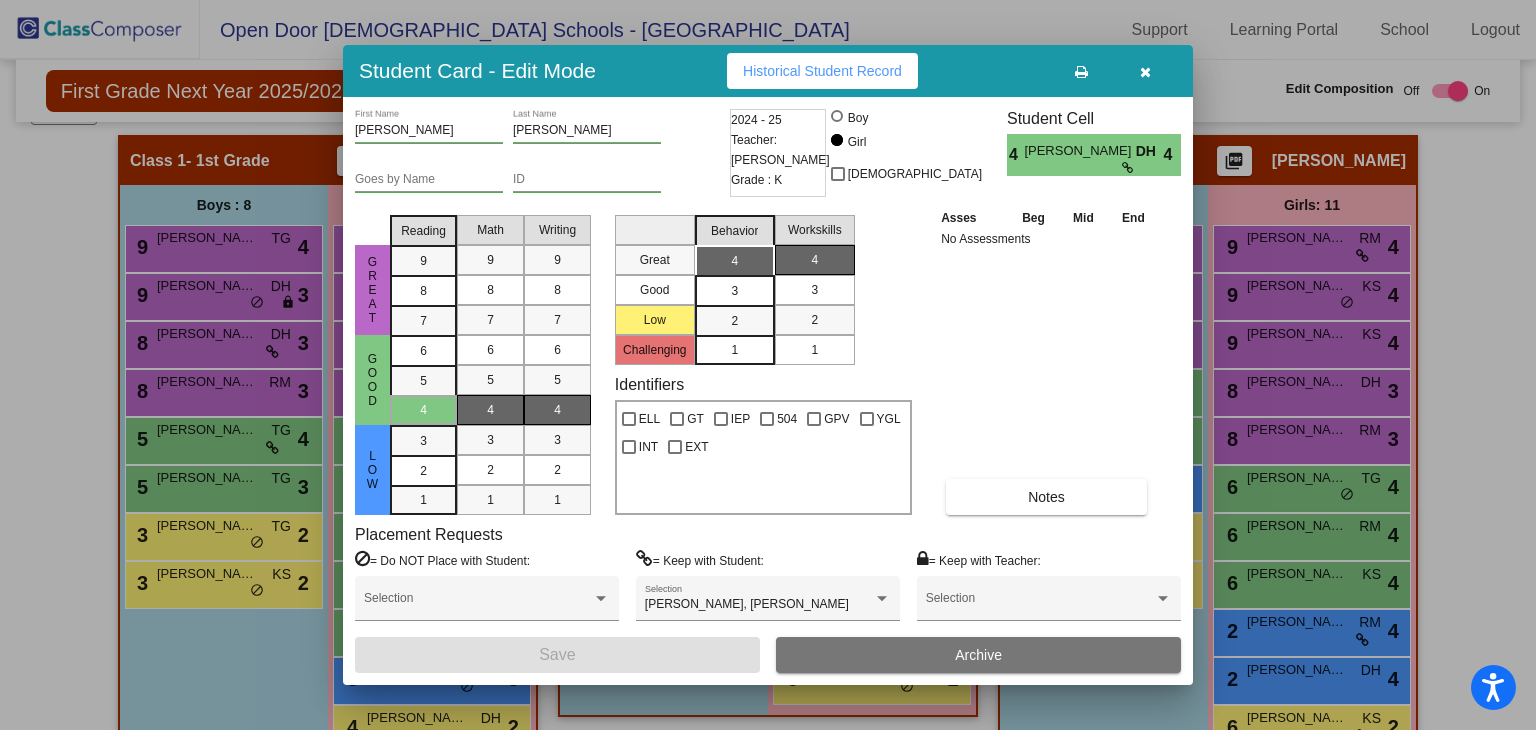 click at bounding box center (1145, 71) 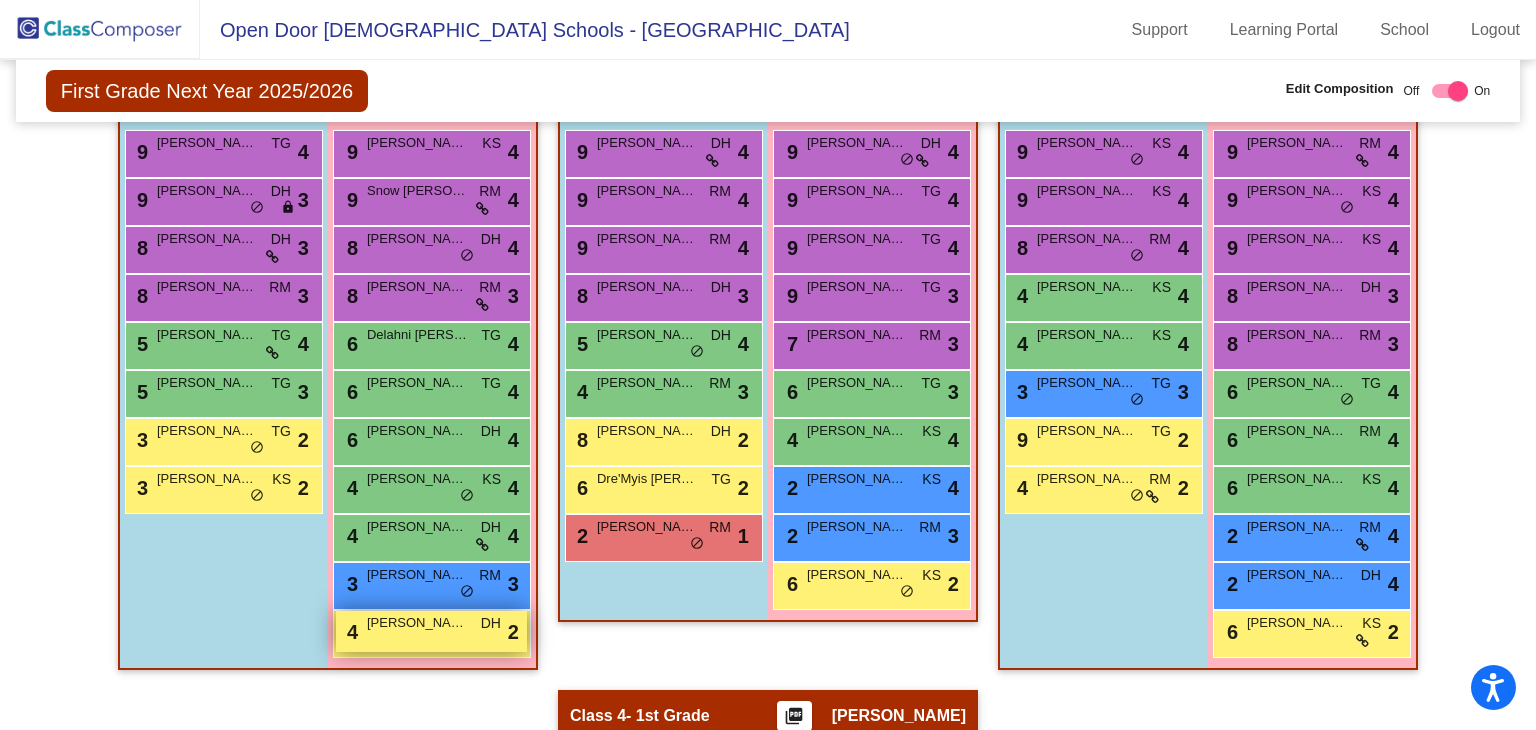 scroll, scrollTop: 524, scrollLeft: 0, axis: vertical 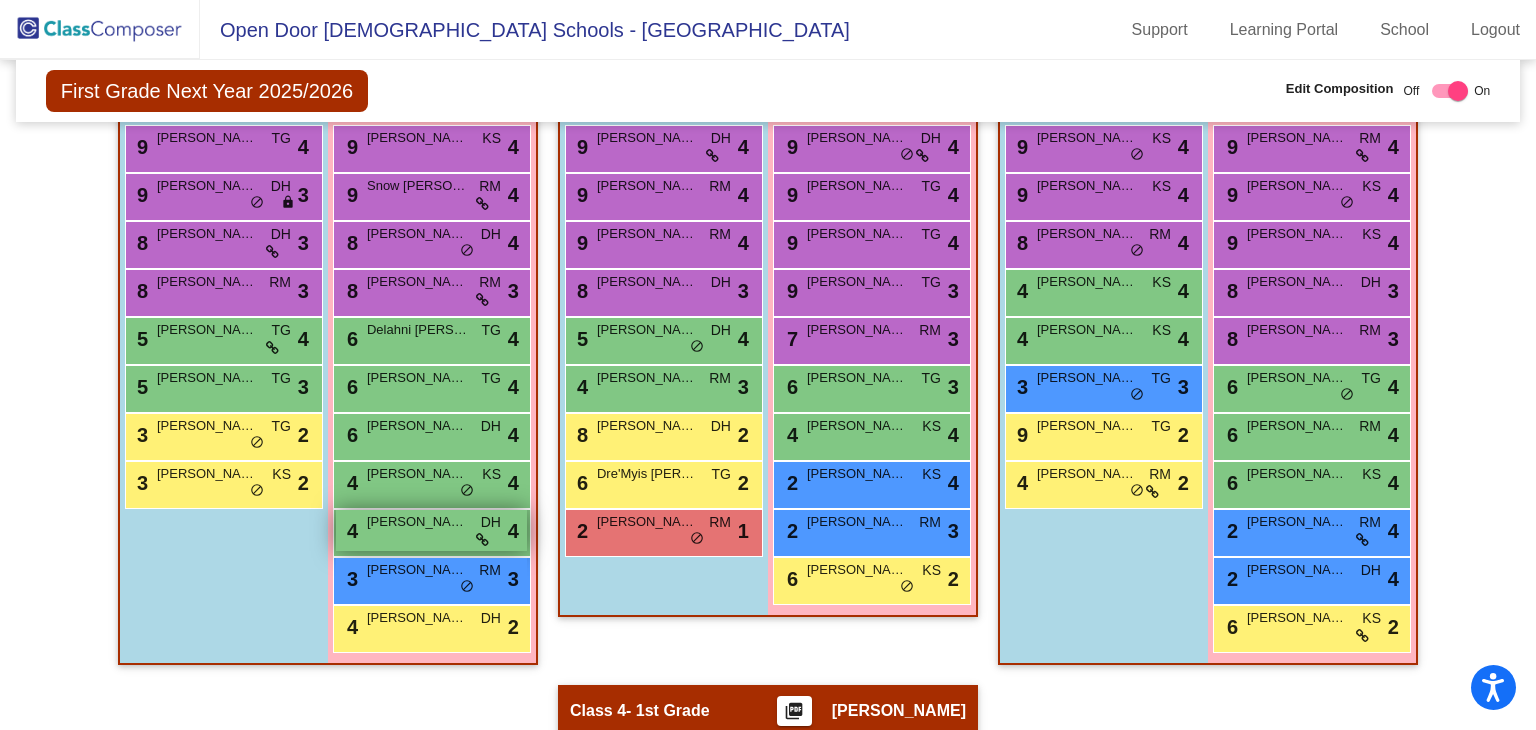 click on "[PERSON_NAME]" at bounding box center (417, 522) 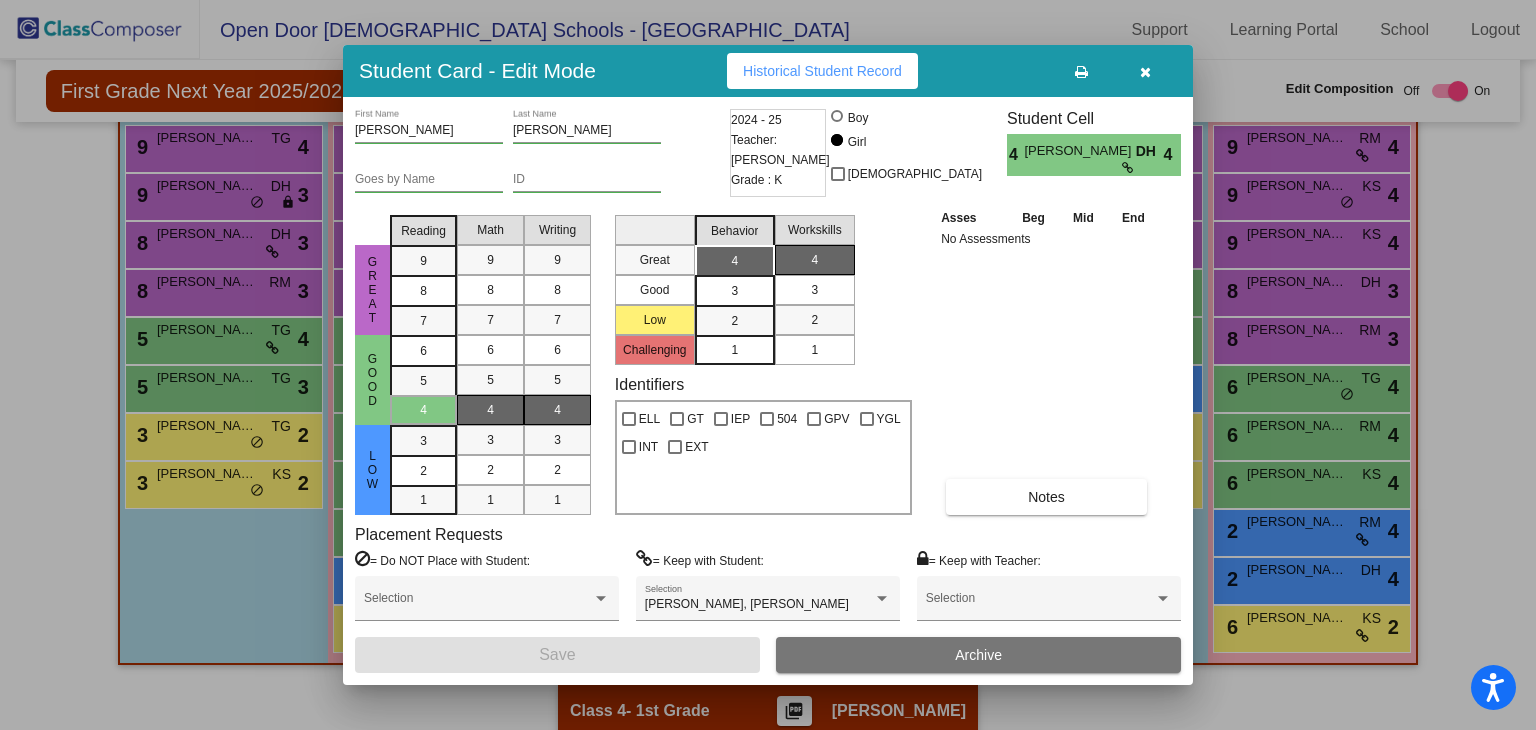 click at bounding box center (1145, 71) 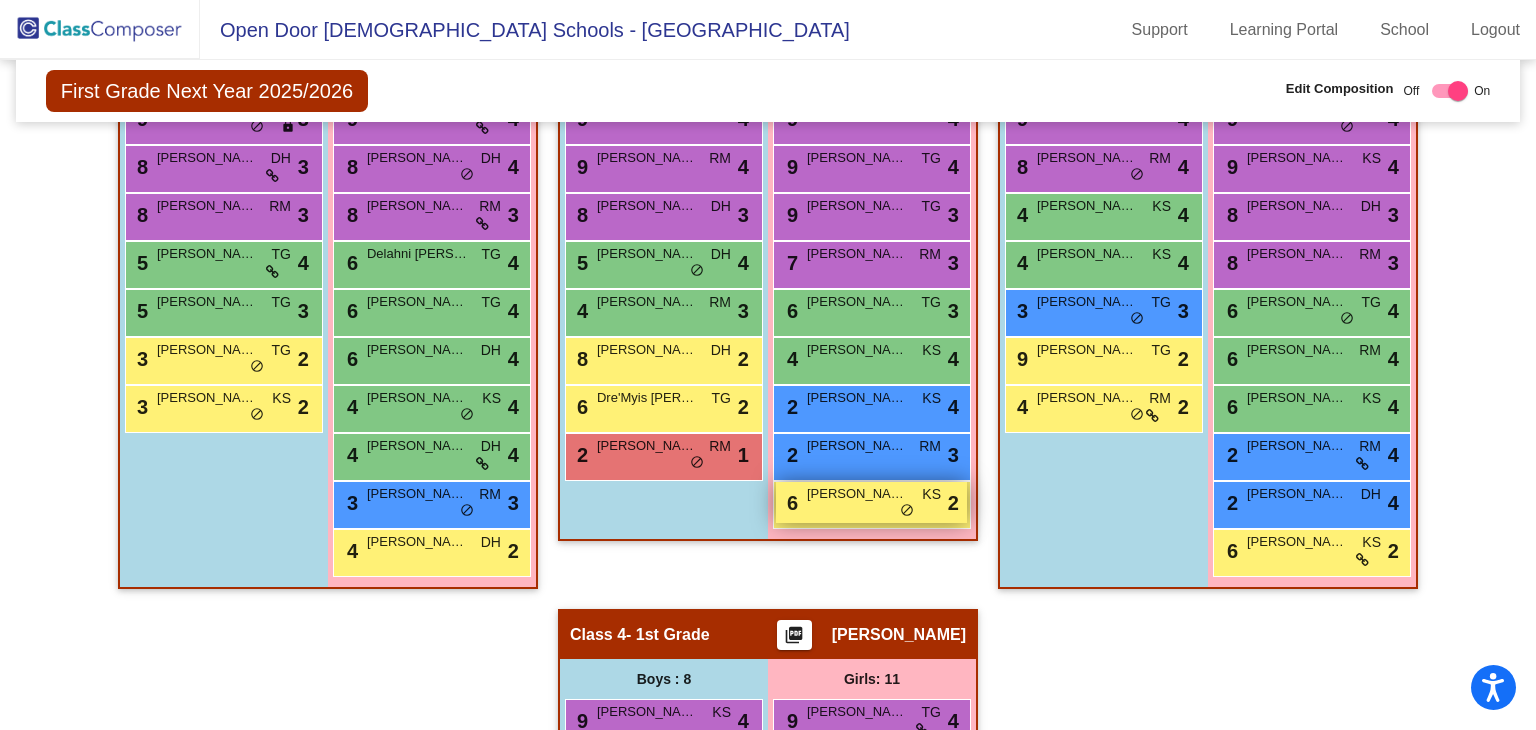 scroll, scrollTop: 500, scrollLeft: 0, axis: vertical 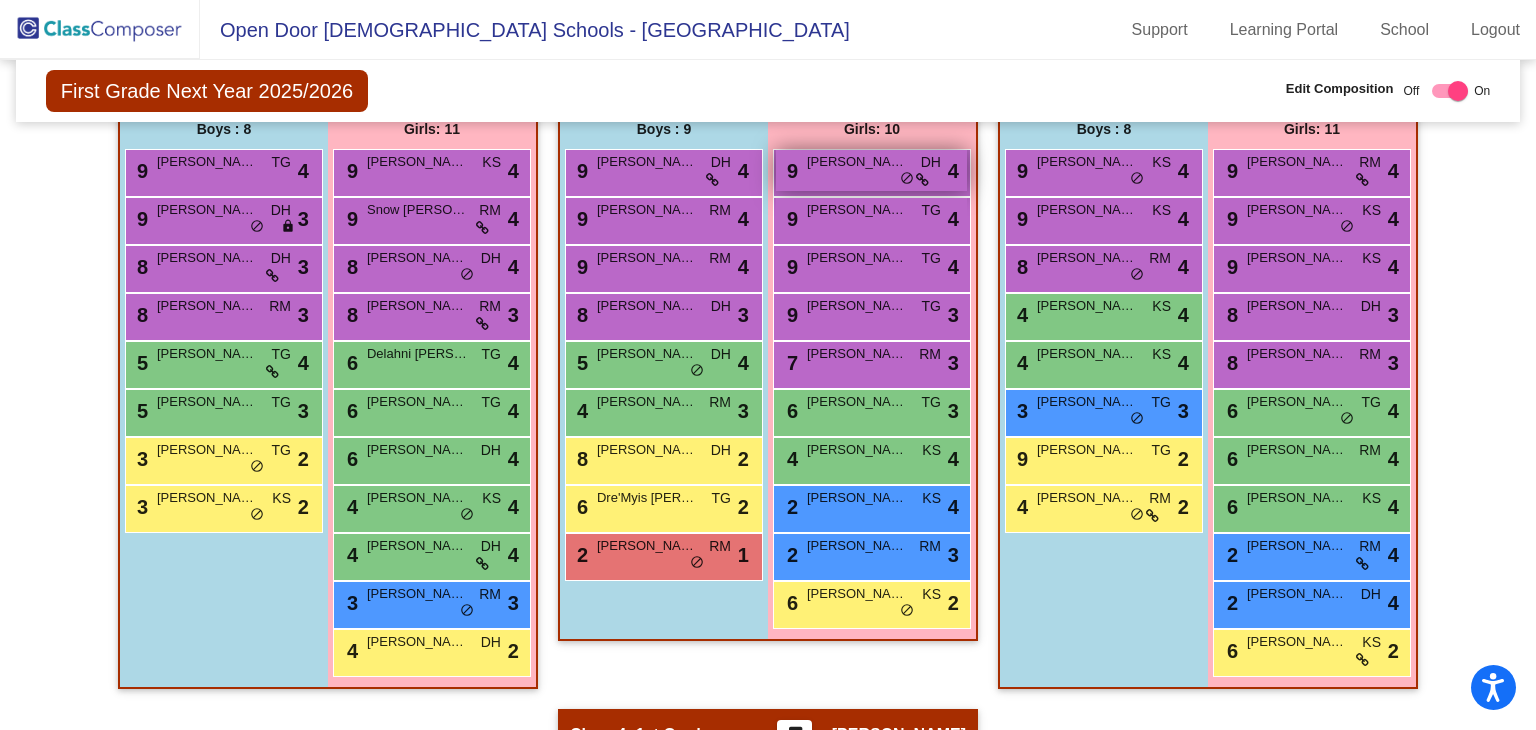 click on "do_not_disturb_alt" at bounding box center [907, 179] 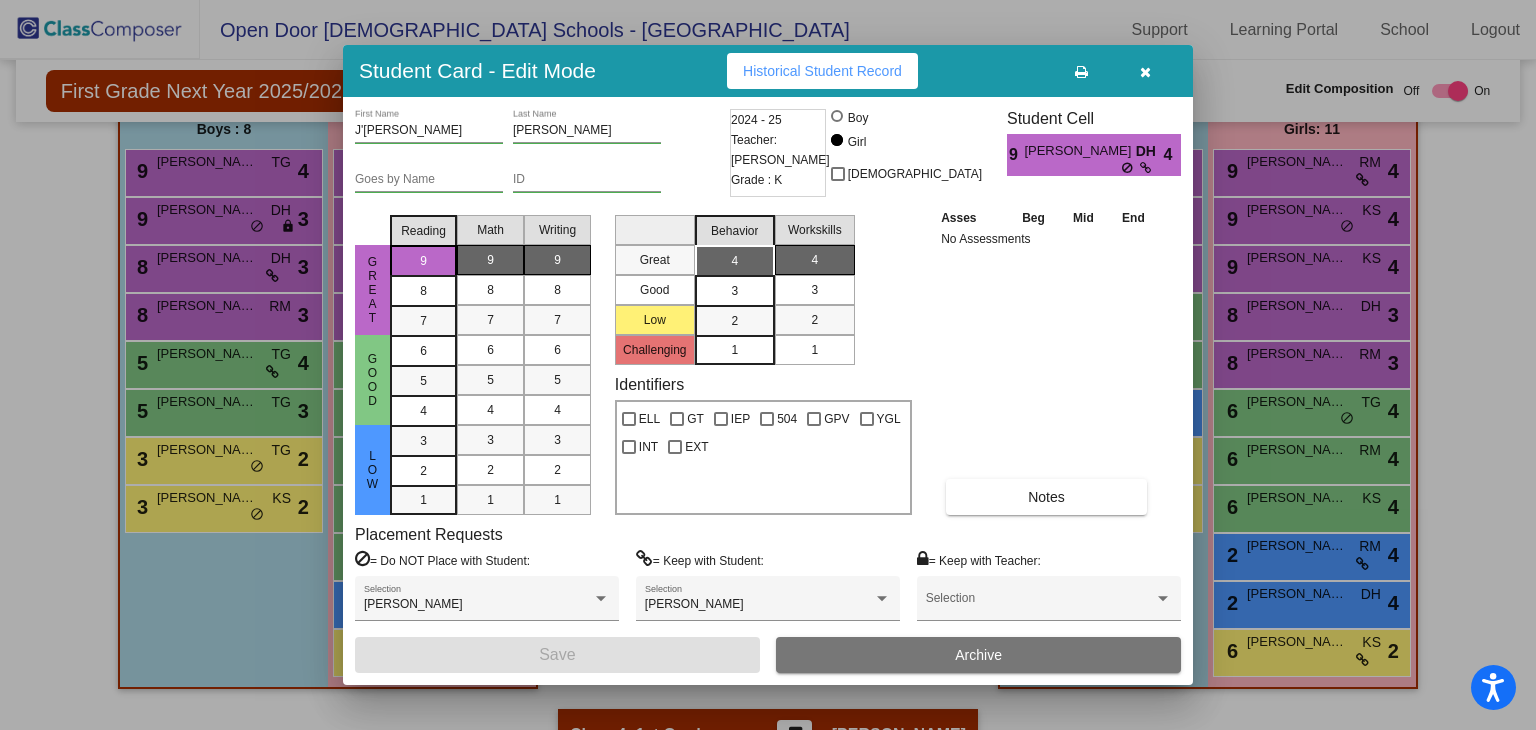 click at bounding box center [1145, 71] 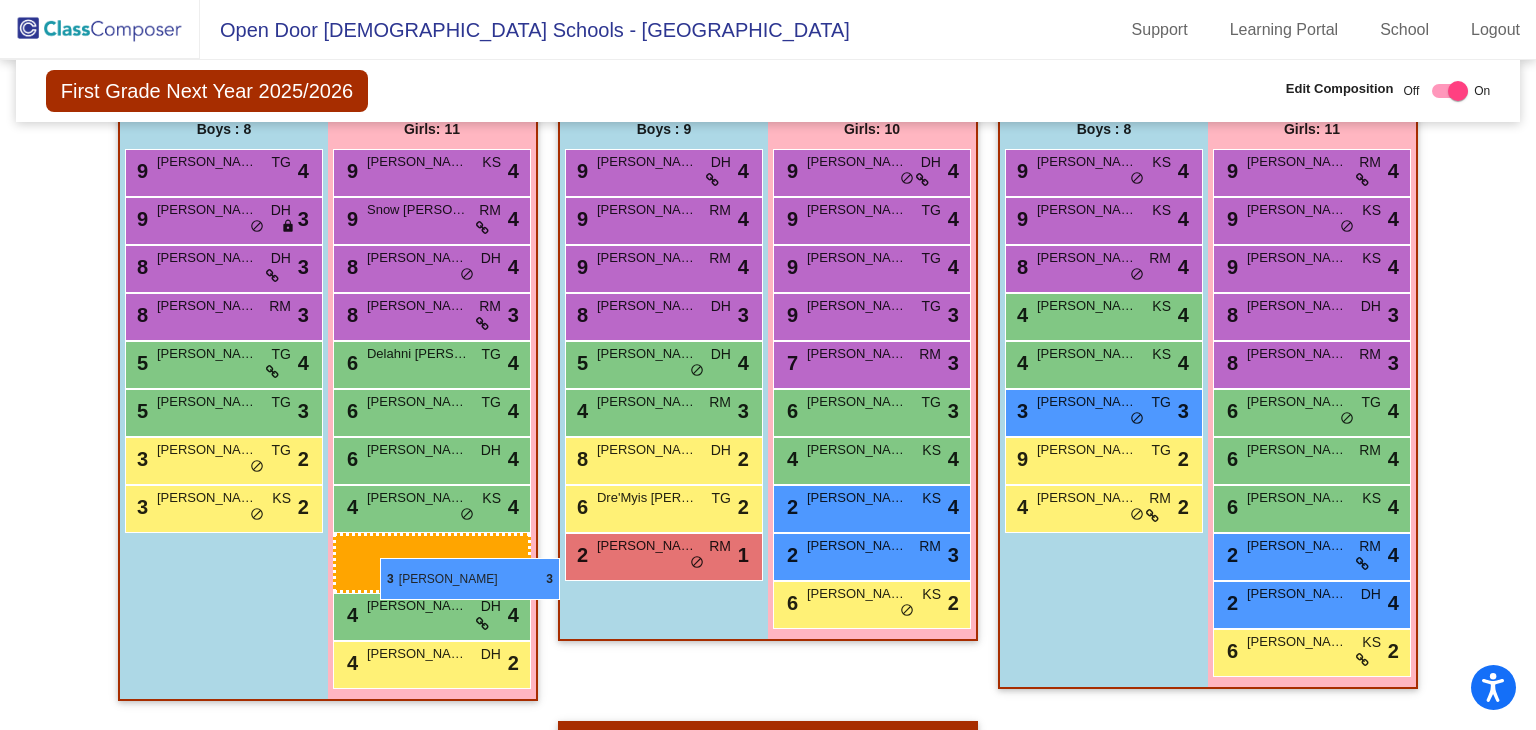 drag, startPoint x: 462, startPoint y: 569, endPoint x: 380, endPoint y: 558, distance: 82.73451 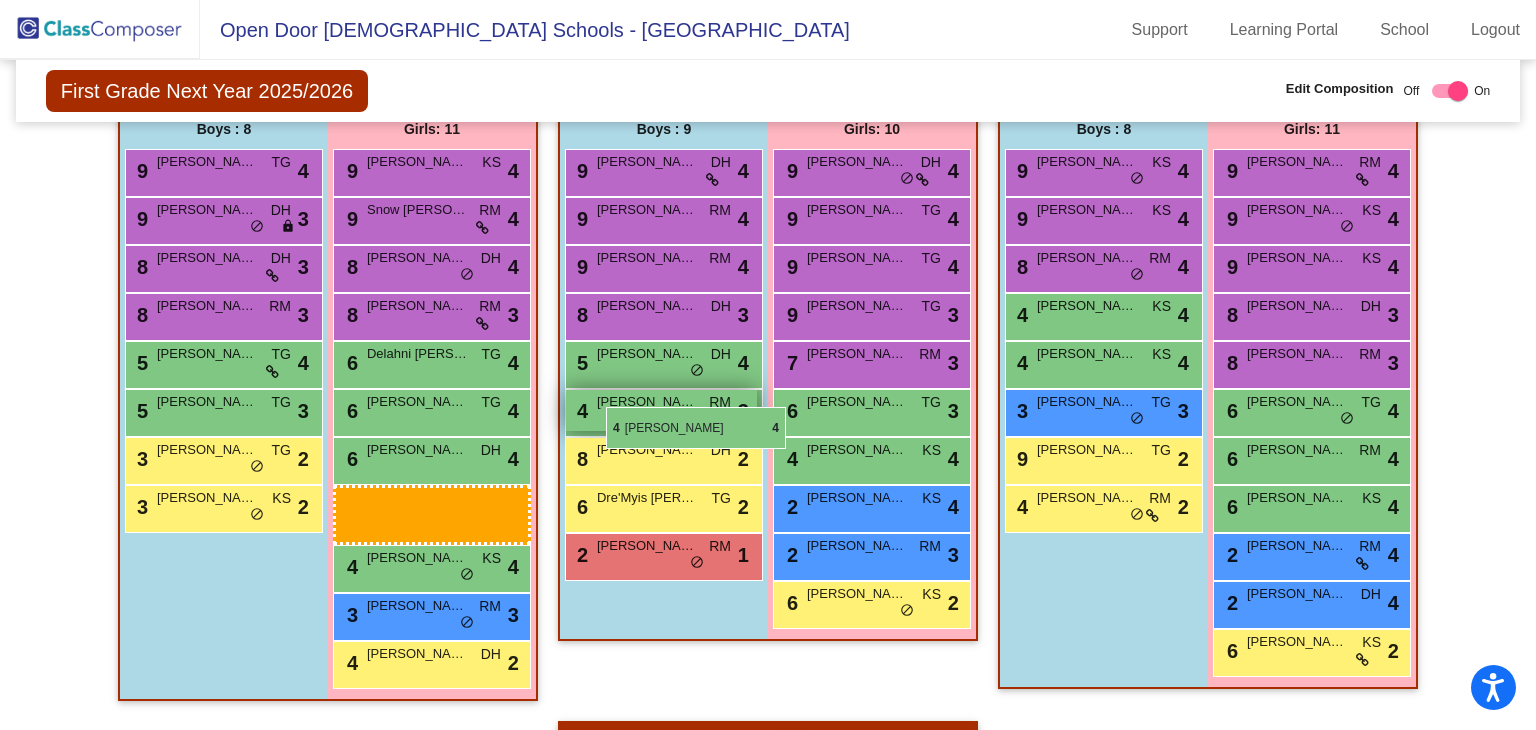 drag, startPoint x: 423, startPoint y: 544, endPoint x: 606, endPoint y: 407, distance: 228.60008 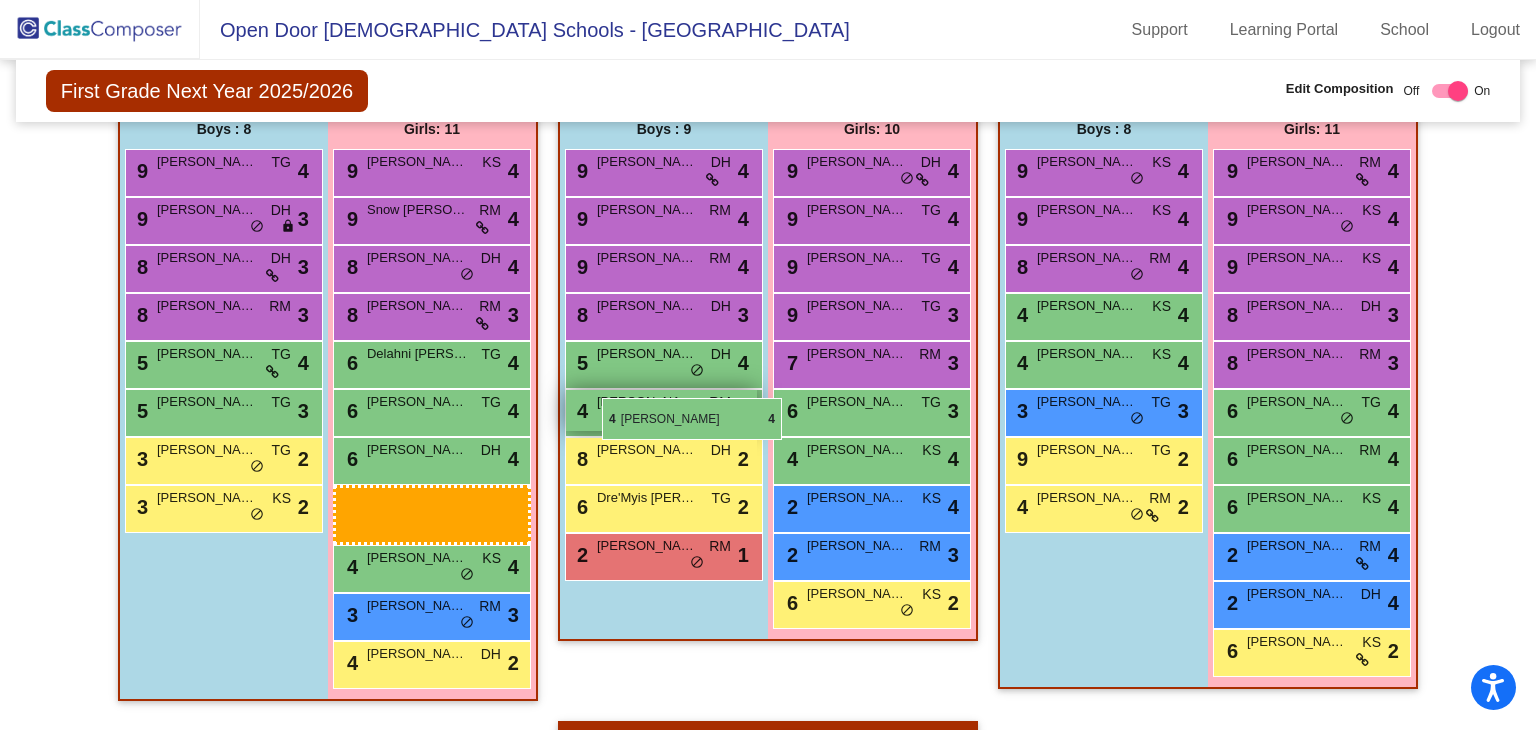 drag, startPoint x: 440, startPoint y: 553, endPoint x: 606, endPoint y: 396, distance: 228.48413 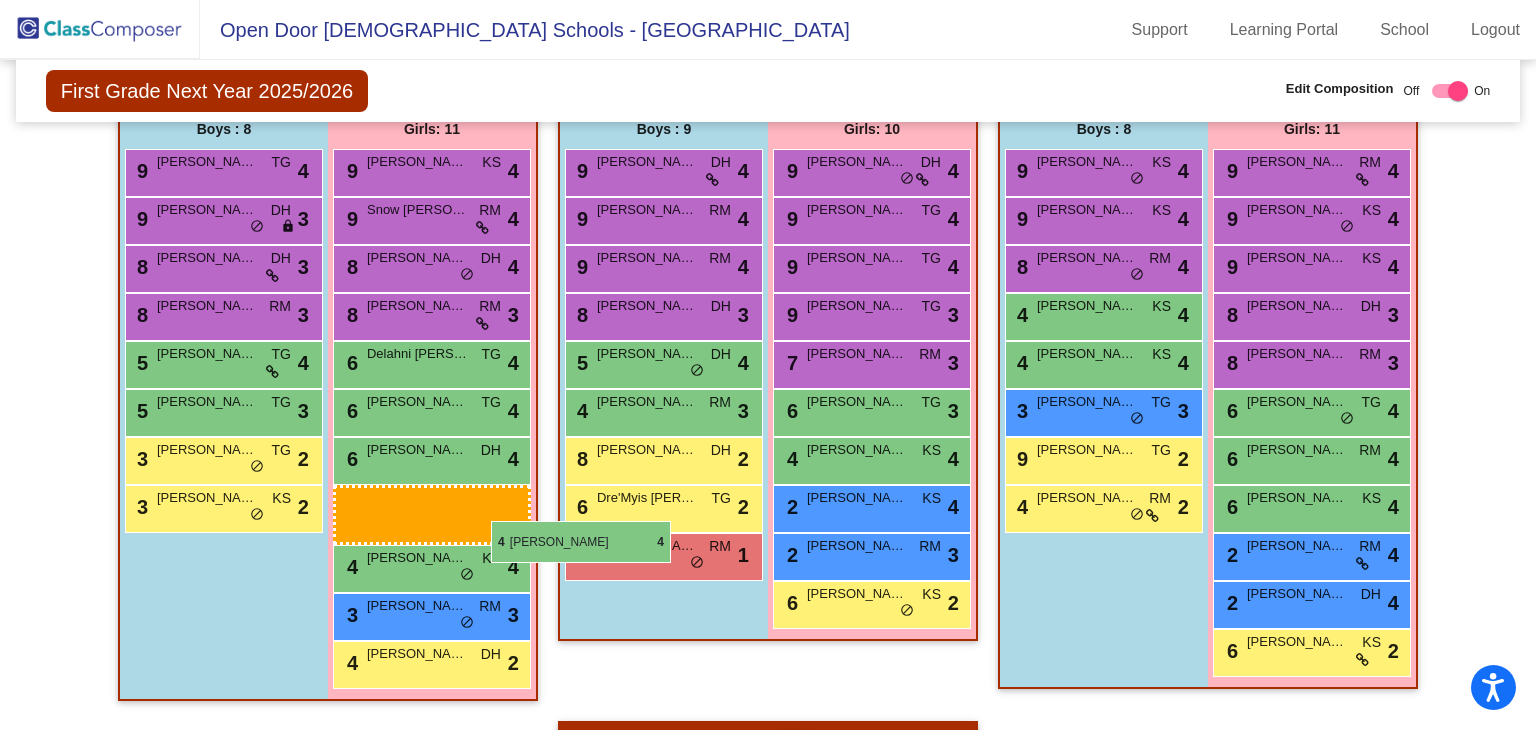 drag, startPoint x: 461, startPoint y: 557, endPoint x: 417, endPoint y: 536, distance: 48.754486 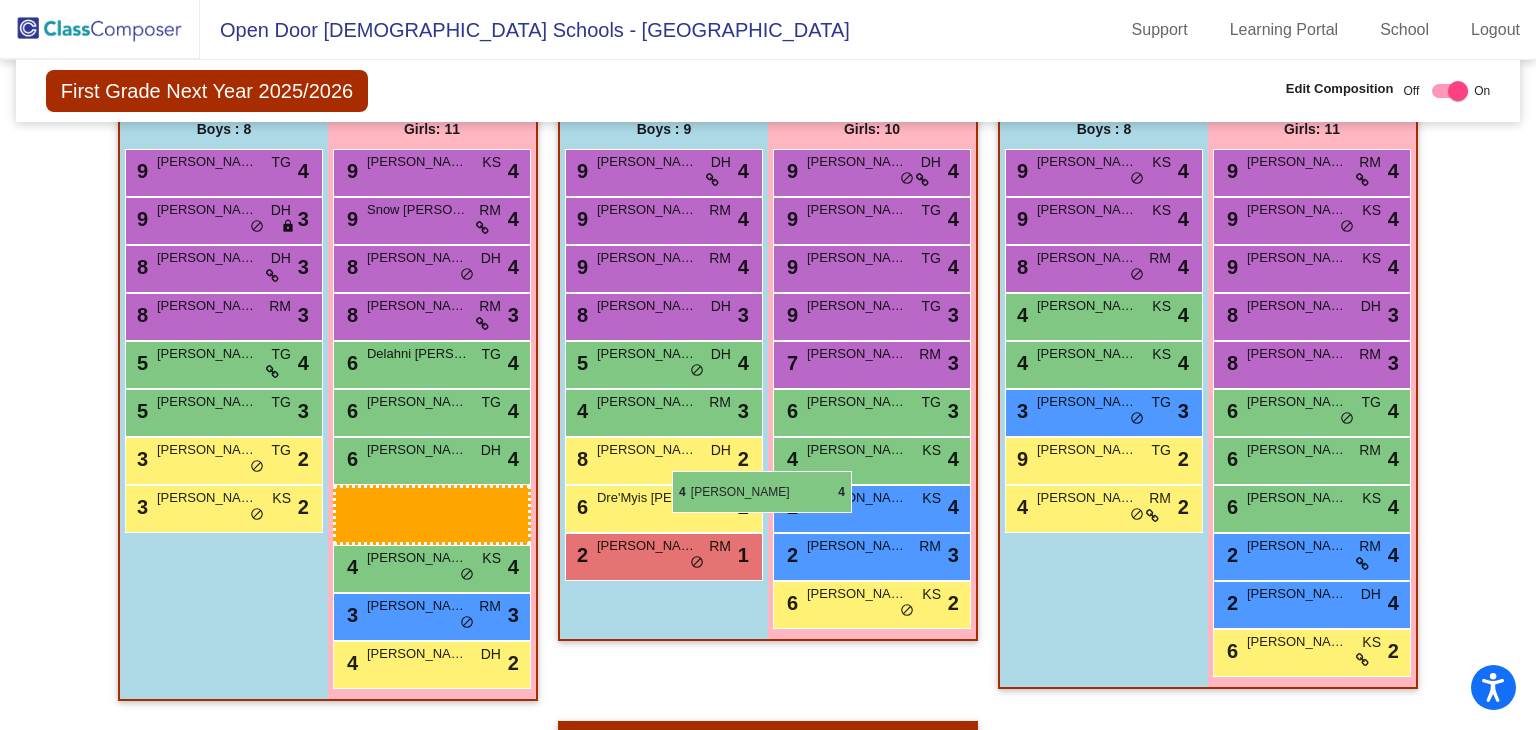 drag, startPoint x: 456, startPoint y: 533, endPoint x: 523, endPoint y: 523, distance: 67.74216 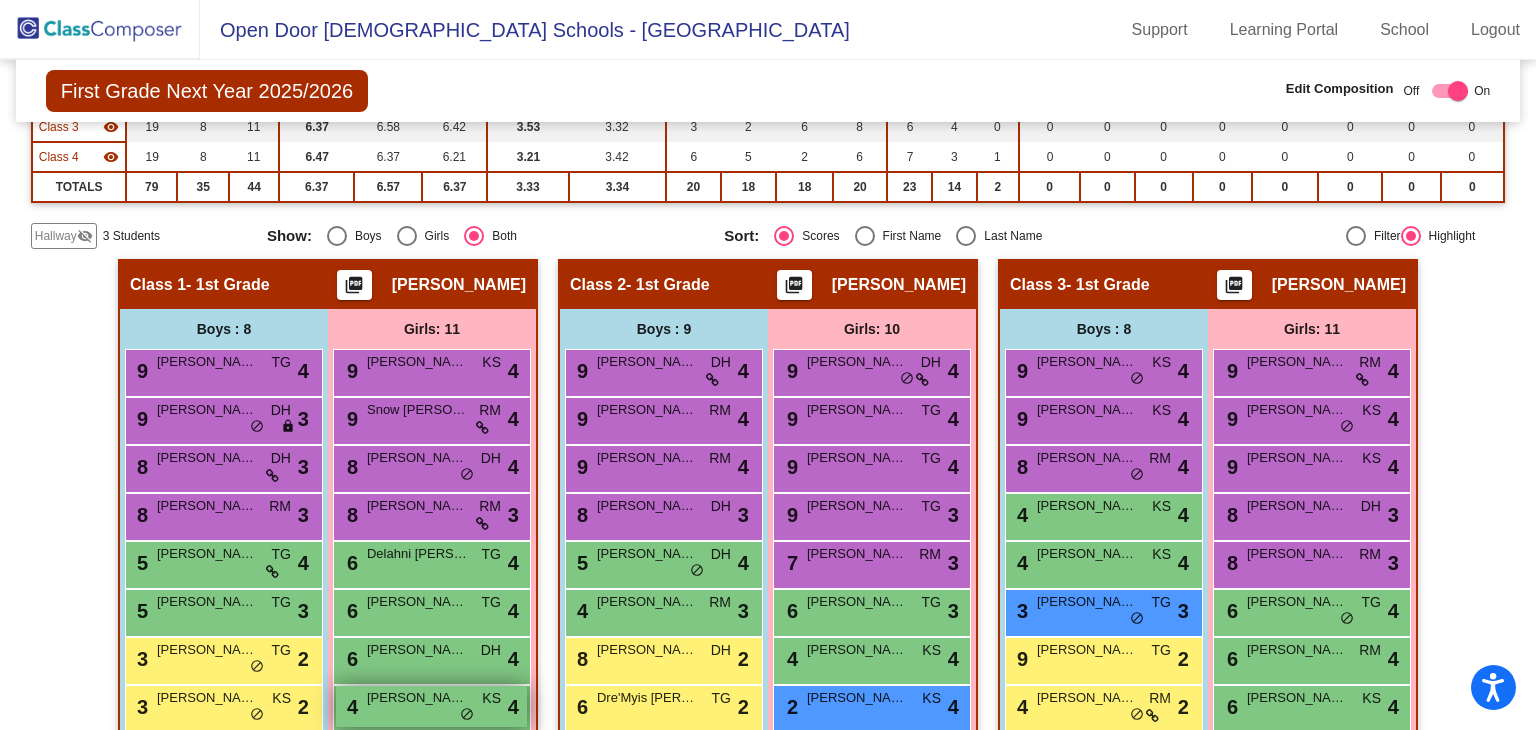 scroll, scrollTop: 400, scrollLeft: 0, axis: vertical 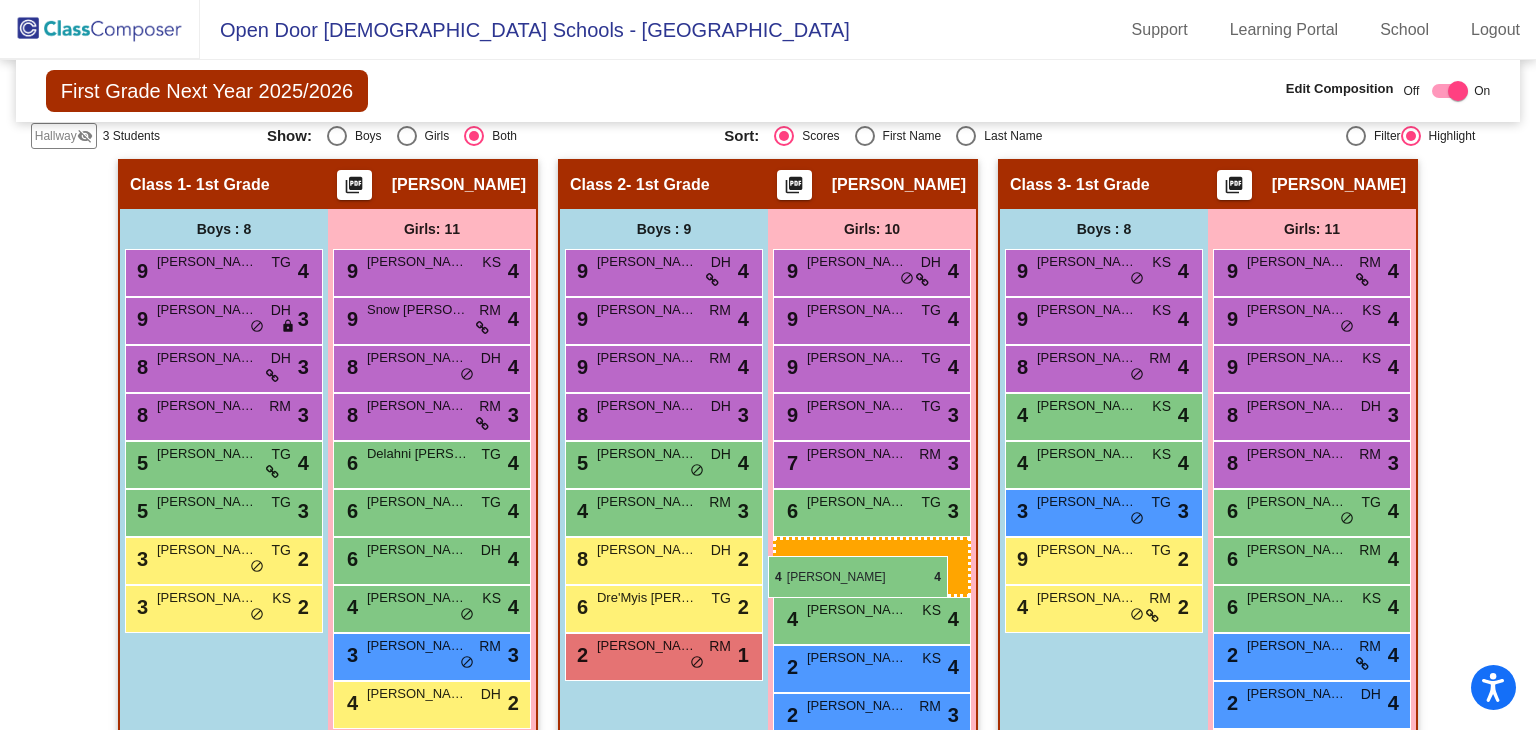 drag, startPoint x: 420, startPoint y: 649, endPoint x: 768, endPoint y: 556, distance: 360.21243 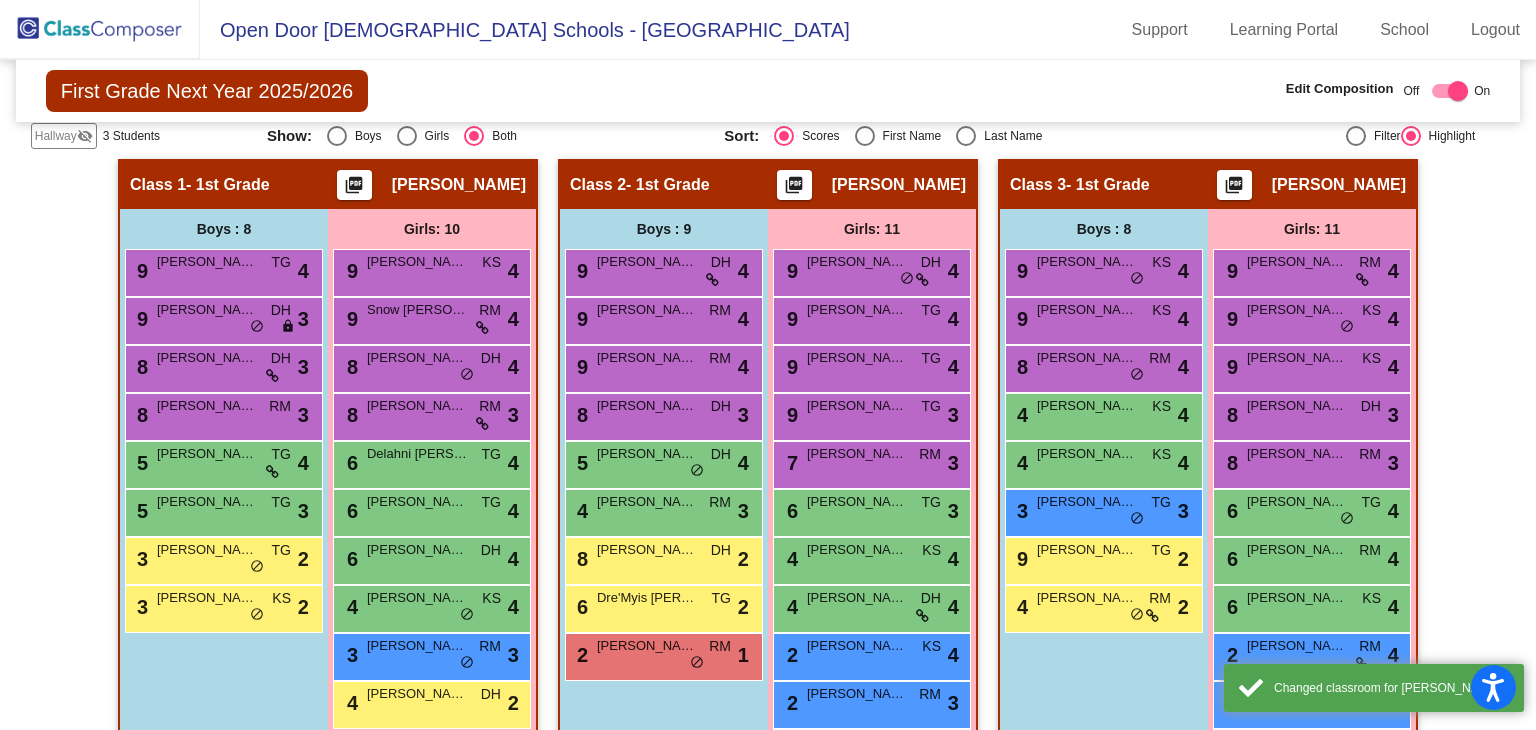 scroll, scrollTop: 500, scrollLeft: 0, axis: vertical 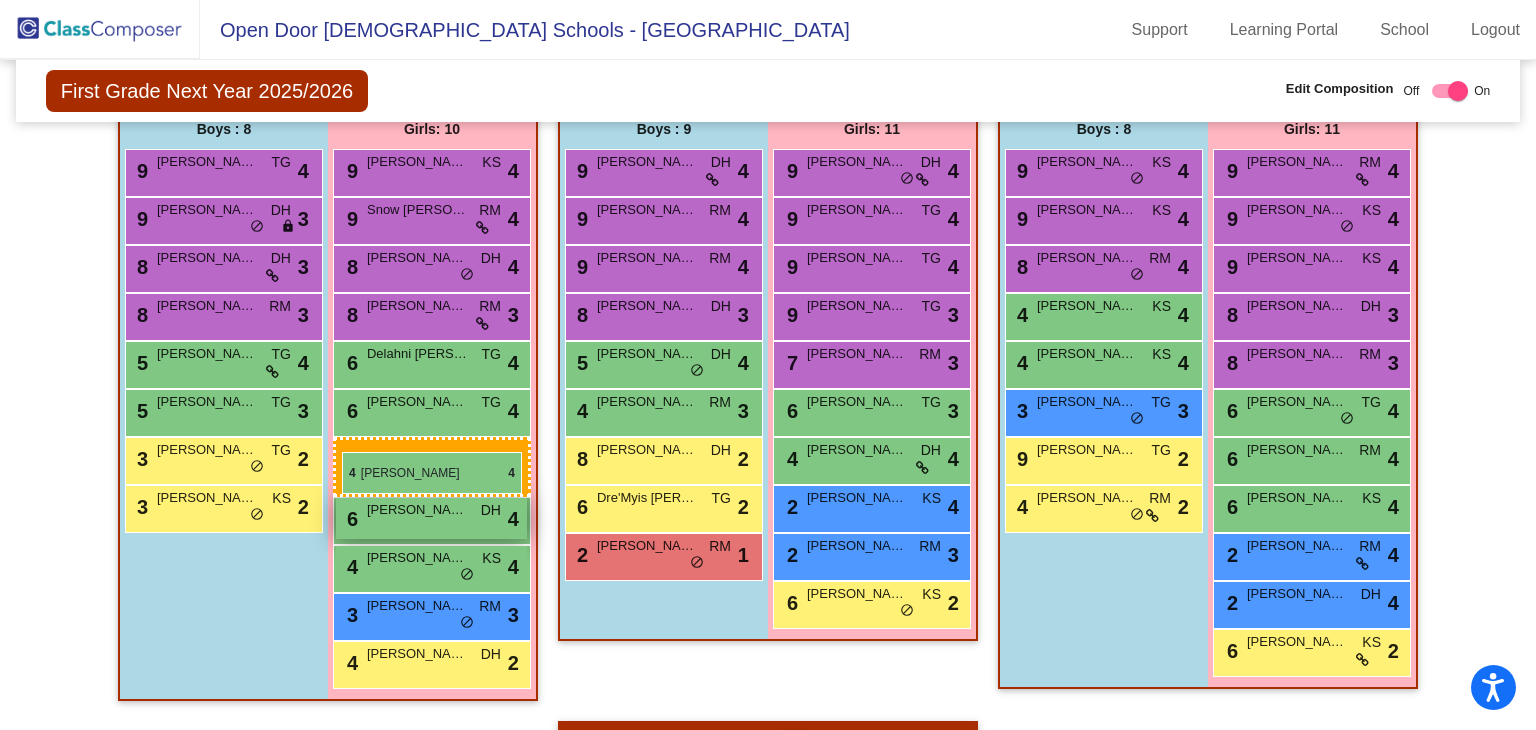 drag, startPoint x: 912, startPoint y: 465, endPoint x: 340, endPoint y: 448, distance: 572.25256 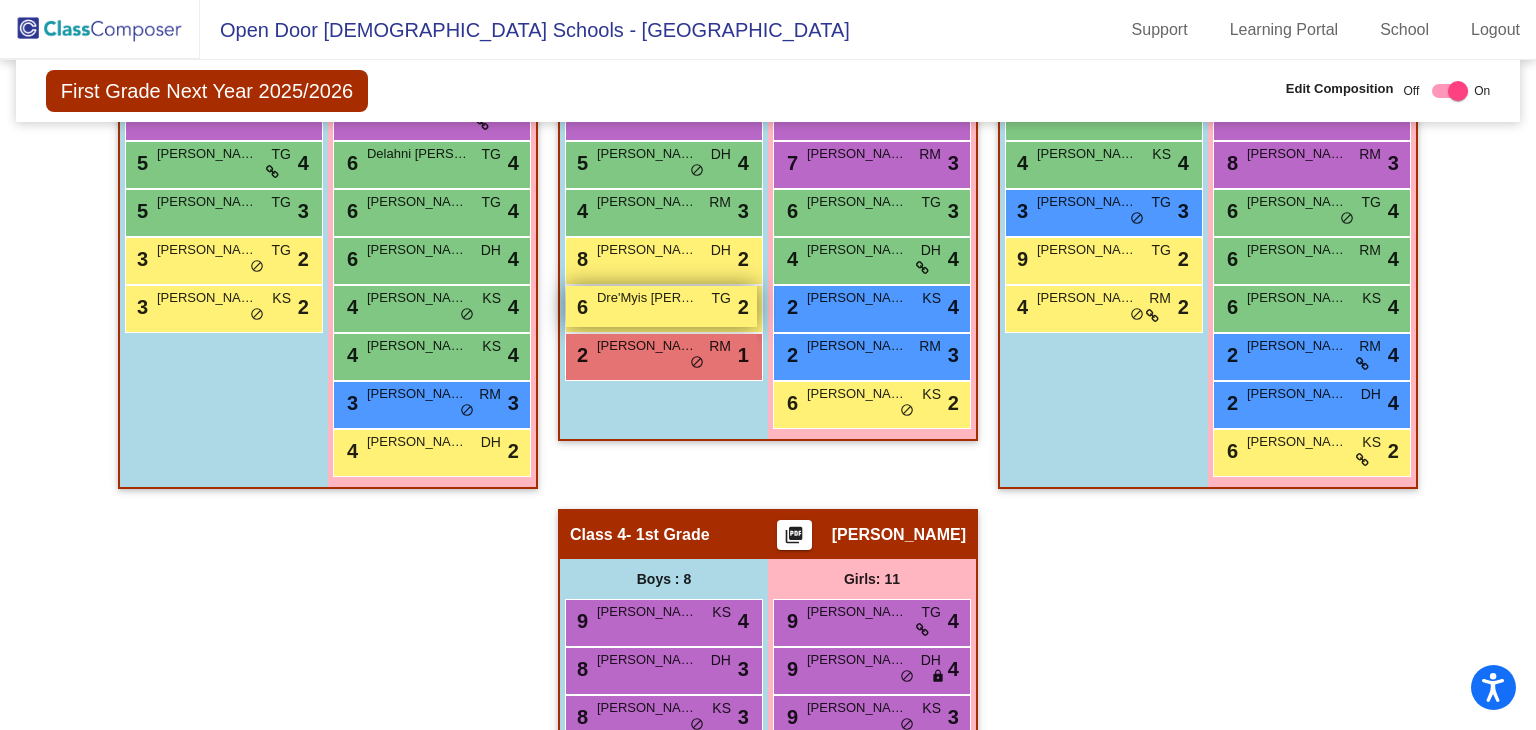 scroll, scrollTop: 1124, scrollLeft: 0, axis: vertical 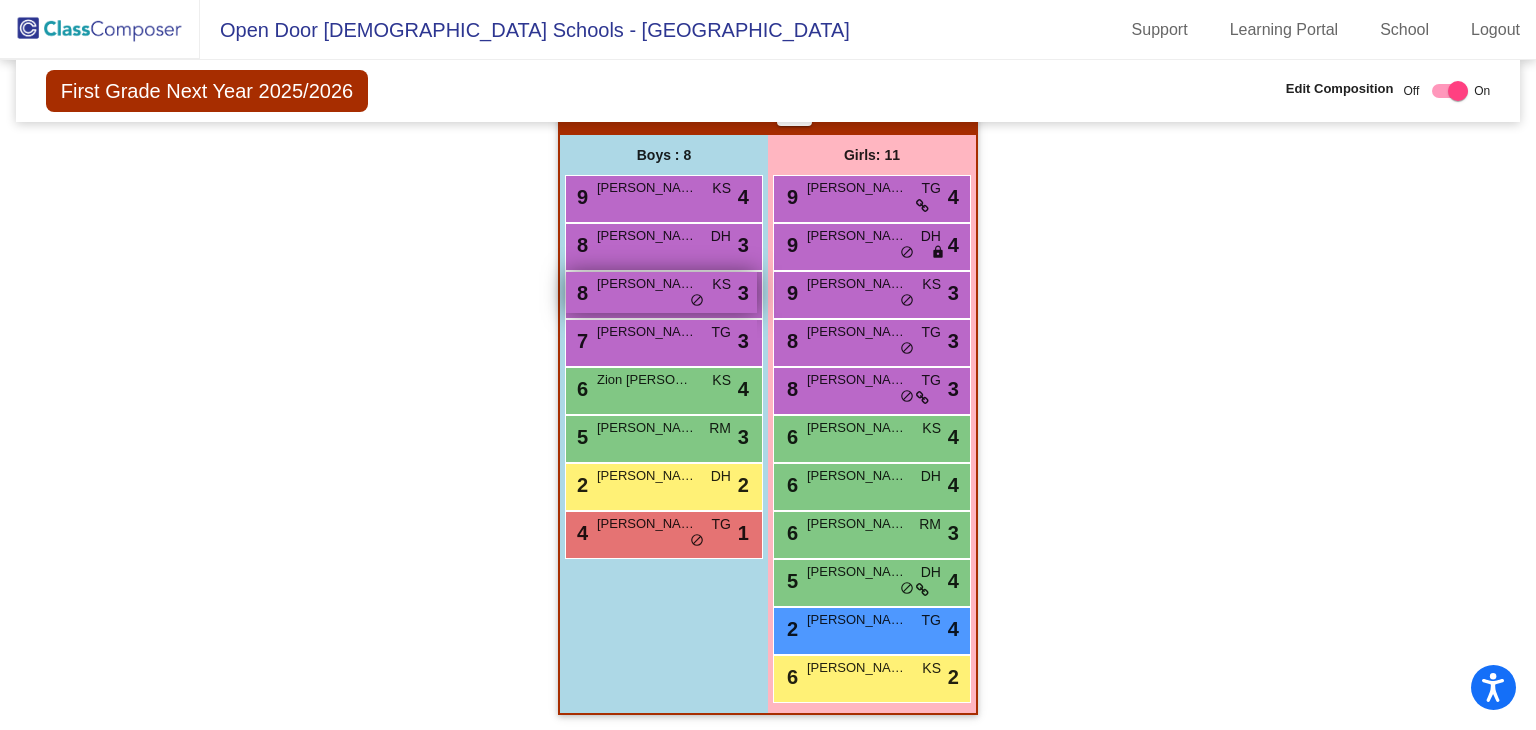 click on "8 [PERSON_NAME] KS lock do_not_disturb_alt 3" at bounding box center (661, 292) 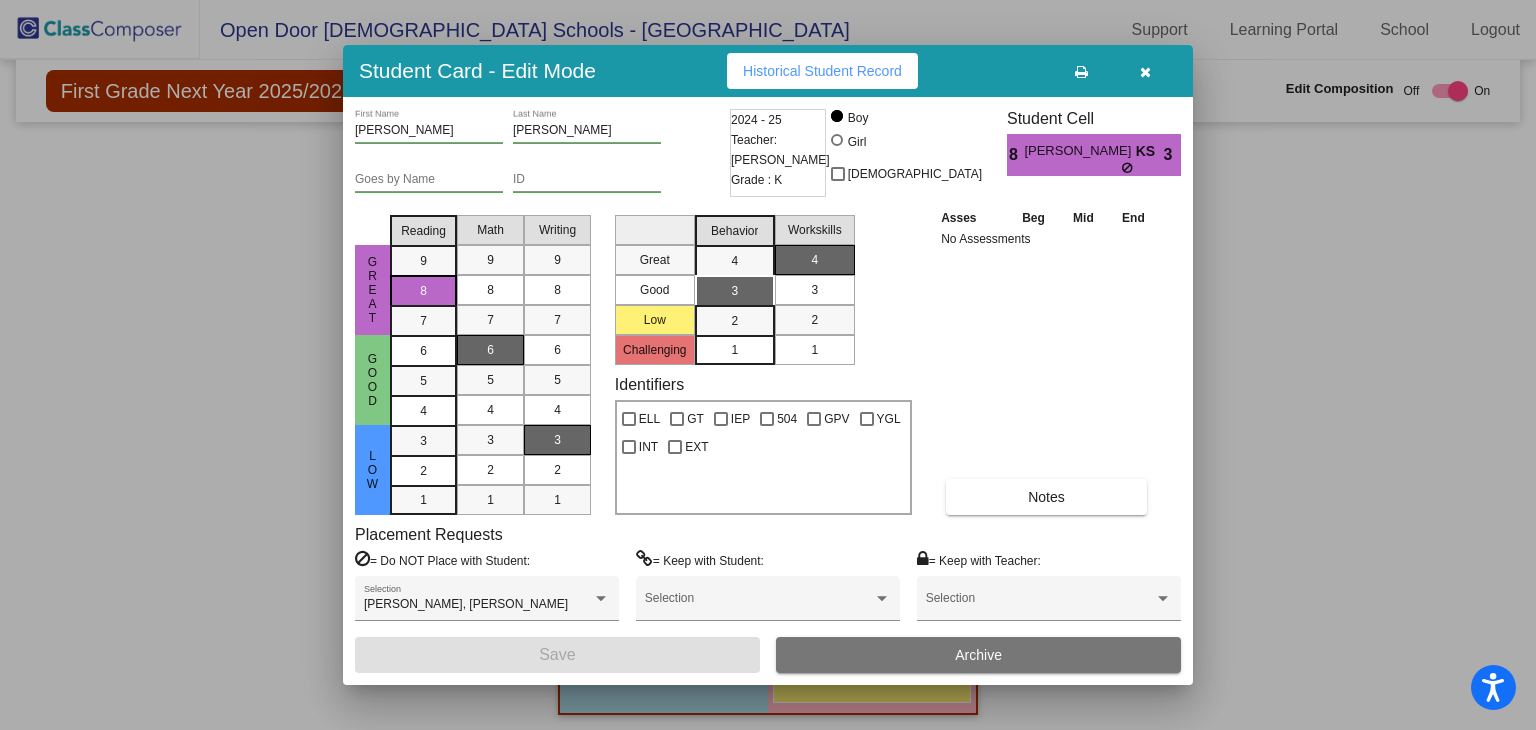 click at bounding box center [1145, 71] 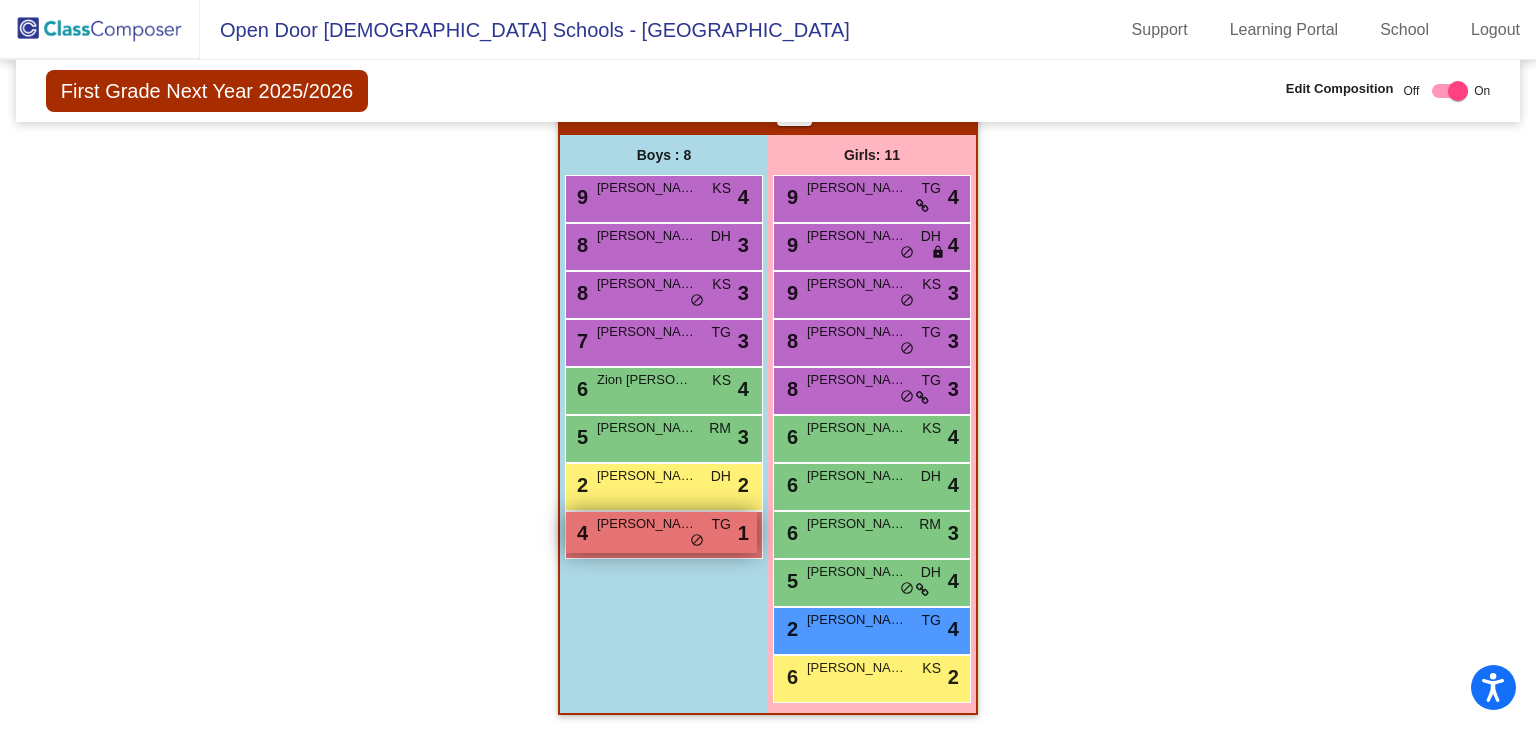 click on "[PERSON_NAME]" at bounding box center [647, 524] 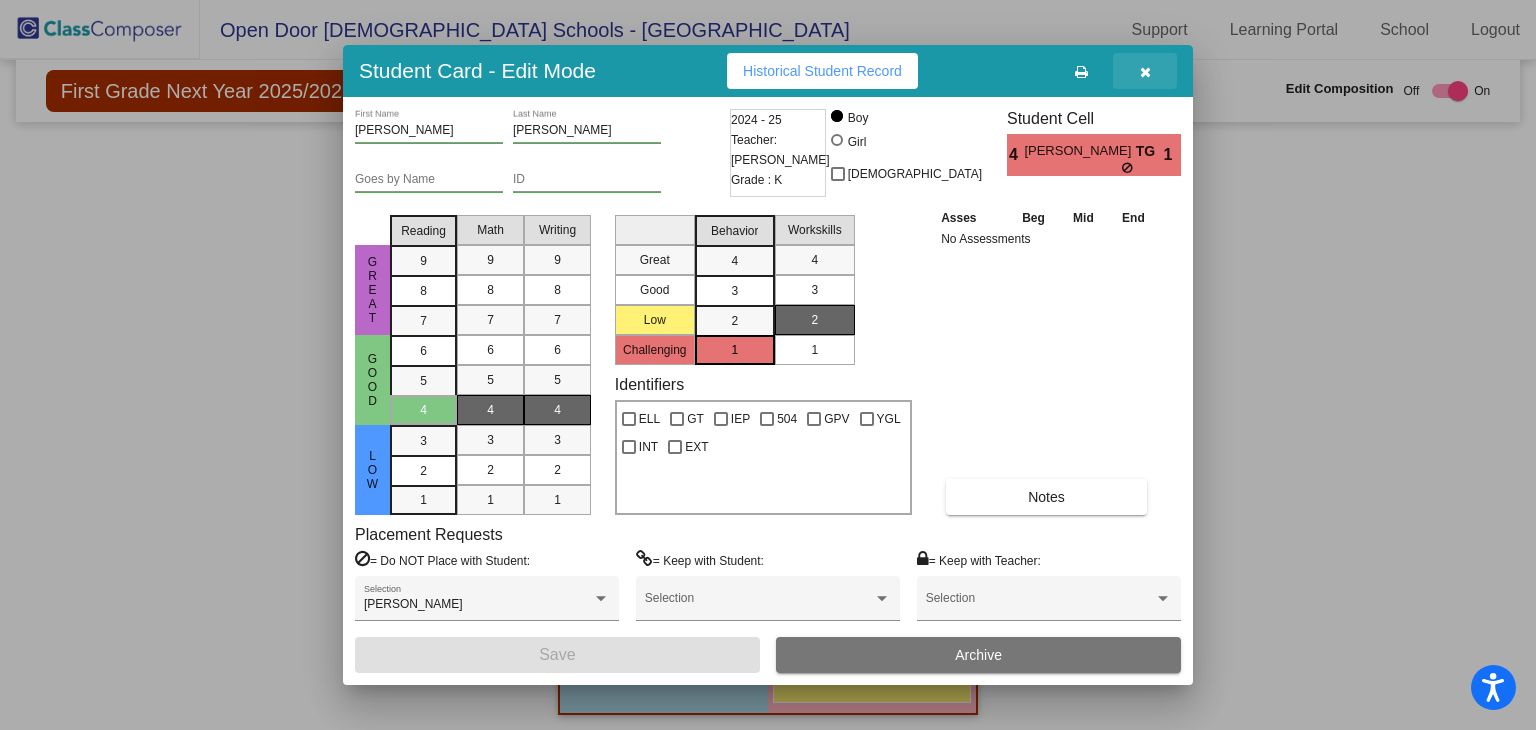 click at bounding box center [1145, 71] 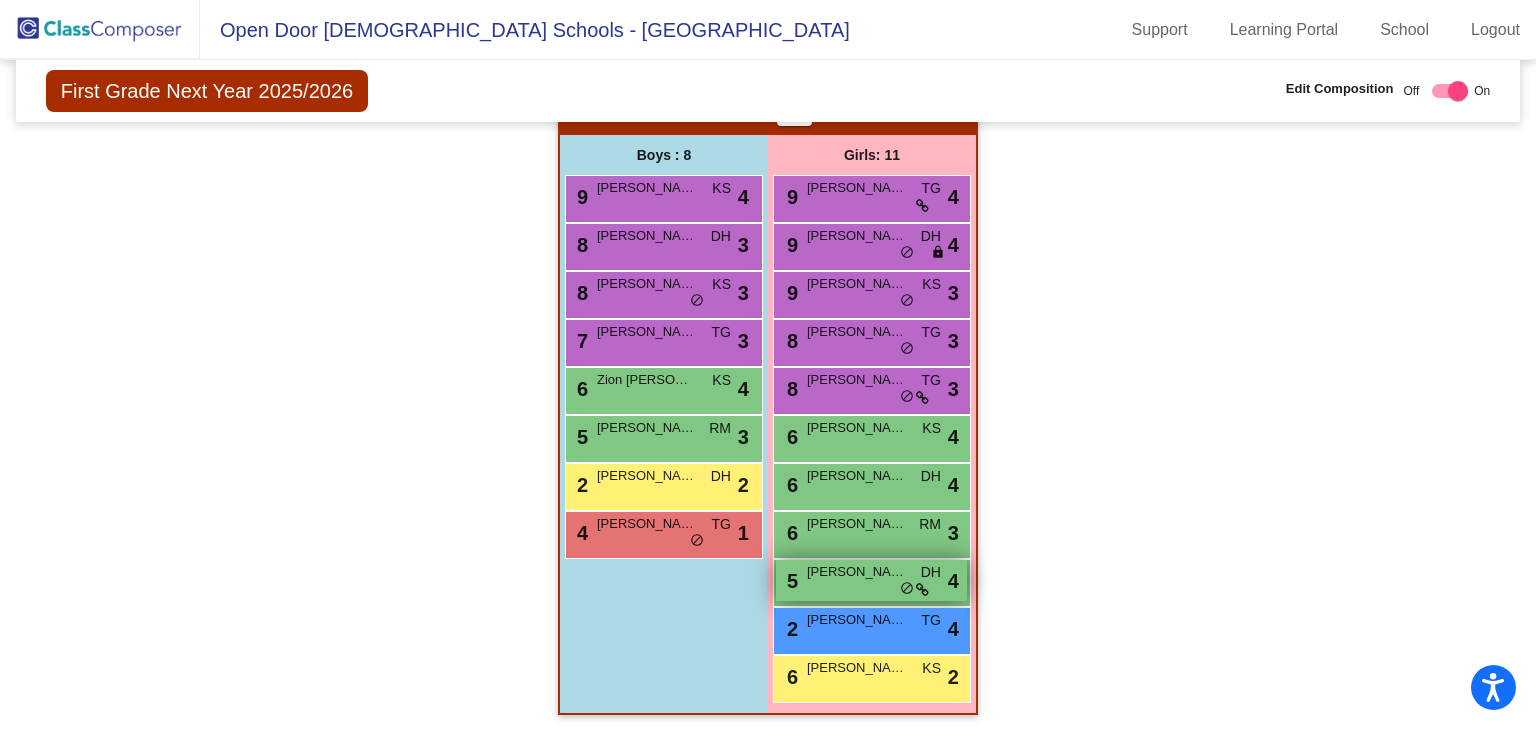 click on "[PERSON_NAME]" at bounding box center (857, 572) 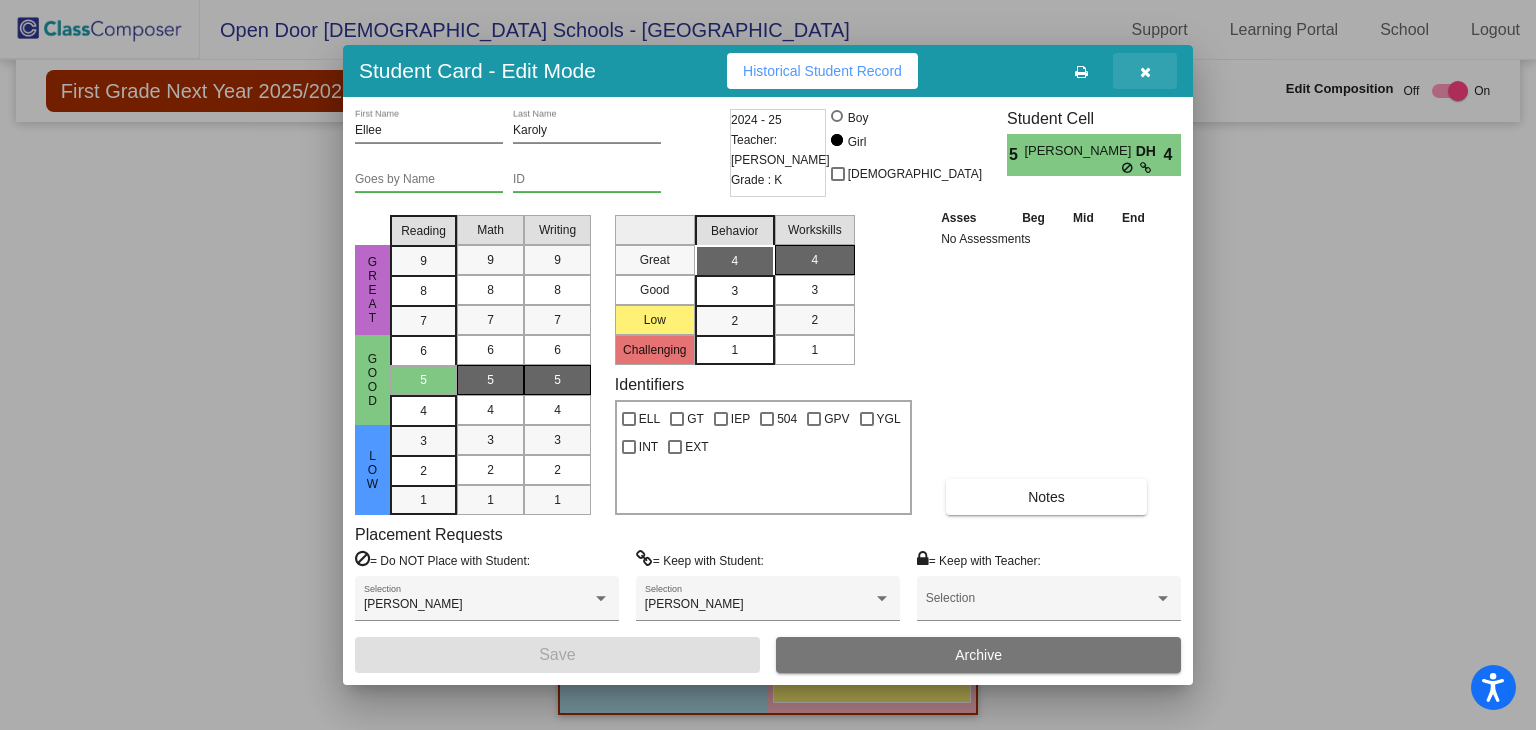 drag, startPoint x: 1137, startPoint y: 77, endPoint x: 1140, endPoint y: 135, distance: 58.077534 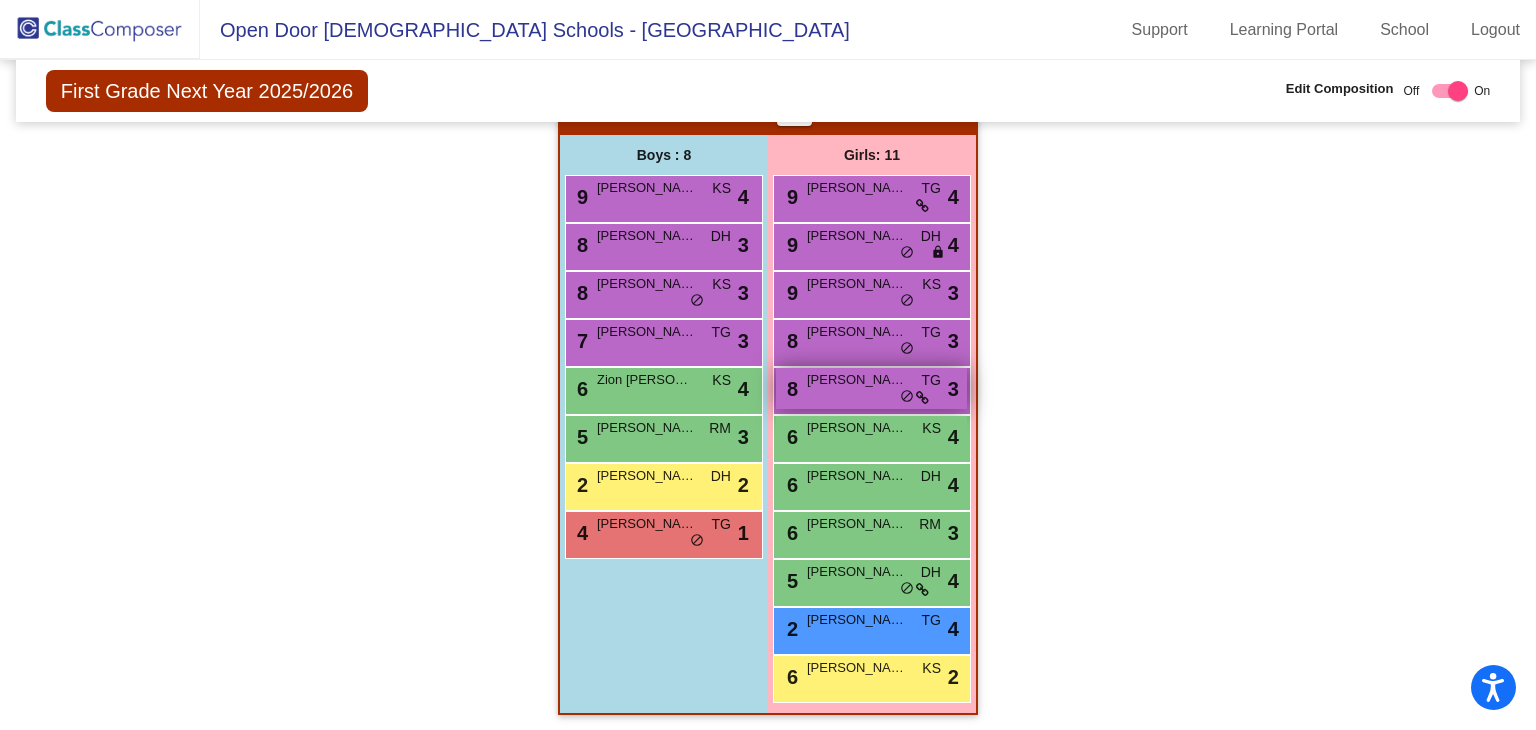 click on "8 [PERSON_NAME] TG lock do_not_disturb_alt 3" at bounding box center [871, 388] 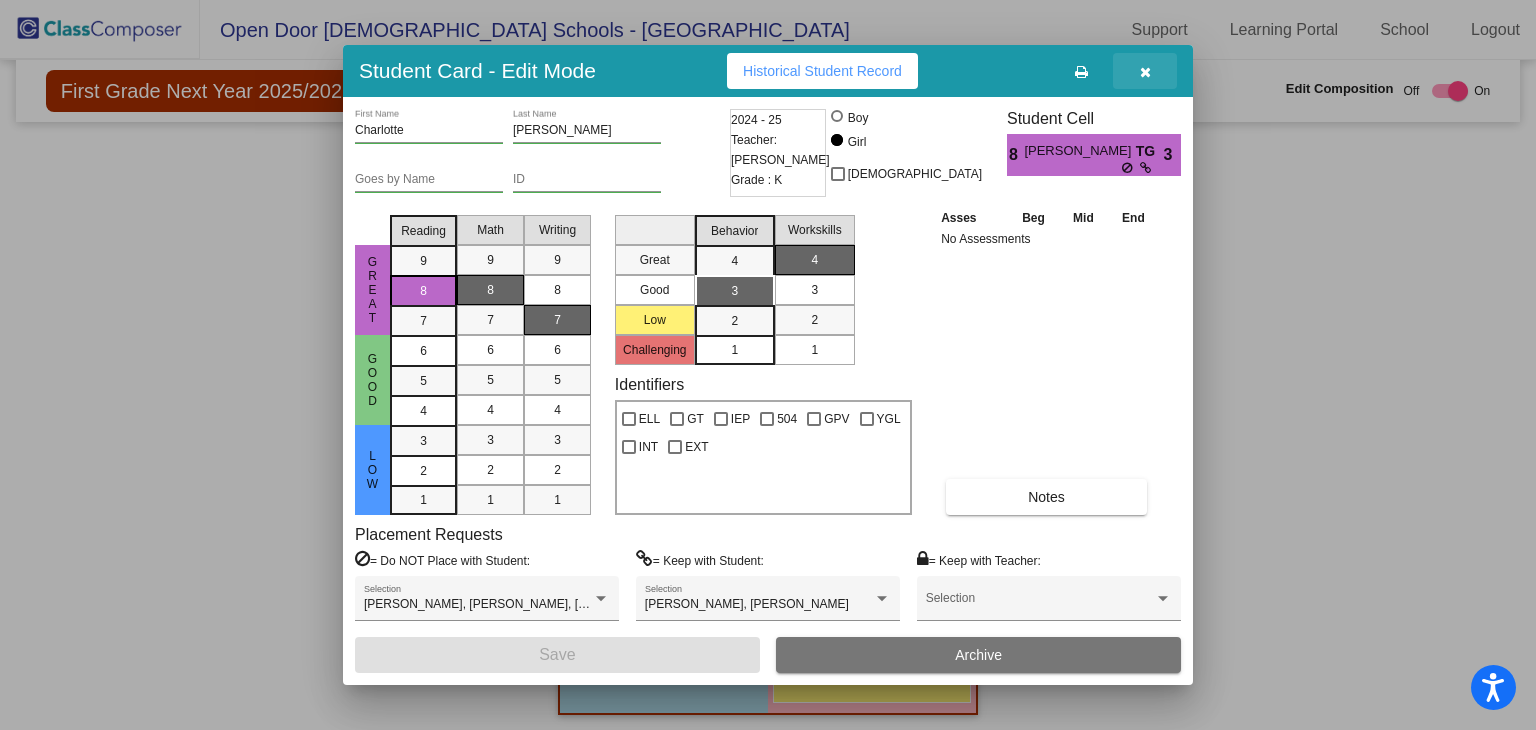 click at bounding box center [1145, 71] 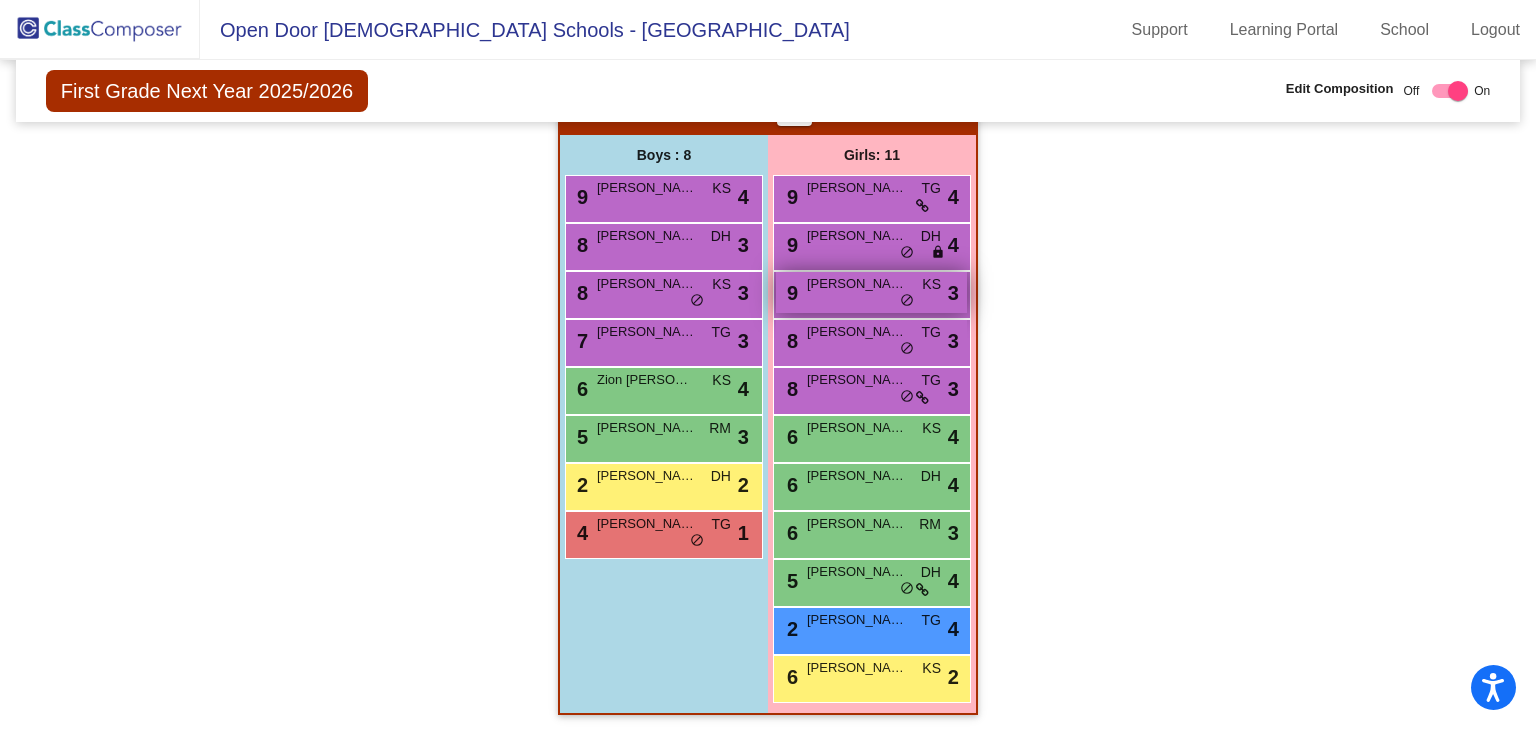 click on "9 [PERSON_NAME] KS lock do_not_disturb_alt 3" at bounding box center [871, 292] 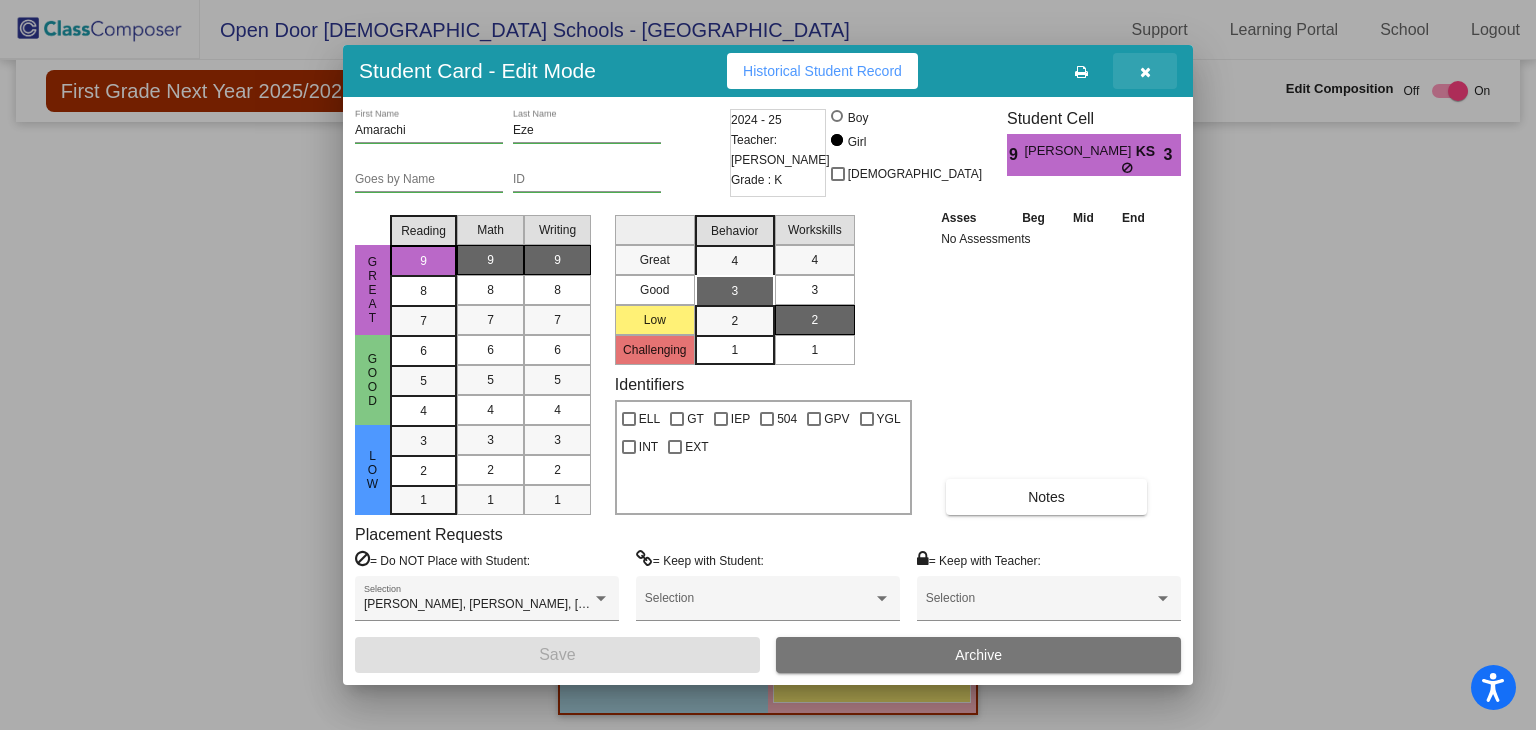 click at bounding box center [1145, 72] 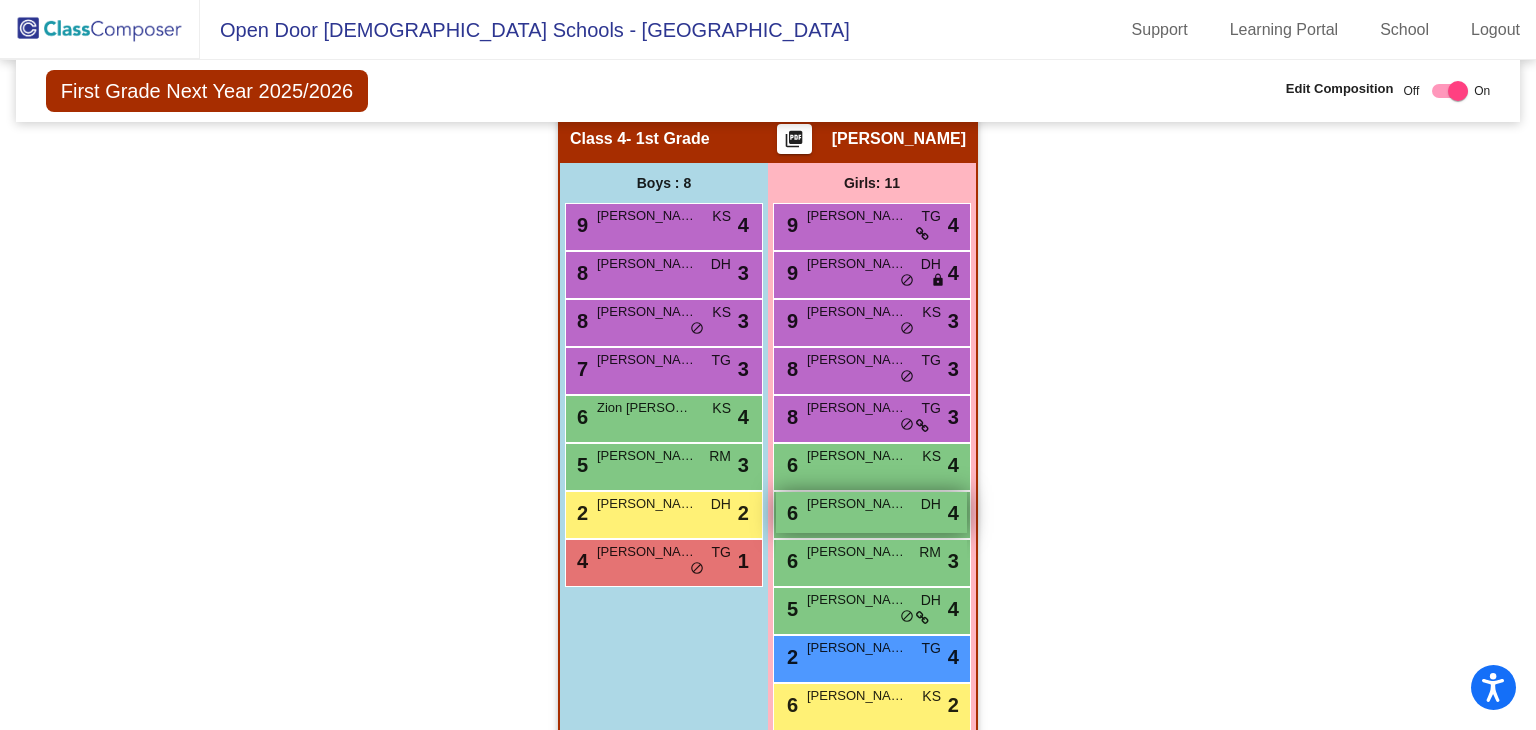 scroll, scrollTop: 1124, scrollLeft: 0, axis: vertical 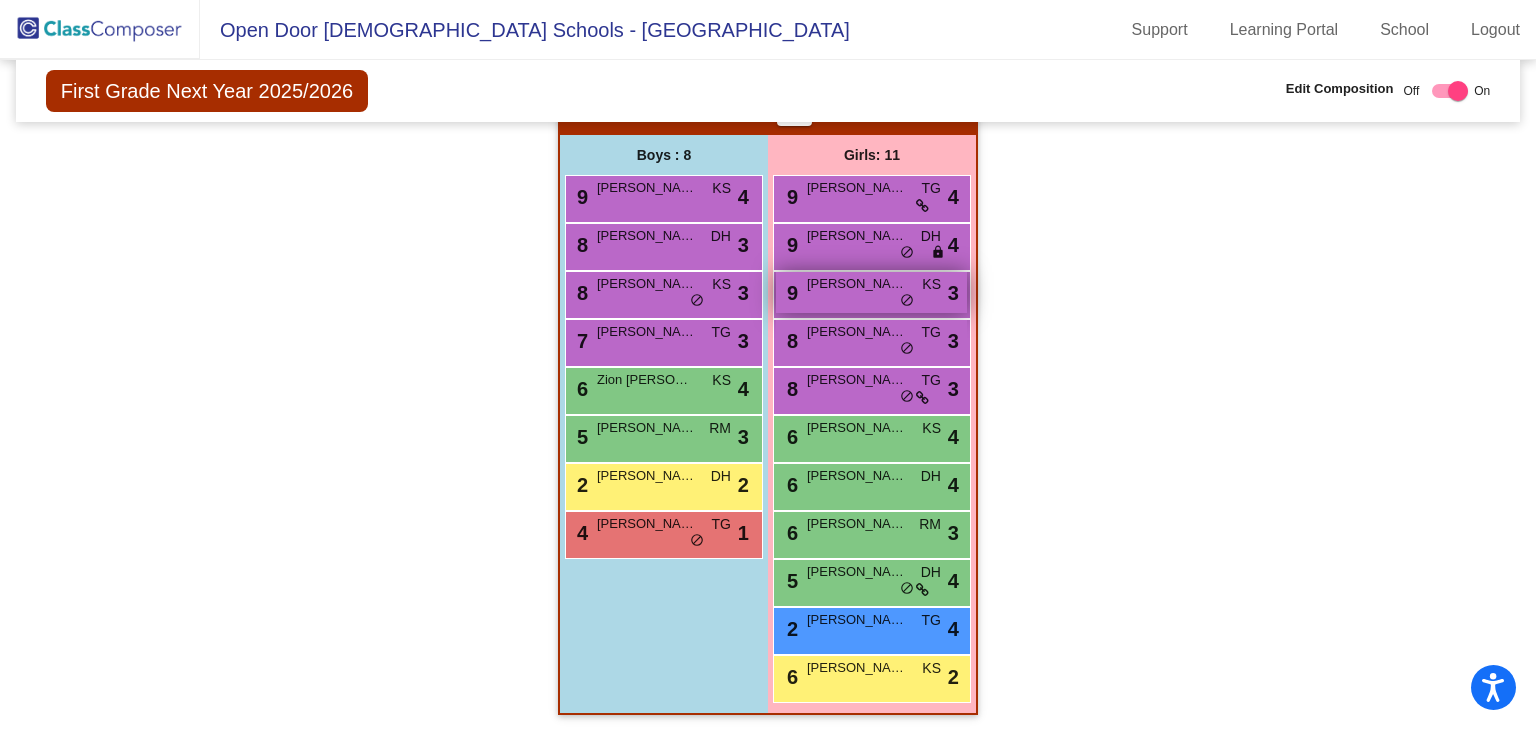 click on "9 [PERSON_NAME] KS lock do_not_disturb_alt 3" at bounding box center [871, 292] 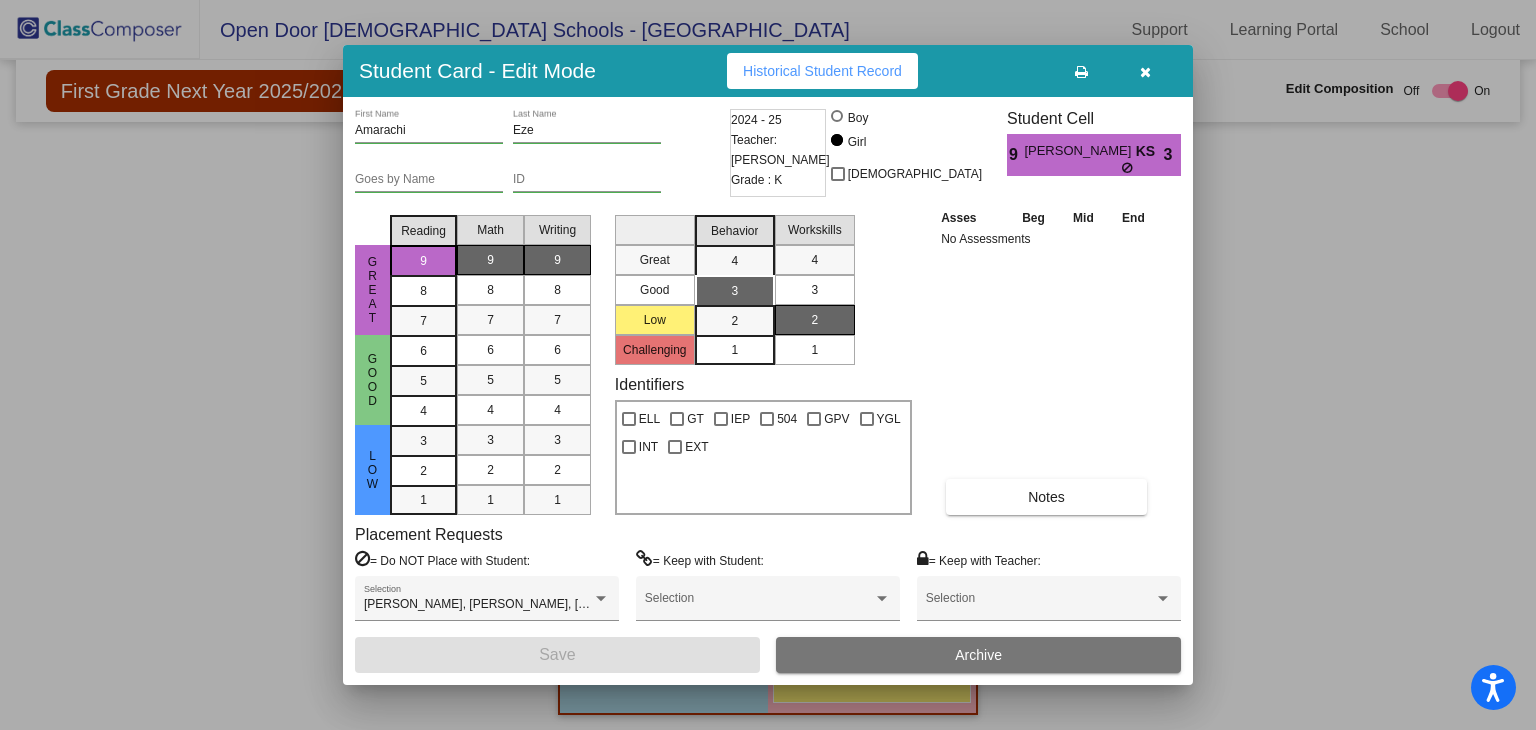 click at bounding box center (1145, 71) 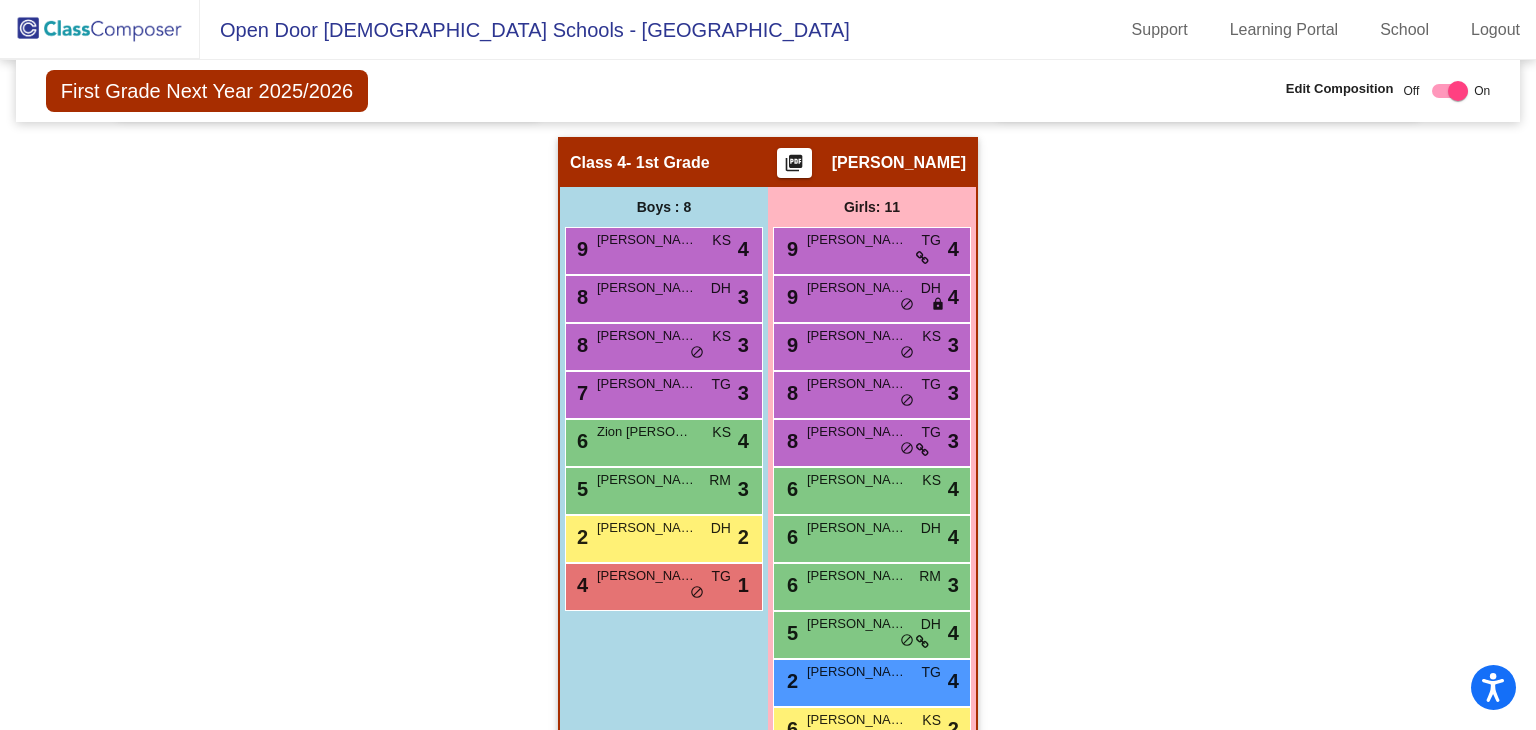scroll, scrollTop: 1024, scrollLeft: 0, axis: vertical 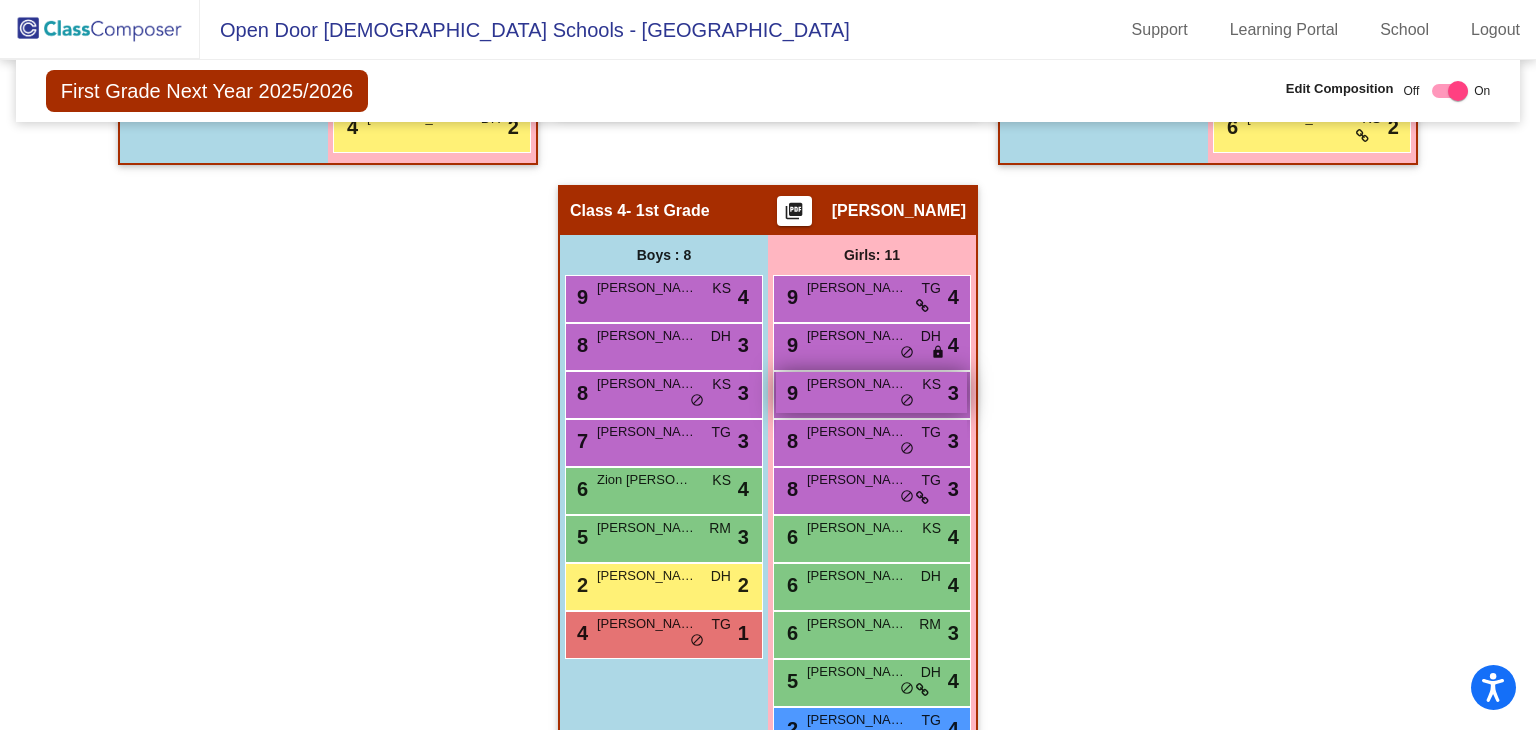 click on "KS" at bounding box center [931, 384] 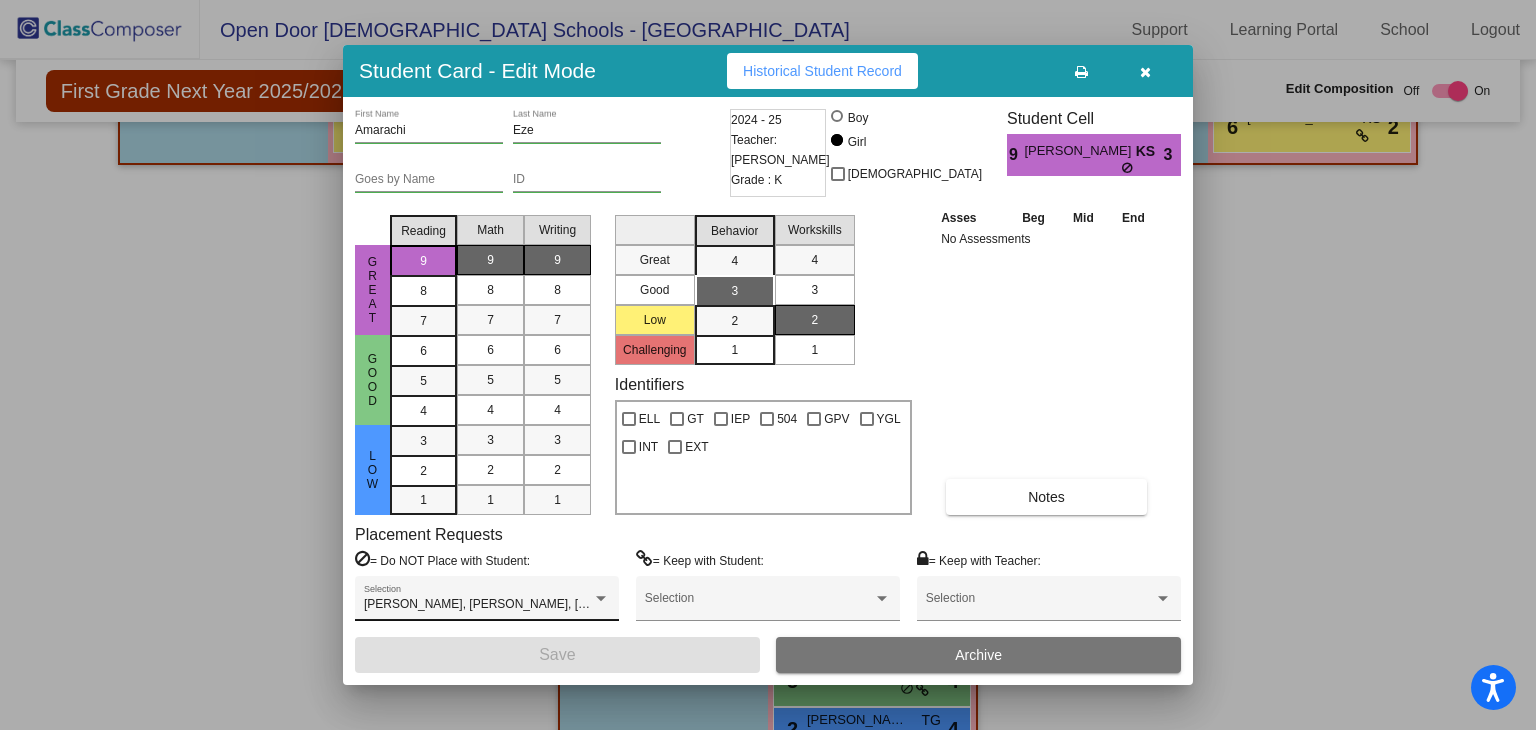 click on "[PERSON_NAME], [PERSON_NAME], [PERSON_NAME], [PERSON_NAME] Selection" at bounding box center (487, 603) 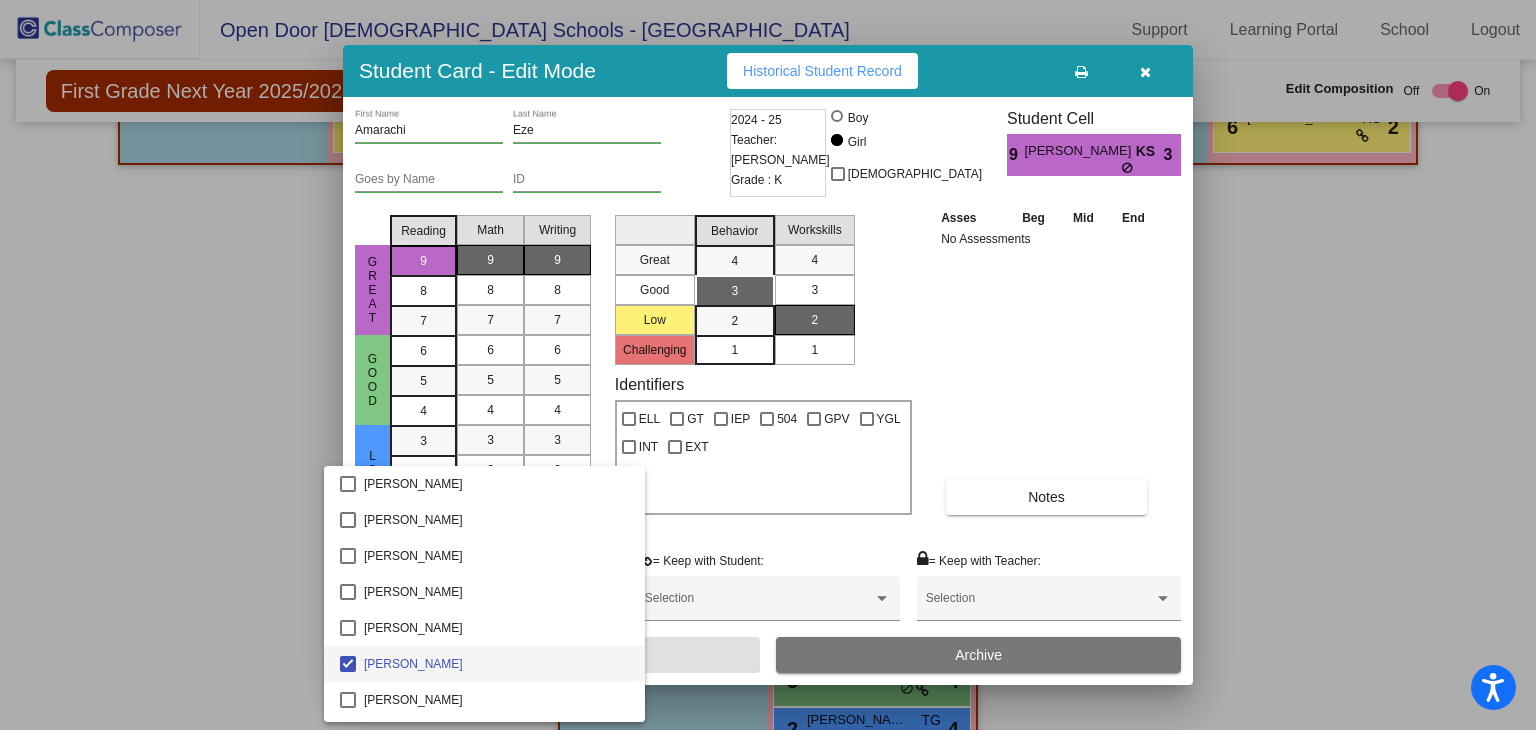 scroll, scrollTop: 59, scrollLeft: 0, axis: vertical 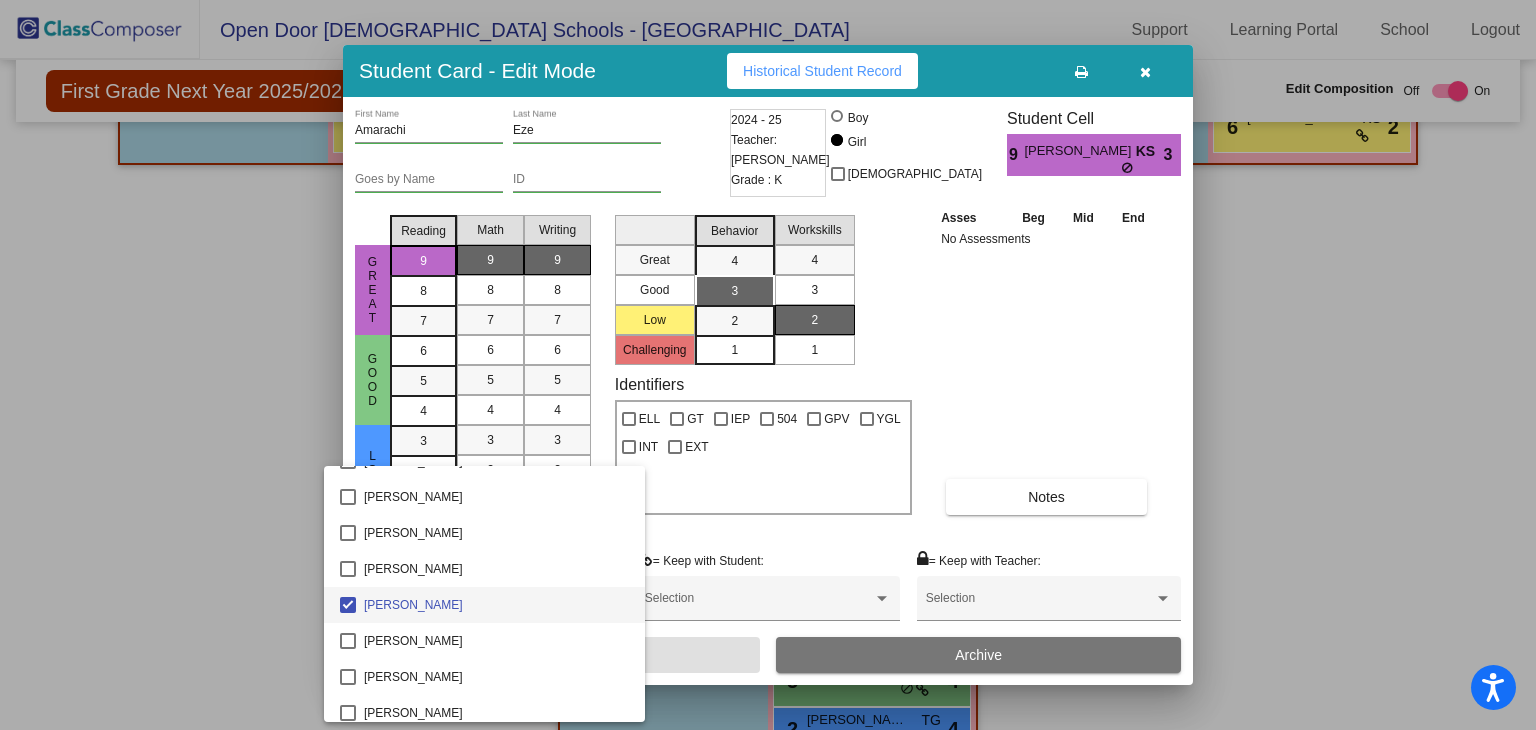 drag, startPoint x: 812, startPoint y: 513, endPoint x: 761, endPoint y: 565, distance: 72.835434 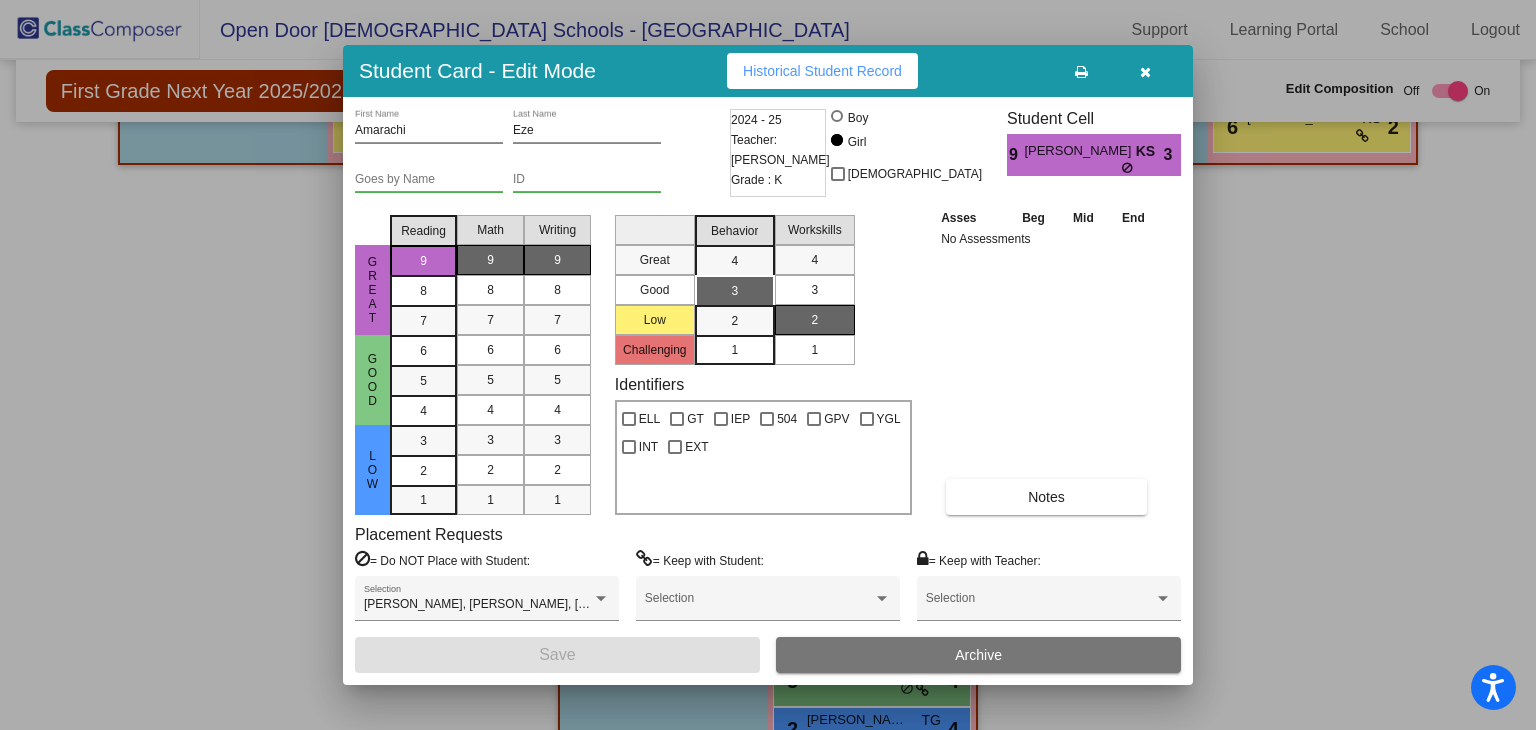 click at bounding box center (1145, 71) 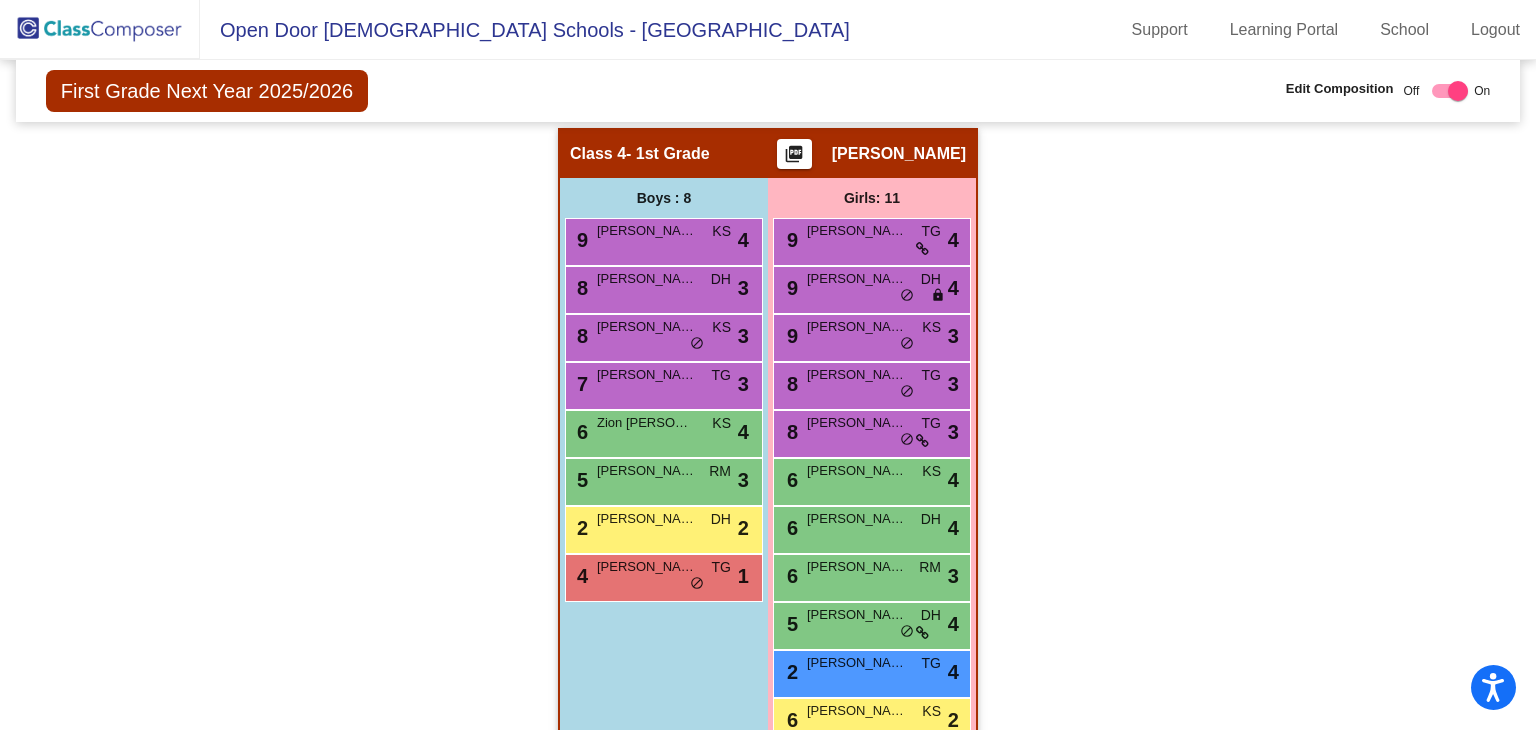 scroll, scrollTop: 1124, scrollLeft: 0, axis: vertical 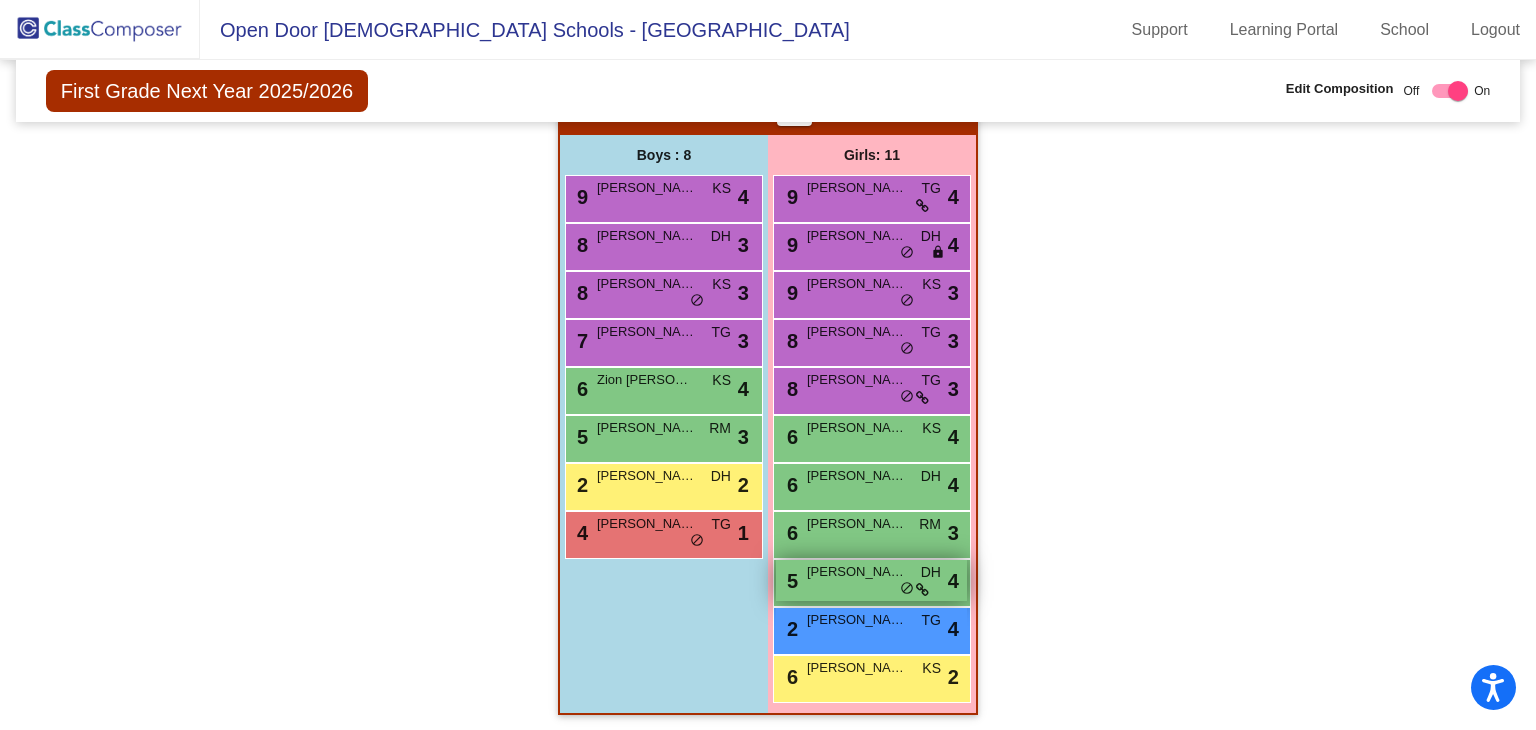 click on "5 [PERSON_NAME] DH lock do_not_disturb_alt 4" at bounding box center [871, 580] 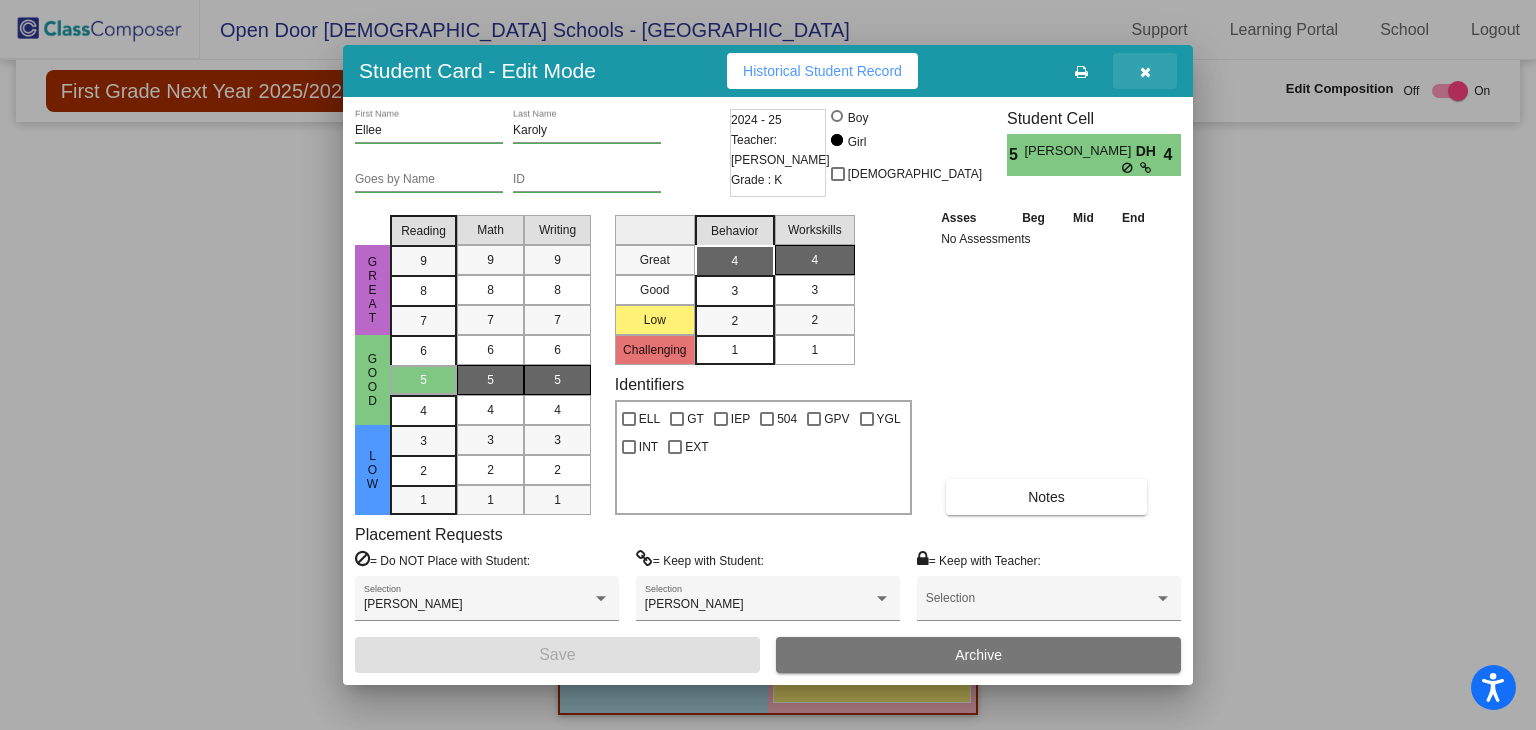 click at bounding box center [1145, 72] 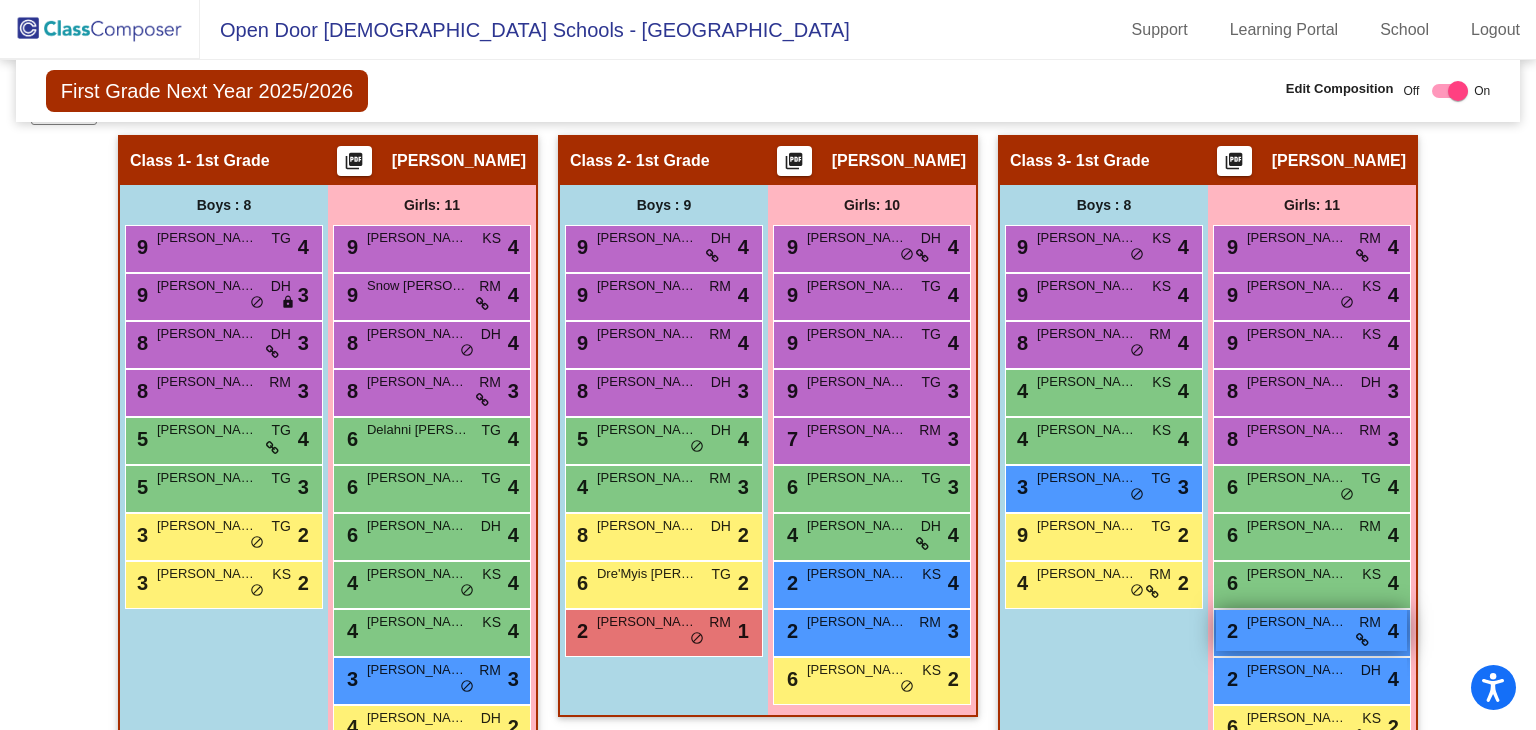 scroll, scrollTop: 524, scrollLeft: 0, axis: vertical 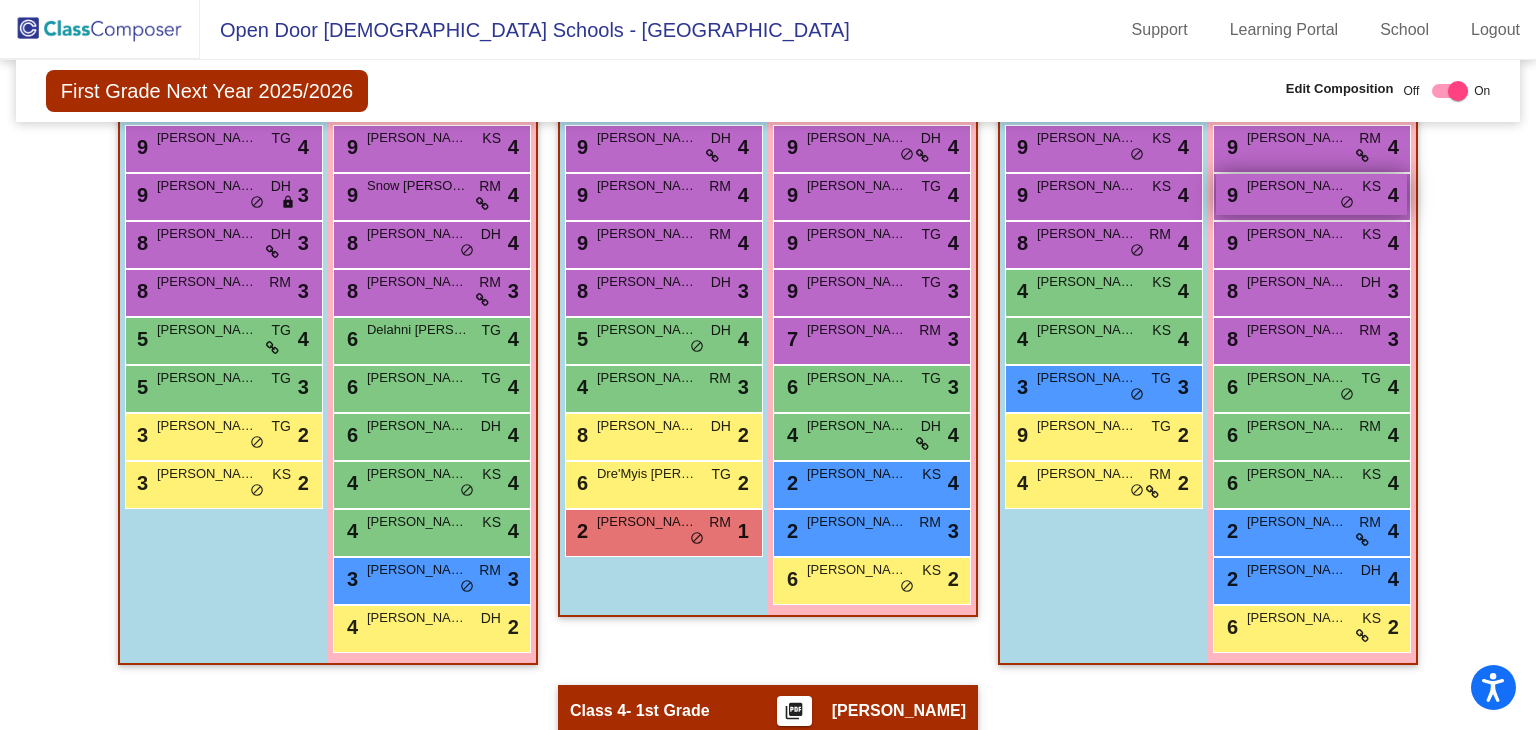 click on "[PERSON_NAME]" at bounding box center [1297, 186] 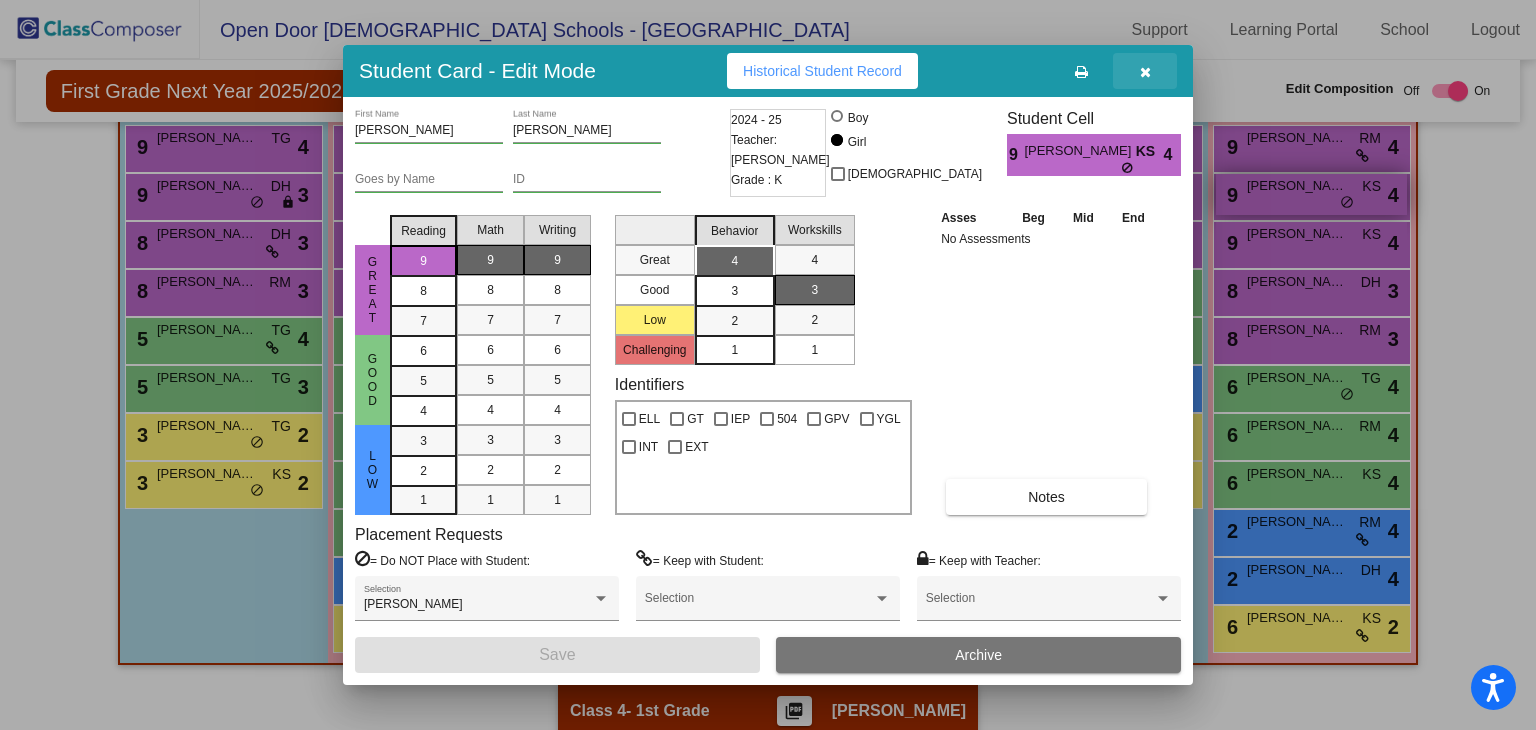 drag, startPoint x: 1151, startPoint y: 71, endPoint x: 1284, endPoint y: 177, distance: 170.07352 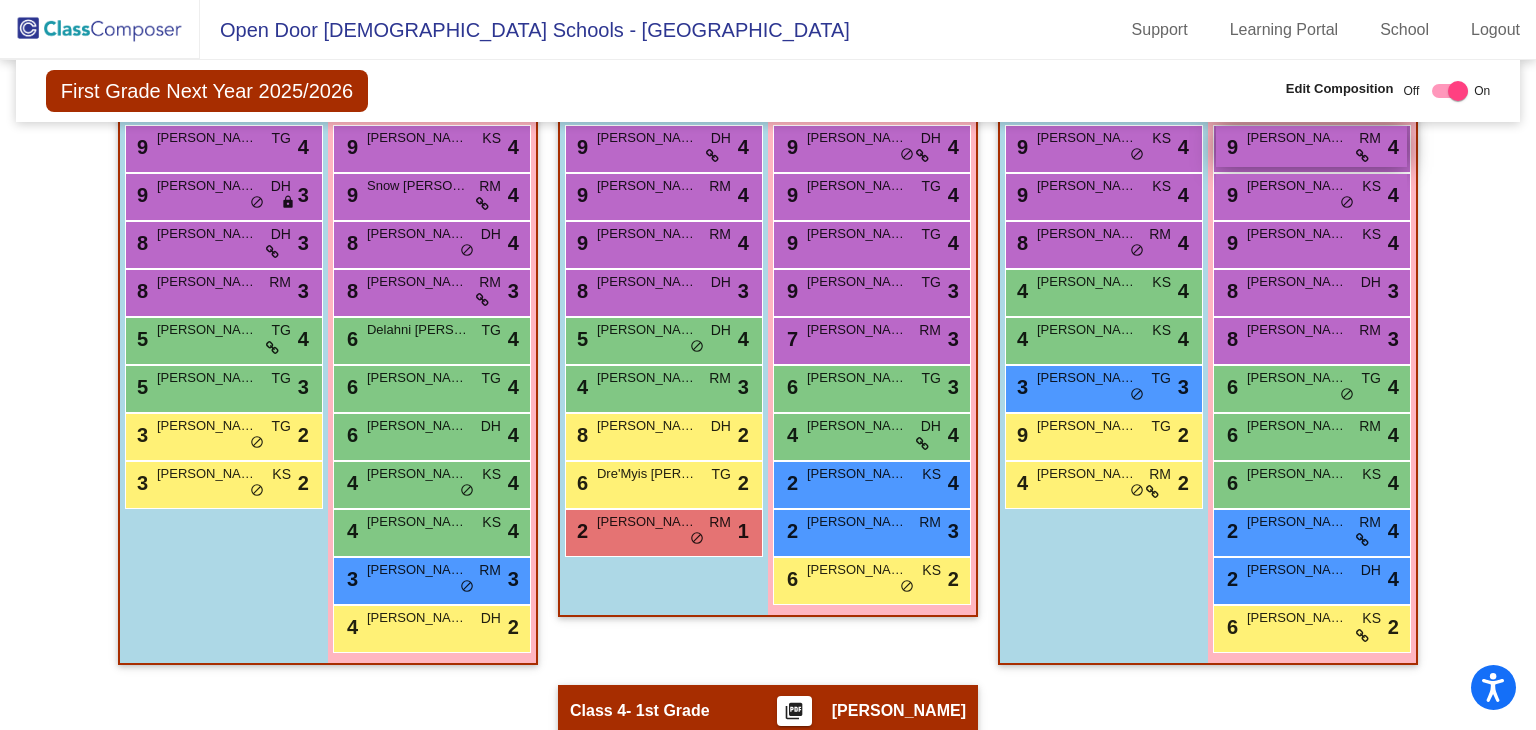 click on "9 [PERSON_NAME] RM lock do_not_disturb_alt 4" at bounding box center (1311, 146) 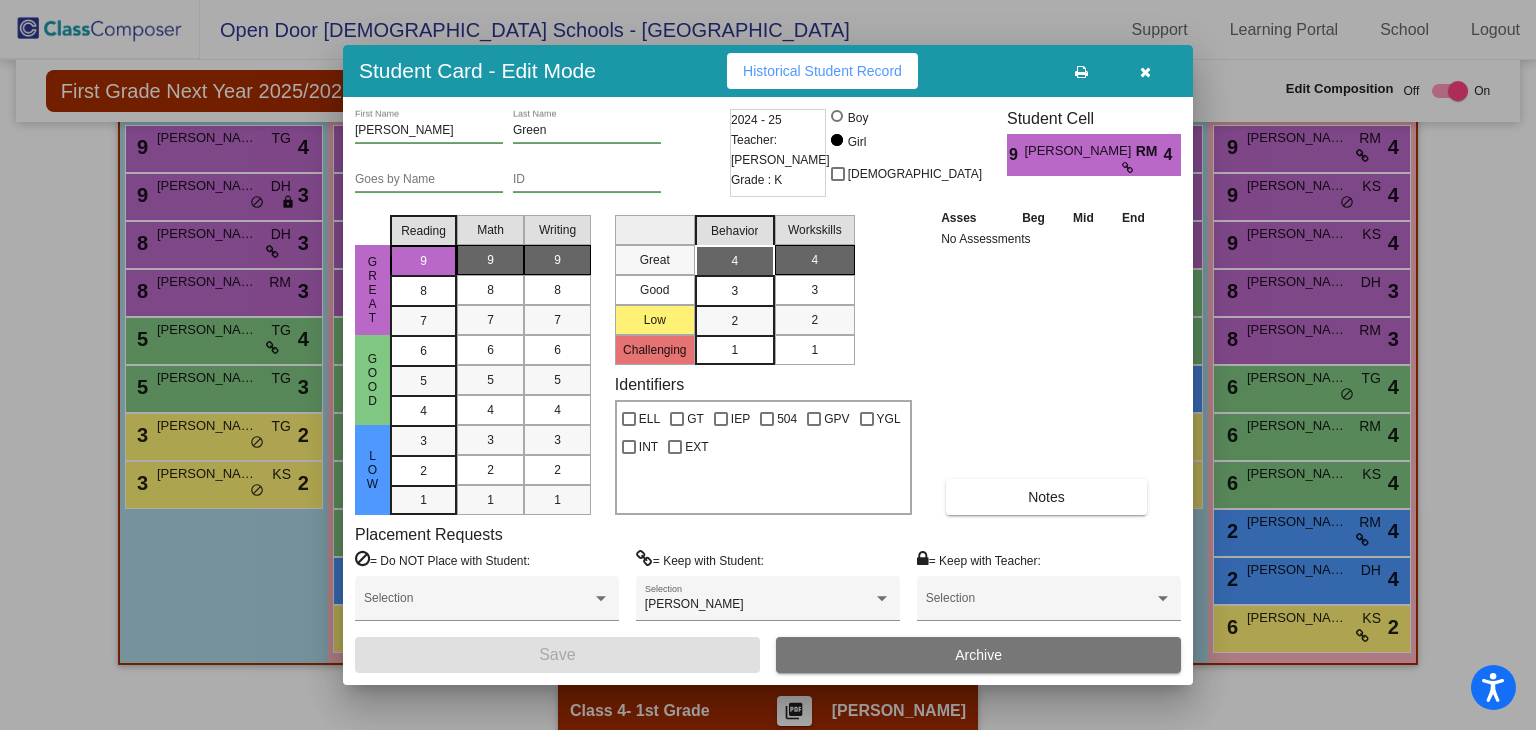 click at bounding box center [1145, 71] 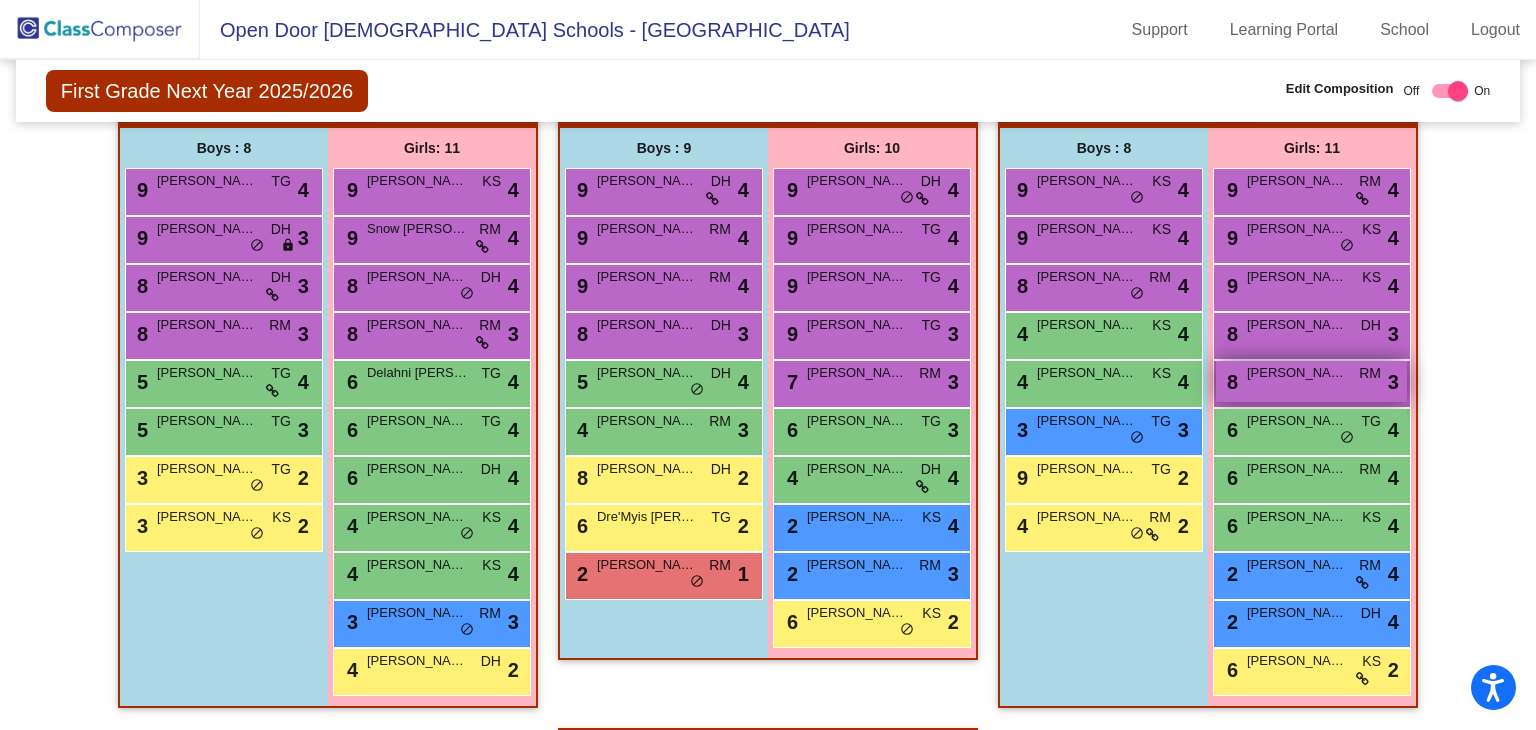 scroll, scrollTop: 524, scrollLeft: 0, axis: vertical 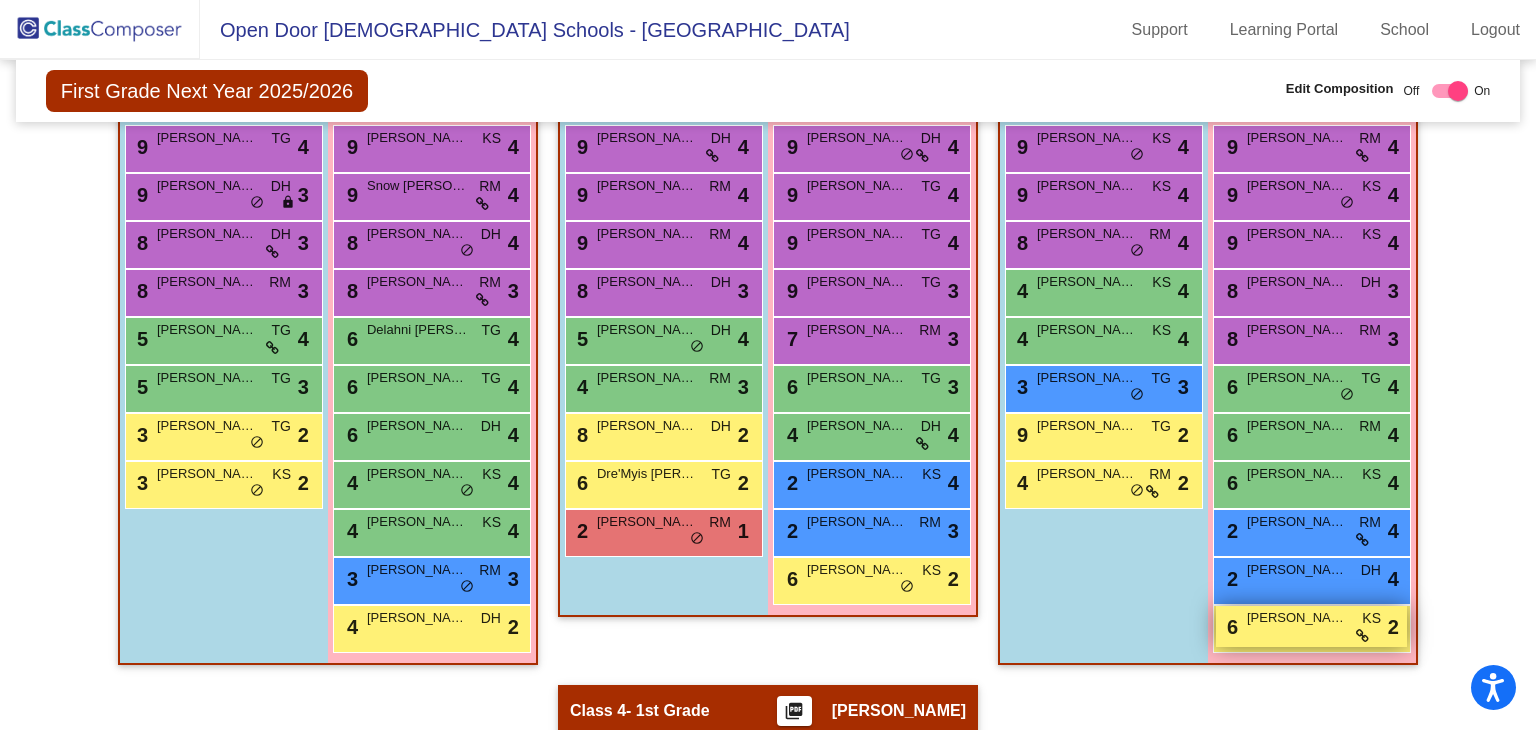 click on "6 [PERSON_NAME] KS lock do_not_disturb_alt 2" at bounding box center (1311, 626) 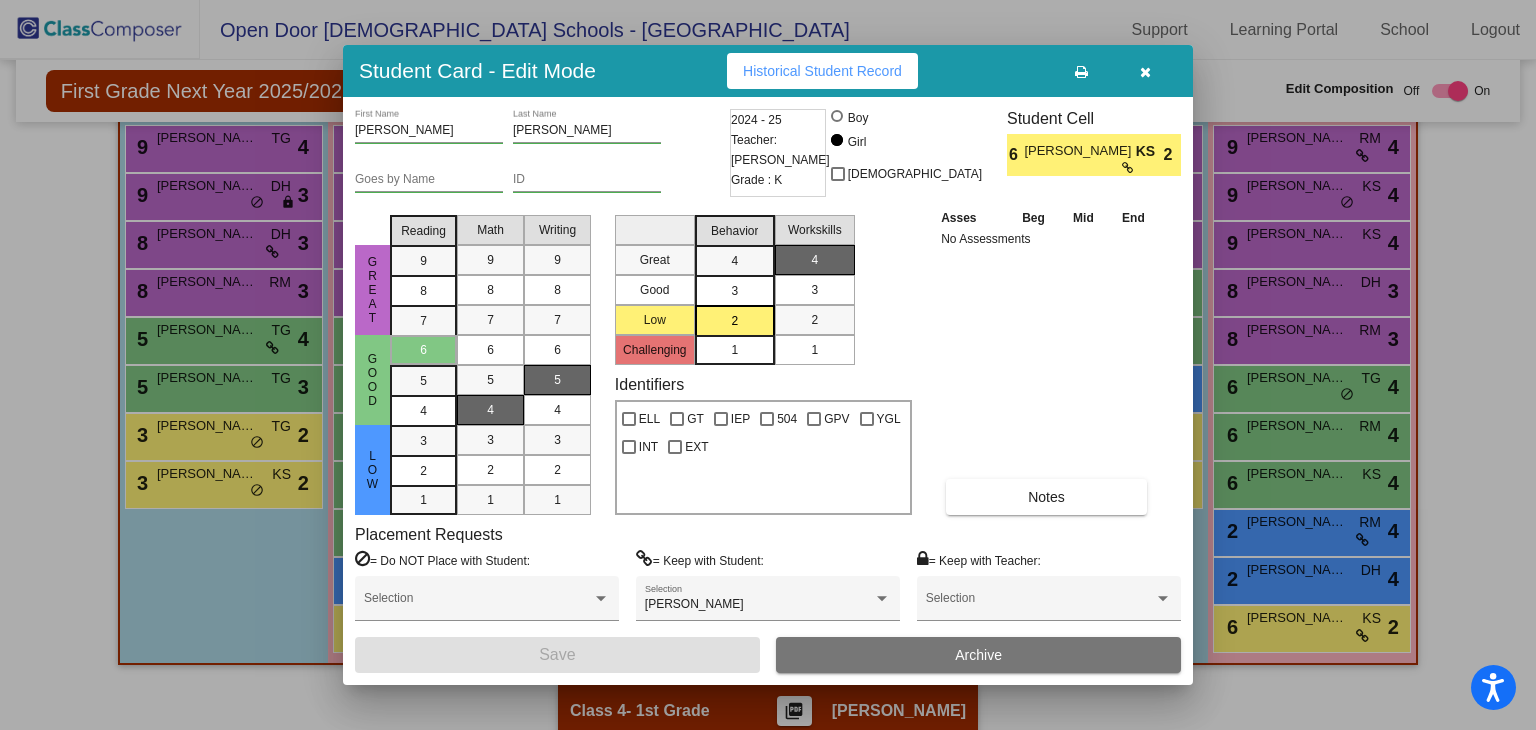 click at bounding box center (1145, 71) 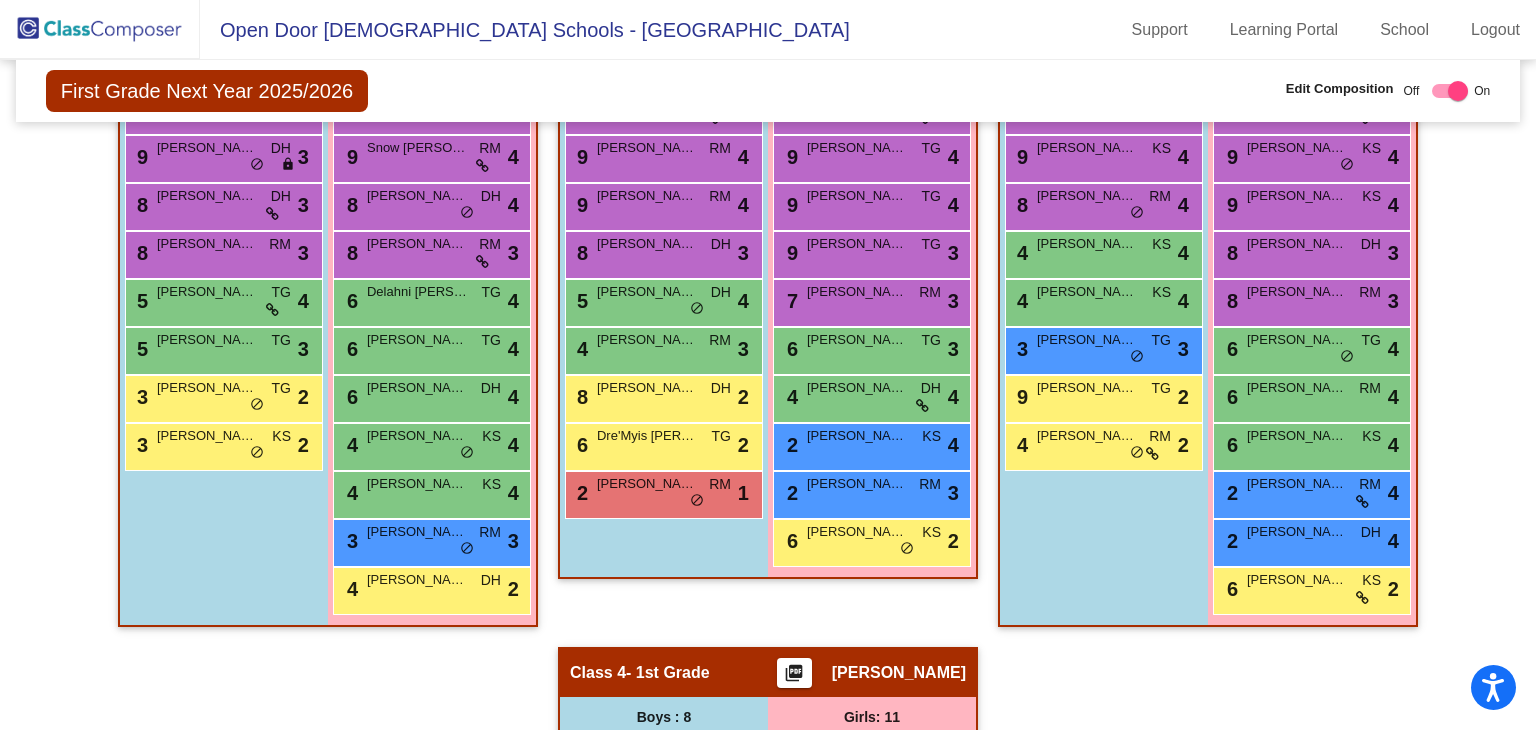 scroll, scrollTop: 624, scrollLeft: 0, axis: vertical 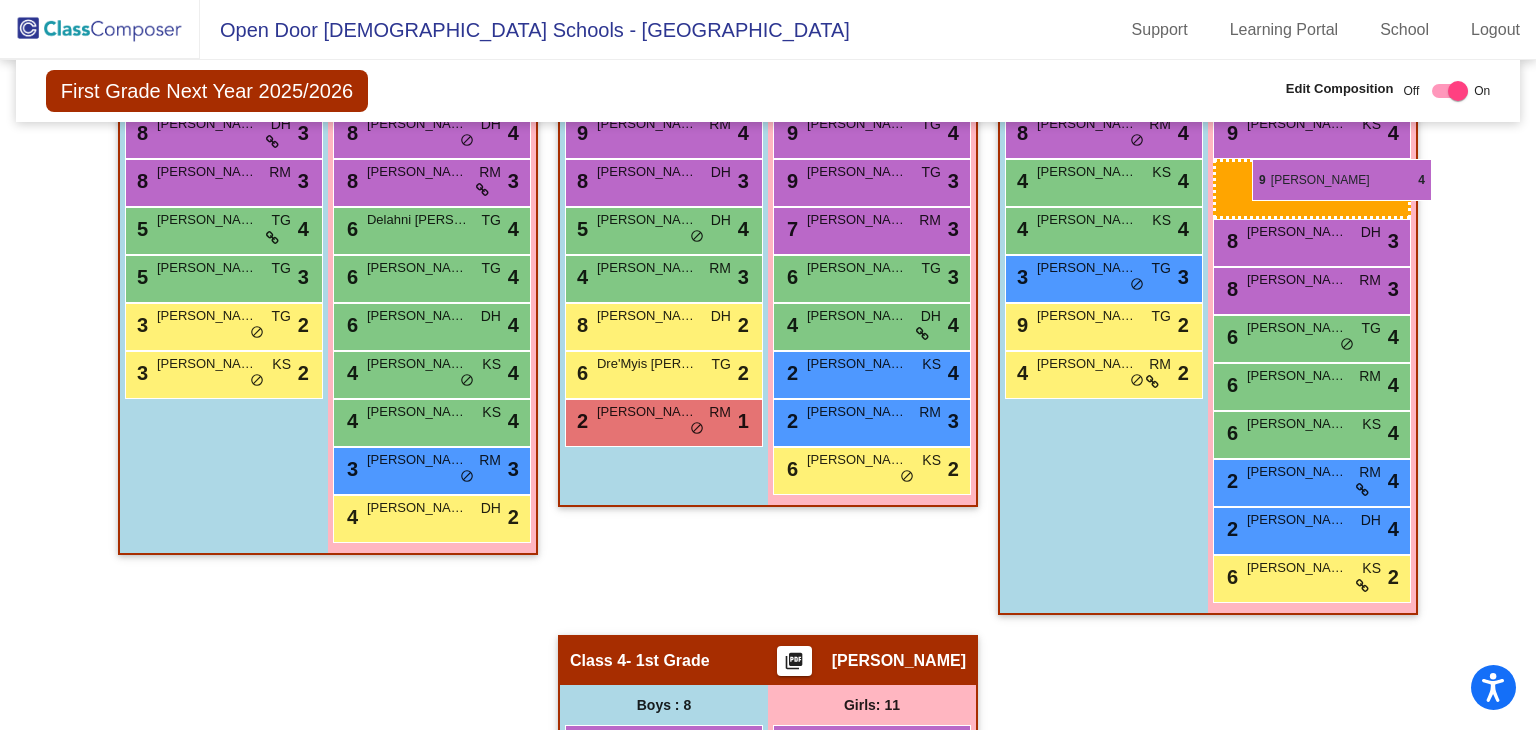drag, startPoint x: 841, startPoint y: 704, endPoint x: 1252, endPoint y: 161, distance: 681.0066 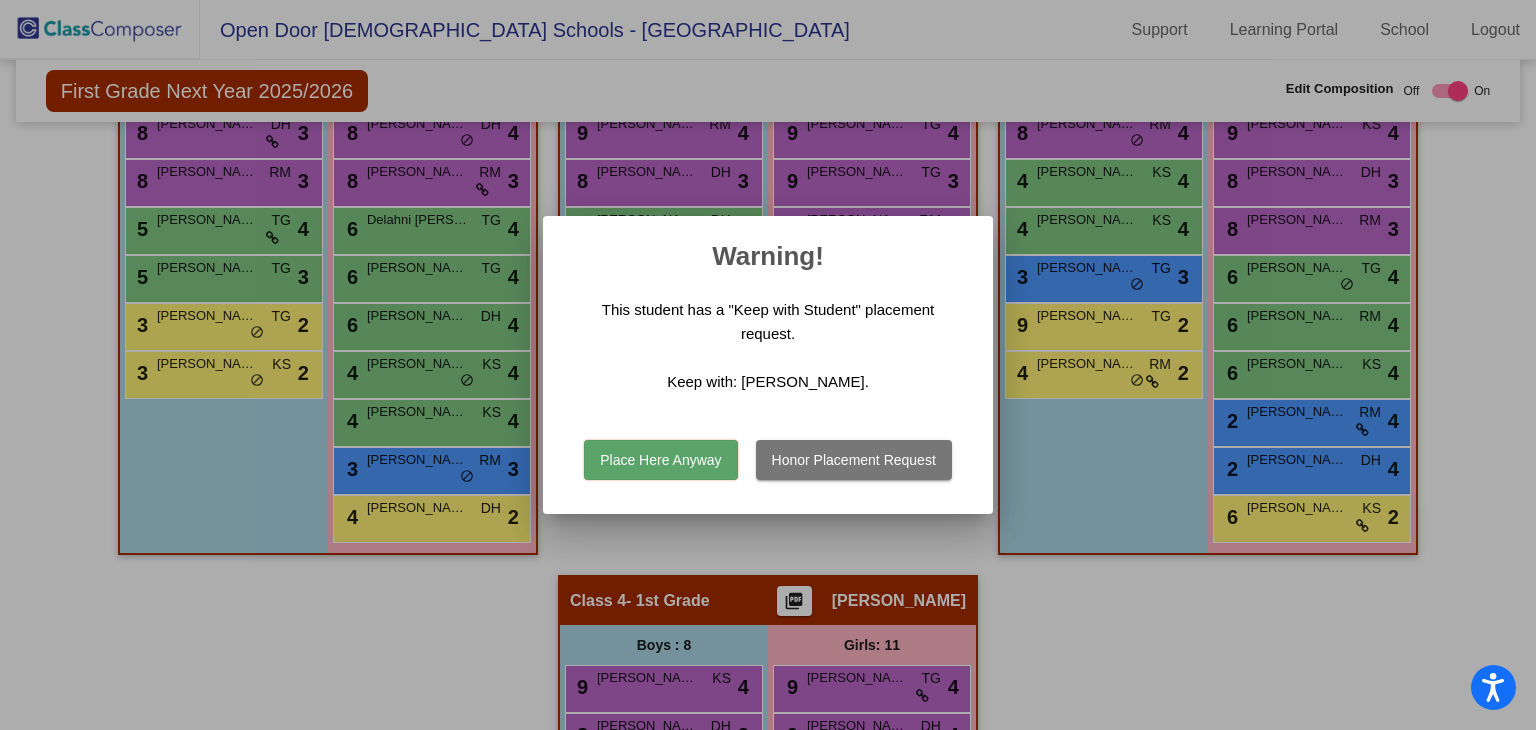 click on "Honor Placement Request" at bounding box center (854, 460) 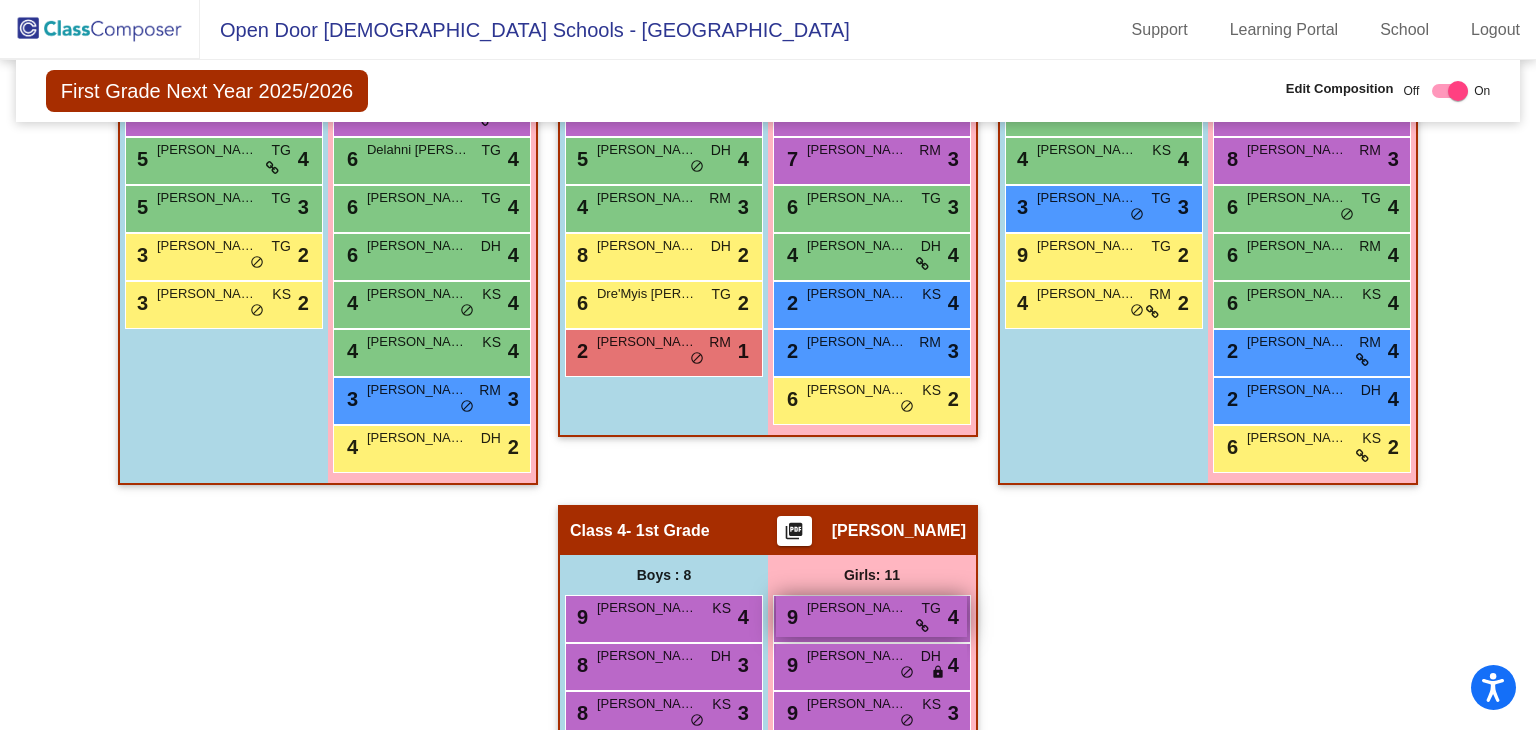 scroll, scrollTop: 734, scrollLeft: 0, axis: vertical 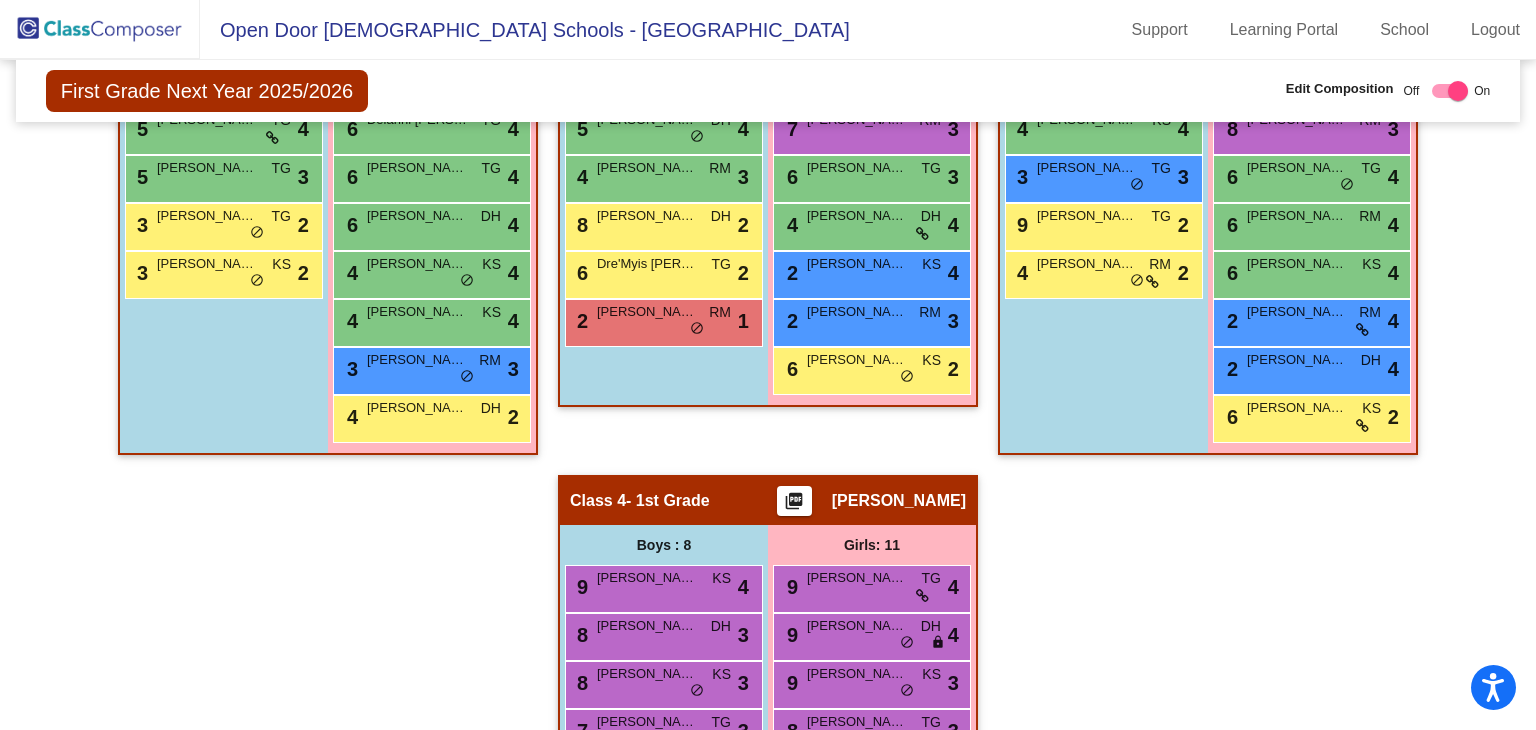 click on "Hallway   - Hallway Class  picture_as_pdf  Add Student  First Name Last Name Student Id  (Recommended)   Boy   Girl   [DEMOGRAPHIC_DATA] Add Close  Boys : 2  8 [PERSON_NAME] lock do_not_disturb_alt 4 [PERSON_NAME] lock do_not_disturb_alt Girls: 1 2 [PERSON_NAME] lock do_not_disturb_alt Class 1   - 1st Grade  picture_as_pdf [PERSON_NAME]  Add Student  First Name Last Name Student Id  (Recommended)   Boy   Girl   [DEMOGRAPHIC_DATA] Add Close  Boys : 8  9 [PERSON_NAME] [PERSON_NAME] lock do_not_disturb_alt 4 9 [PERSON_NAME] [PERSON_NAME] lock do_not_disturb_alt 3 8 [PERSON_NAME] DH lock do_not_disturb_alt 3 8 [PERSON_NAME] RM lock do_not_disturb_alt 3 5 [PERSON_NAME] TG lock do_not_disturb_alt 4 5 [PERSON_NAME] TG lock do_not_disturb_alt 3 3 [PERSON_NAME] TG lock do_not_disturb_alt 2 3 [PERSON_NAME] KS lock do_not_disturb_alt 2 Girls: 11 9 [PERSON_NAME] KS lock do_not_disturb_alt 4 9 Snow [PERSON_NAME] lock do_not_disturb_alt 4 8 [PERSON_NAME] DH lock do_not_disturb_alt 4 8 [PERSON_NAME] RM lock do_not_disturb_alt 3 6 Delahni [PERSON_NAME] lock 4" 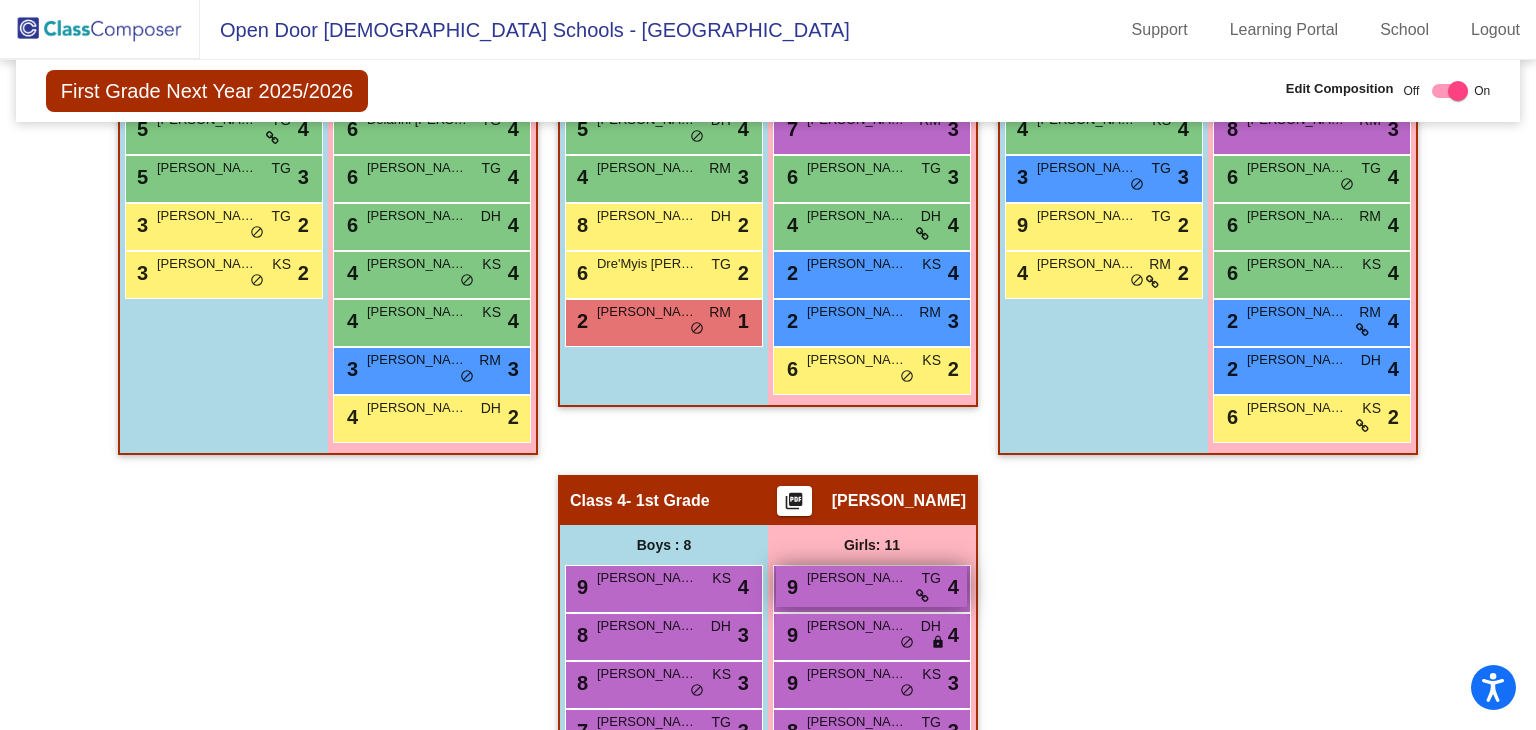 click on "9 Emersyn [PERSON_NAME] lock do_not_disturb_alt 4" at bounding box center (871, 586) 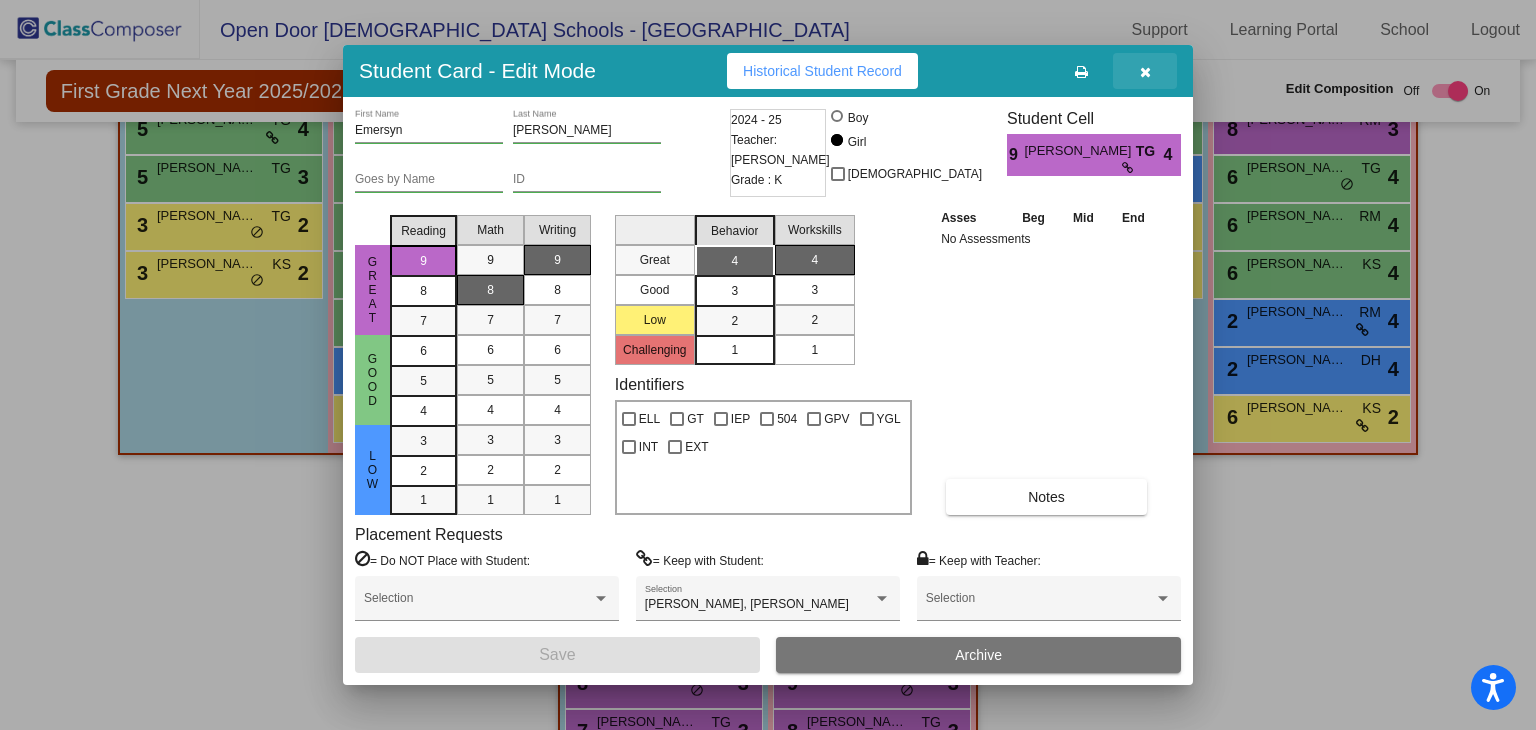 click at bounding box center [1145, 71] 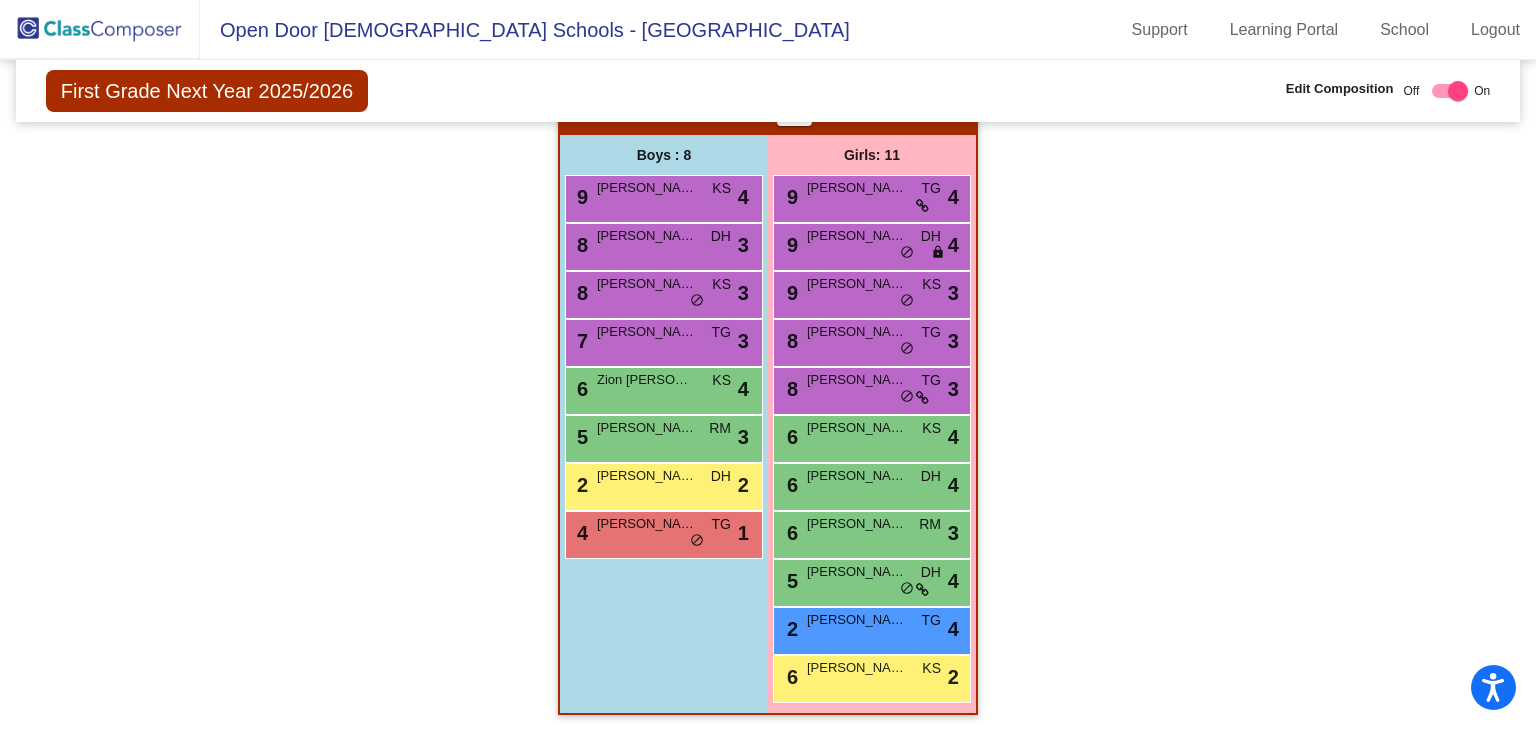 scroll, scrollTop: 724, scrollLeft: 0, axis: vertical 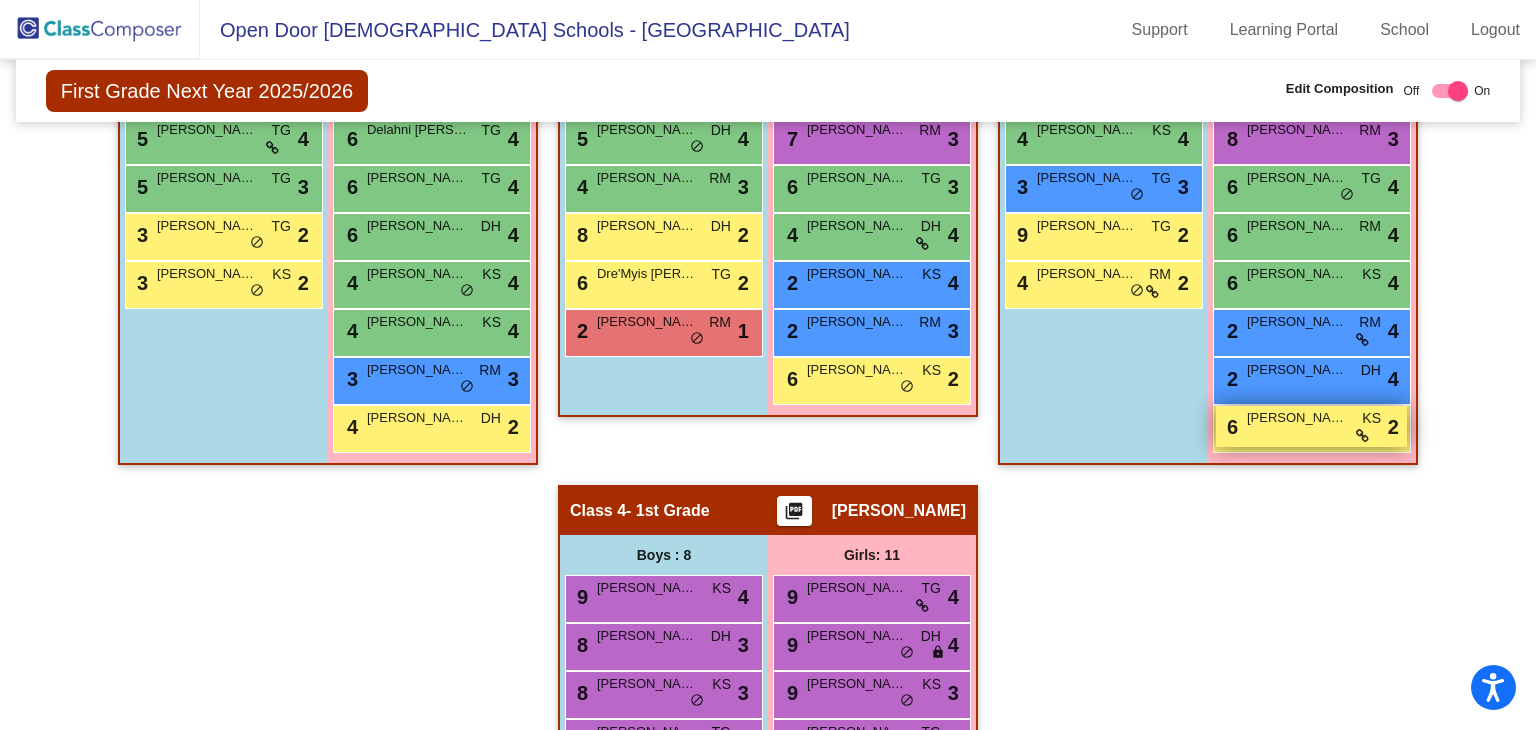 click on "6 [PERSON_NAME] KS lock do_not_disturb_alt 2" at bounding box center [1311, 426] 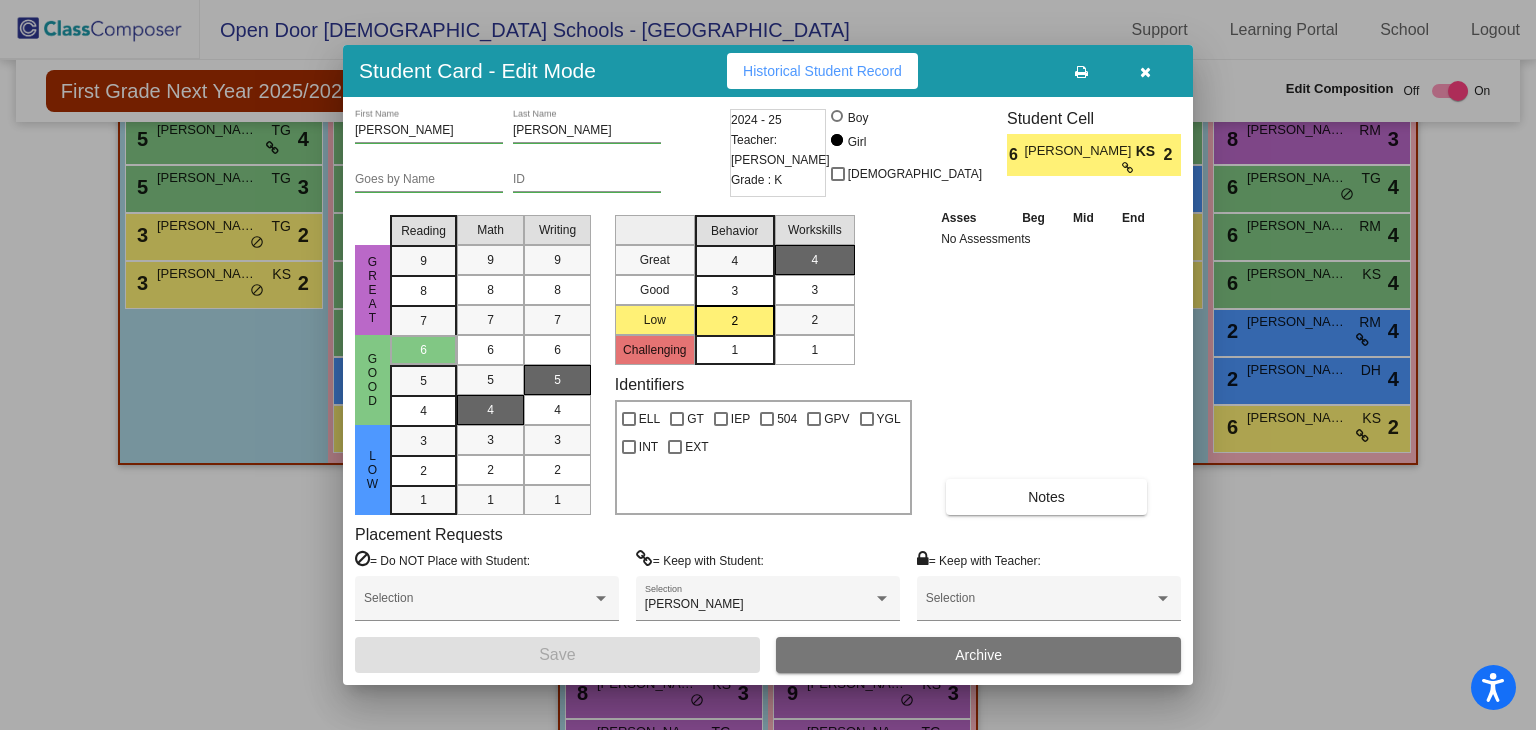 click at bounding box center (1145, 71) 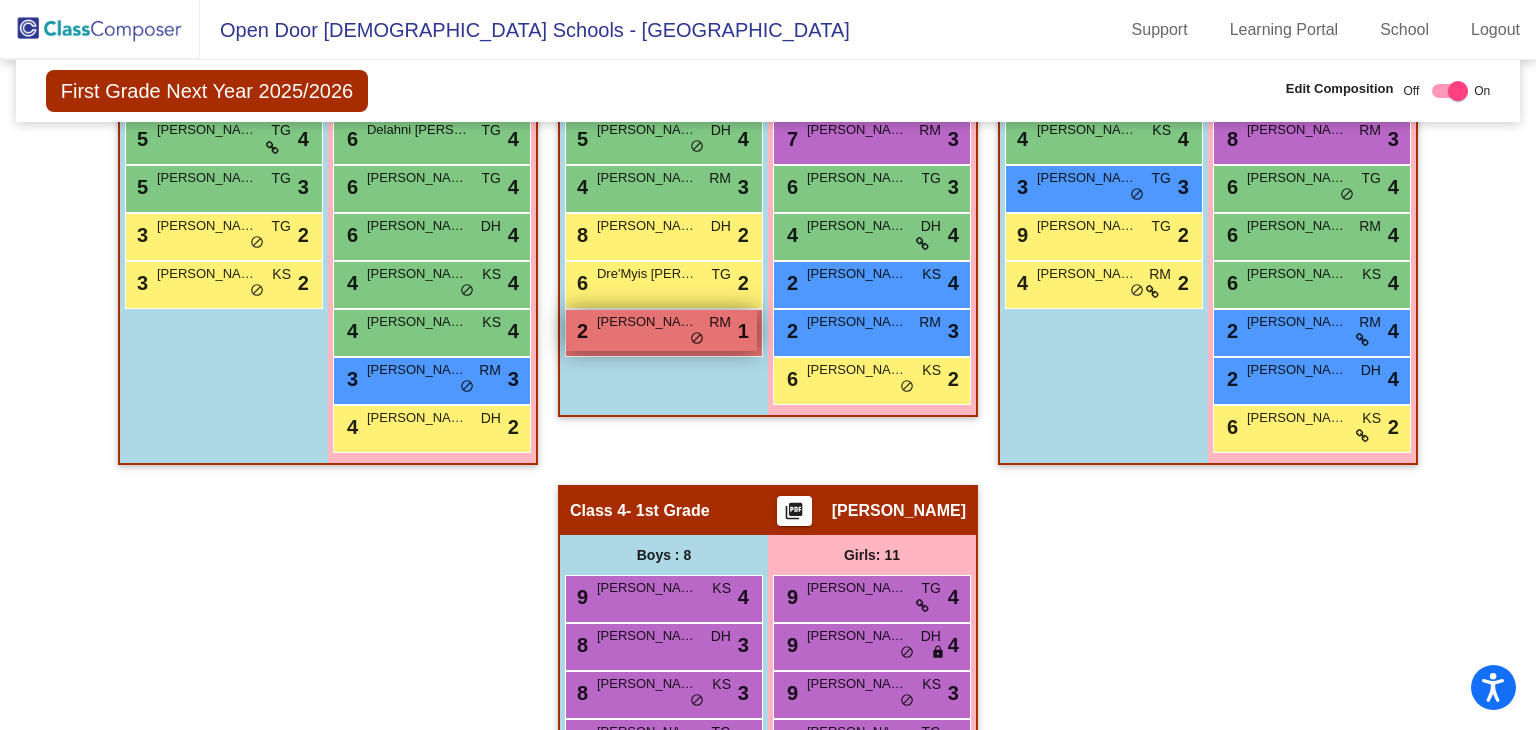 click on "2 [PERSON_NAME] RM lock do_not_disturb_alt 1" at bounding box center (661, 330) 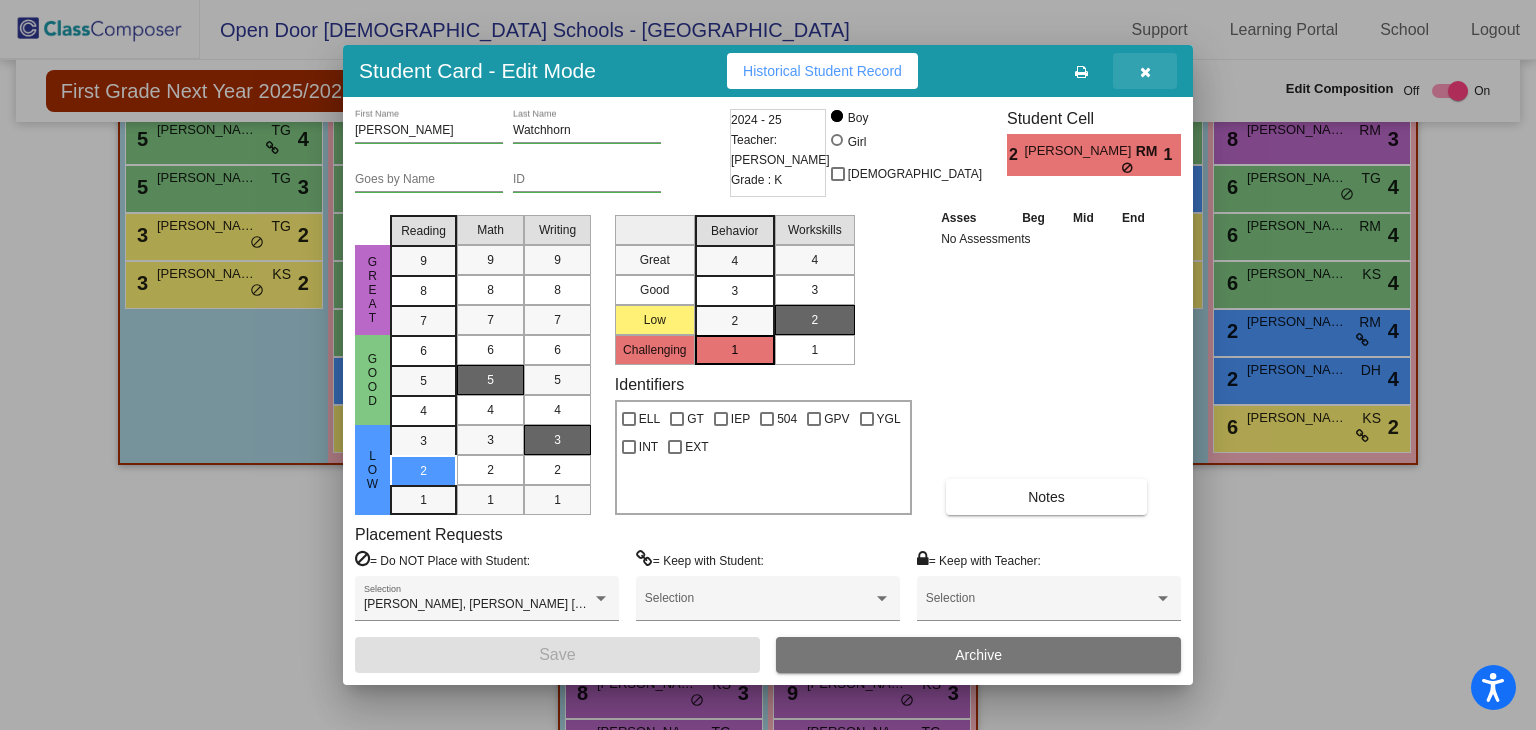 drag, startPoint x: 1140, startPoint y: 72, endPoint x: 408, endPoint y: 699, distance: 963.8221 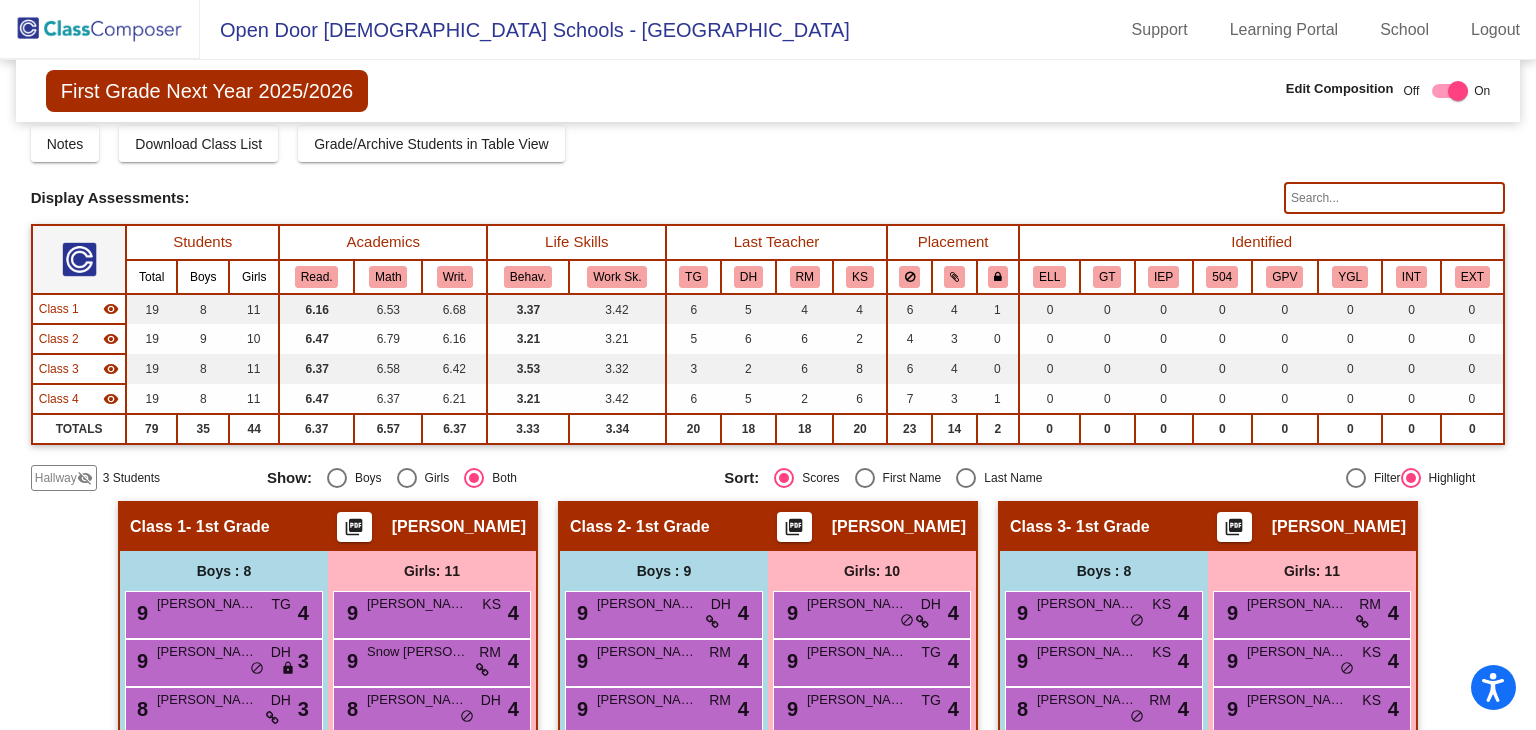 scroll, scrollTop: 0, scrollLeft: 0, axis: both 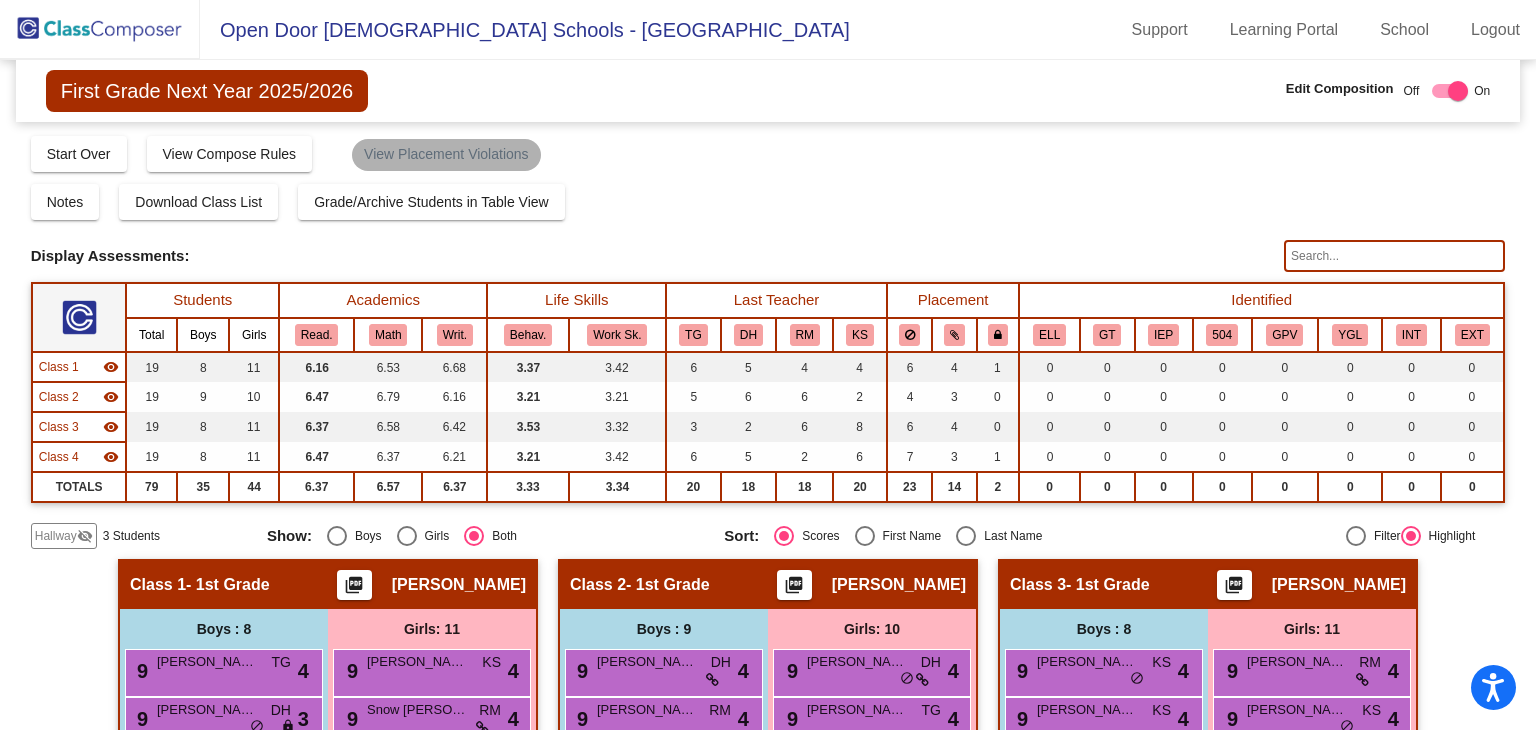 click on "View Placement Violations" 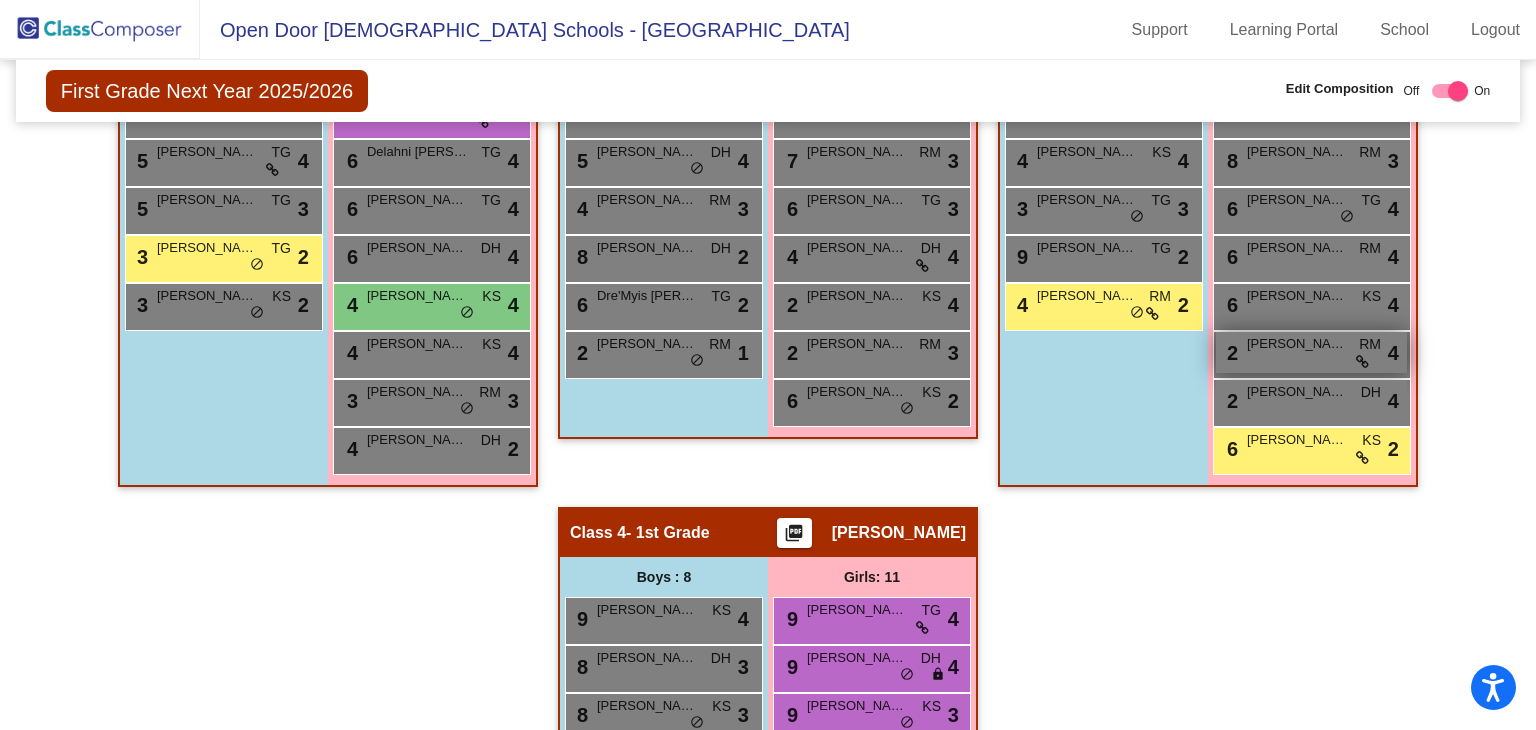 scroll, scrollTop: 700, scrollLeft: 0, axis: vertical 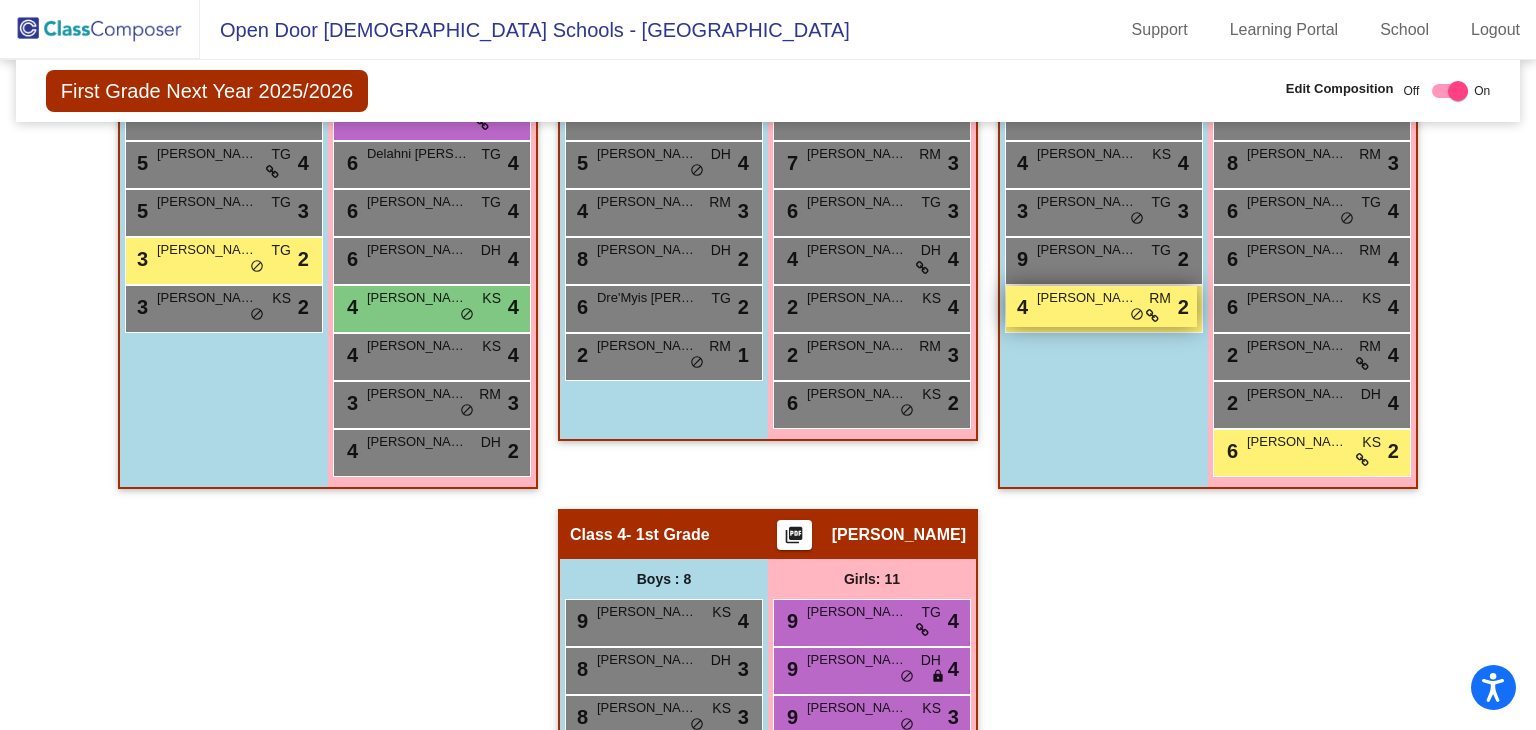 click on "4 [PERSON_NAME] [PERSON_NAME] lock do_not_disturb_alt 2" at bounding box center (1101, 306) 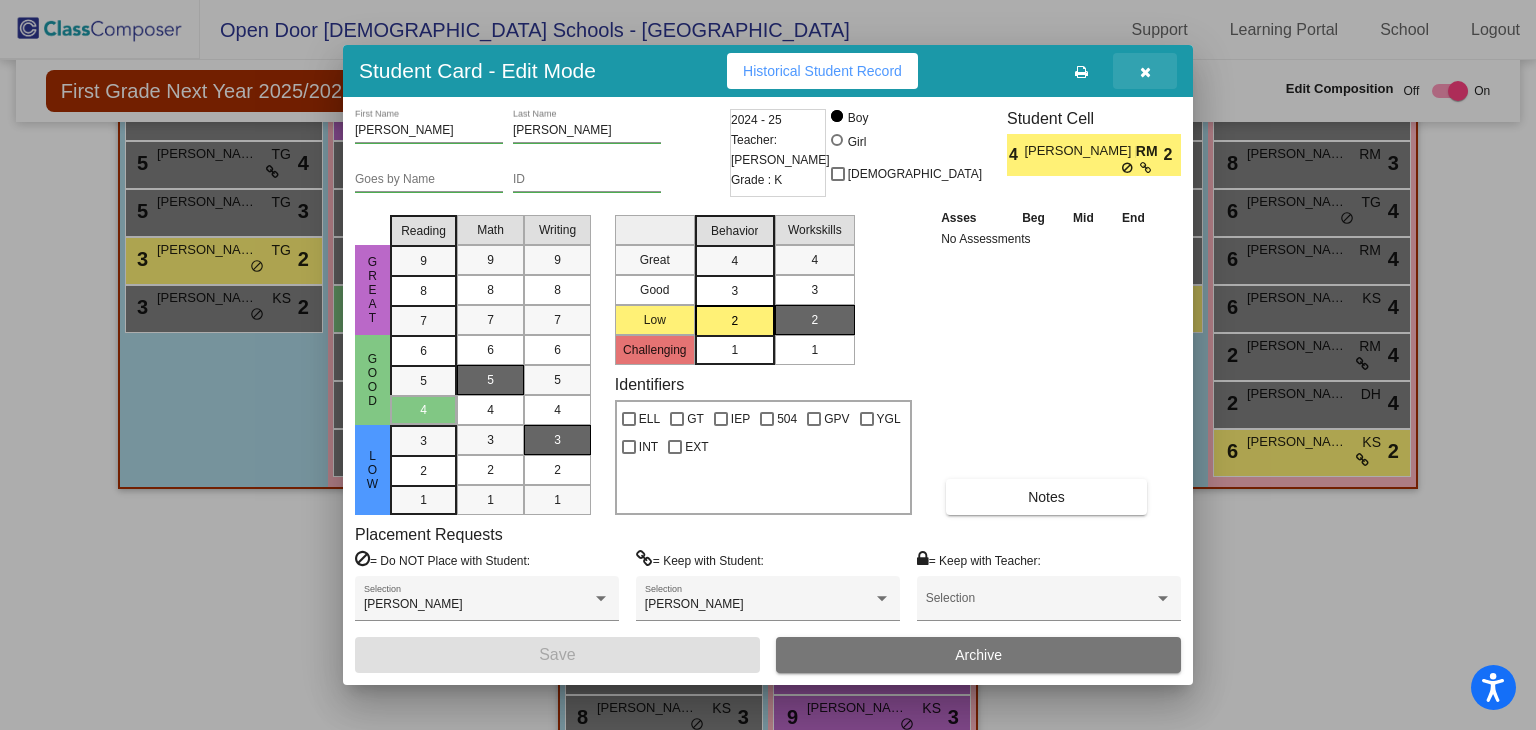 click at bounding box center (1145, 71) 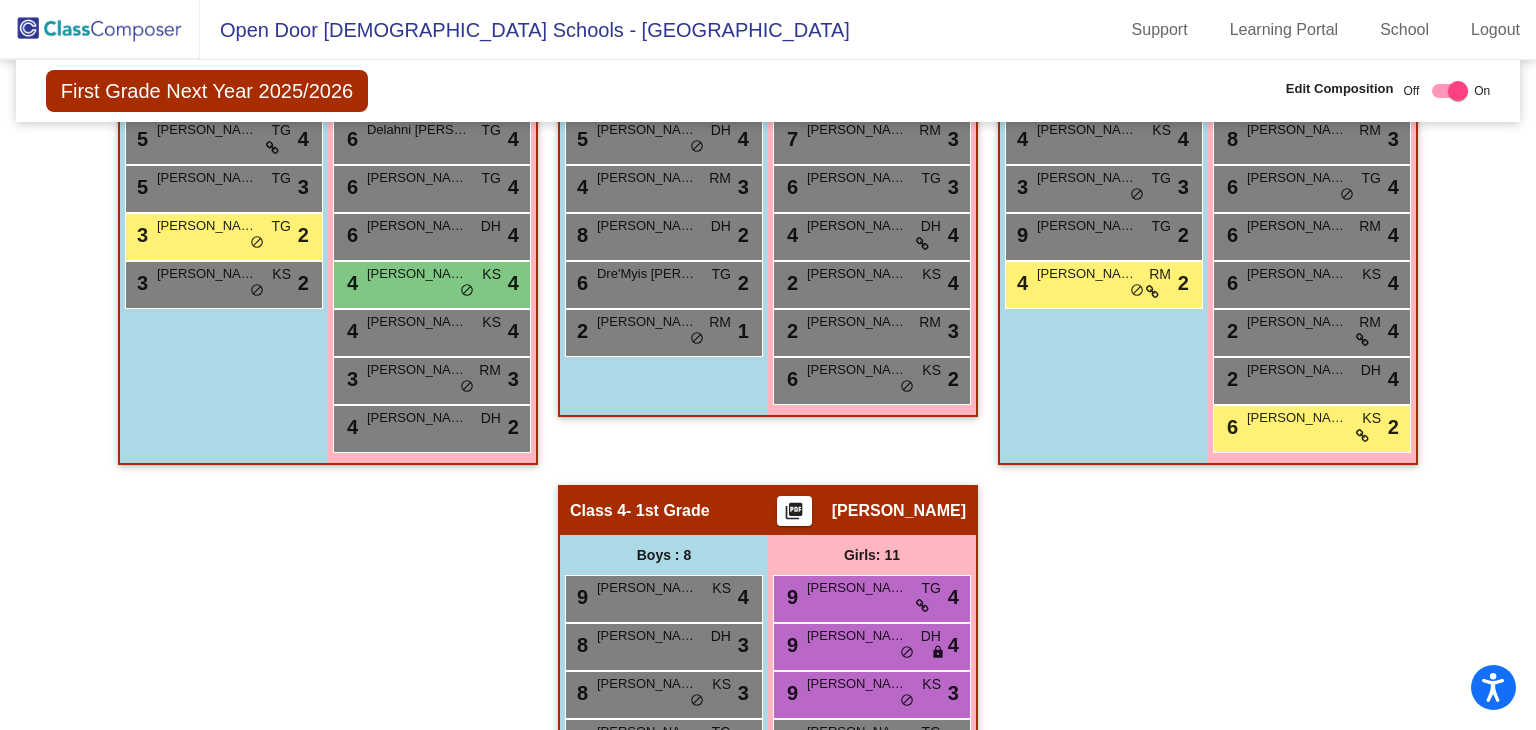 scroll, scrollTop: 824, scrollLeft: 0, axis: vertical 